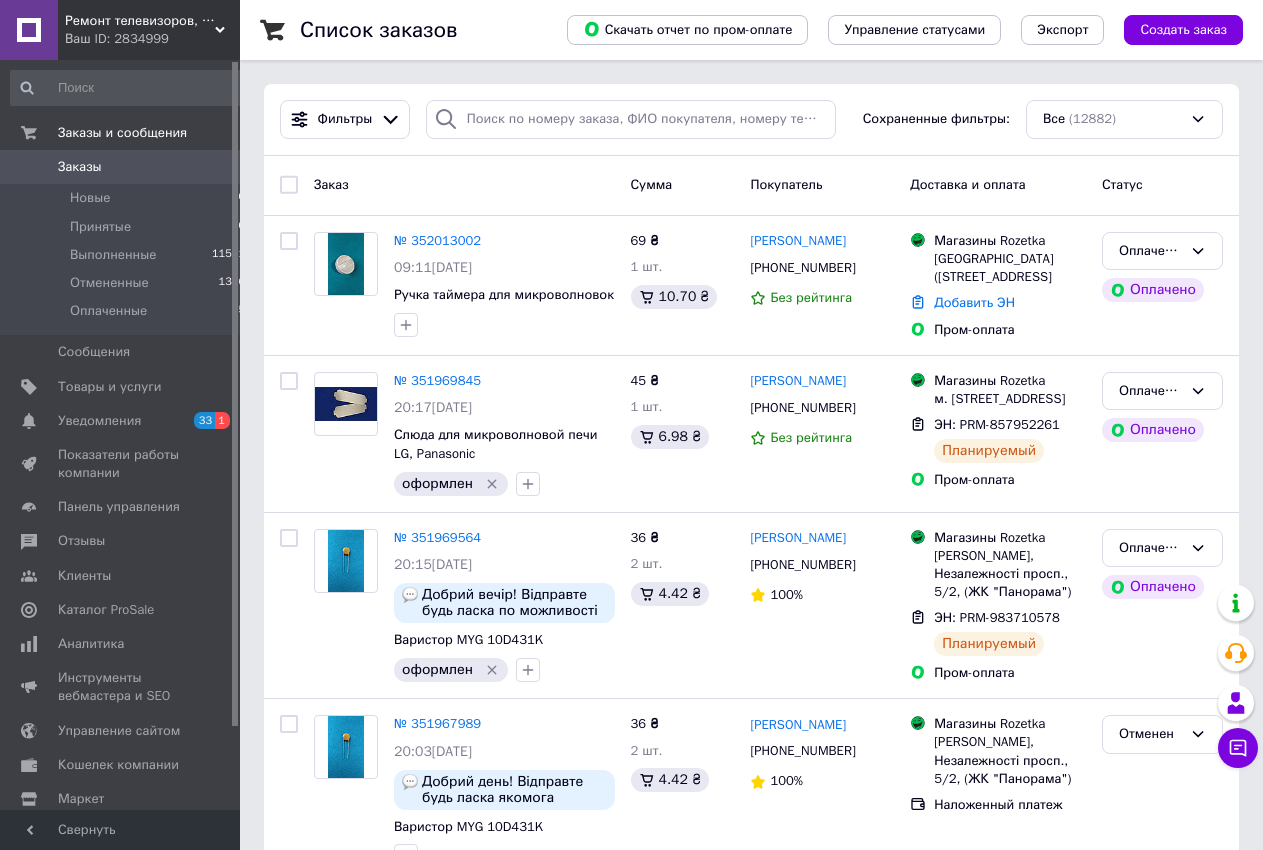 scroll, scrollTop: 0, scrollLeft: 0, axis: both 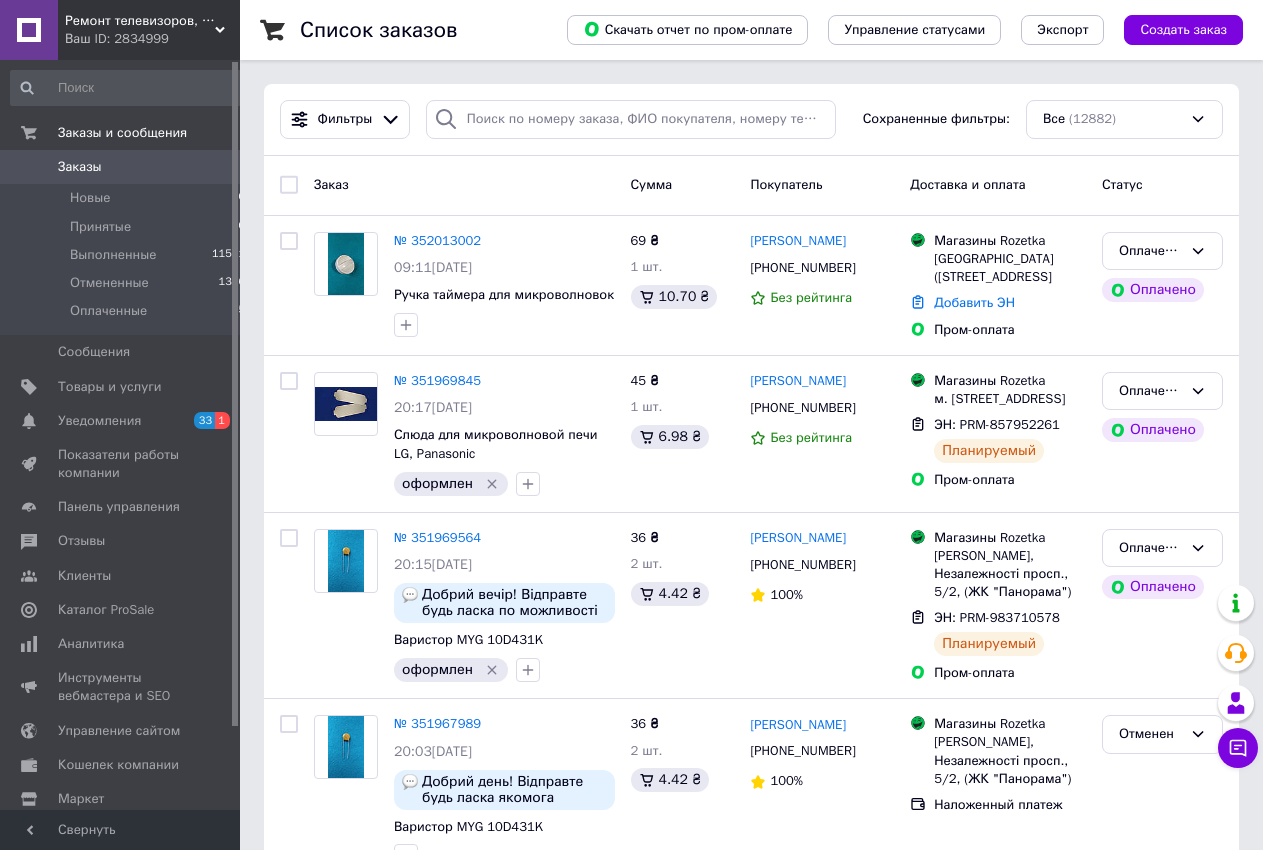 drag, startPoint x: 431, startPoint y: 236, endPoint x: 598, endPoint y: 227, distance: 167.24234 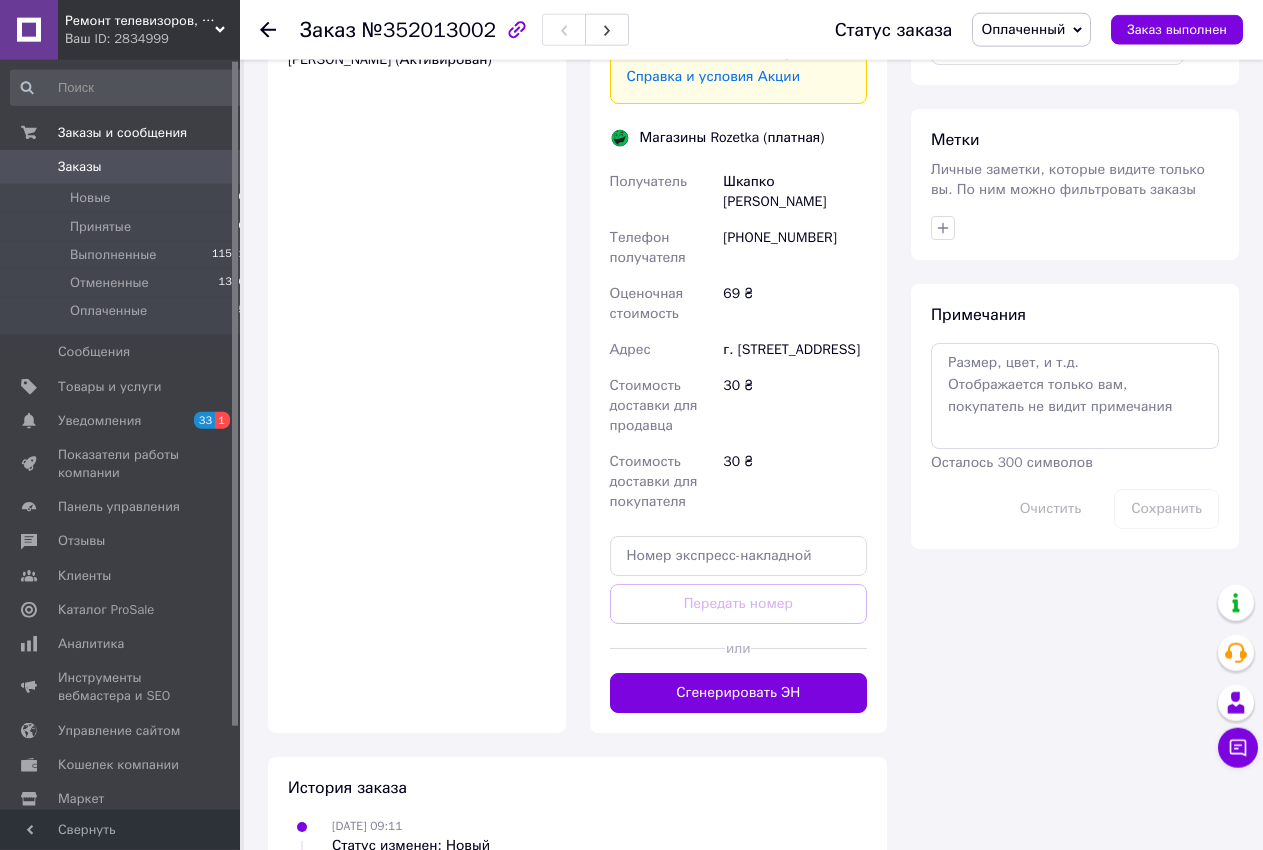 scroll, scrollTop: 1588, scrollLeft: 0, axis: vertical 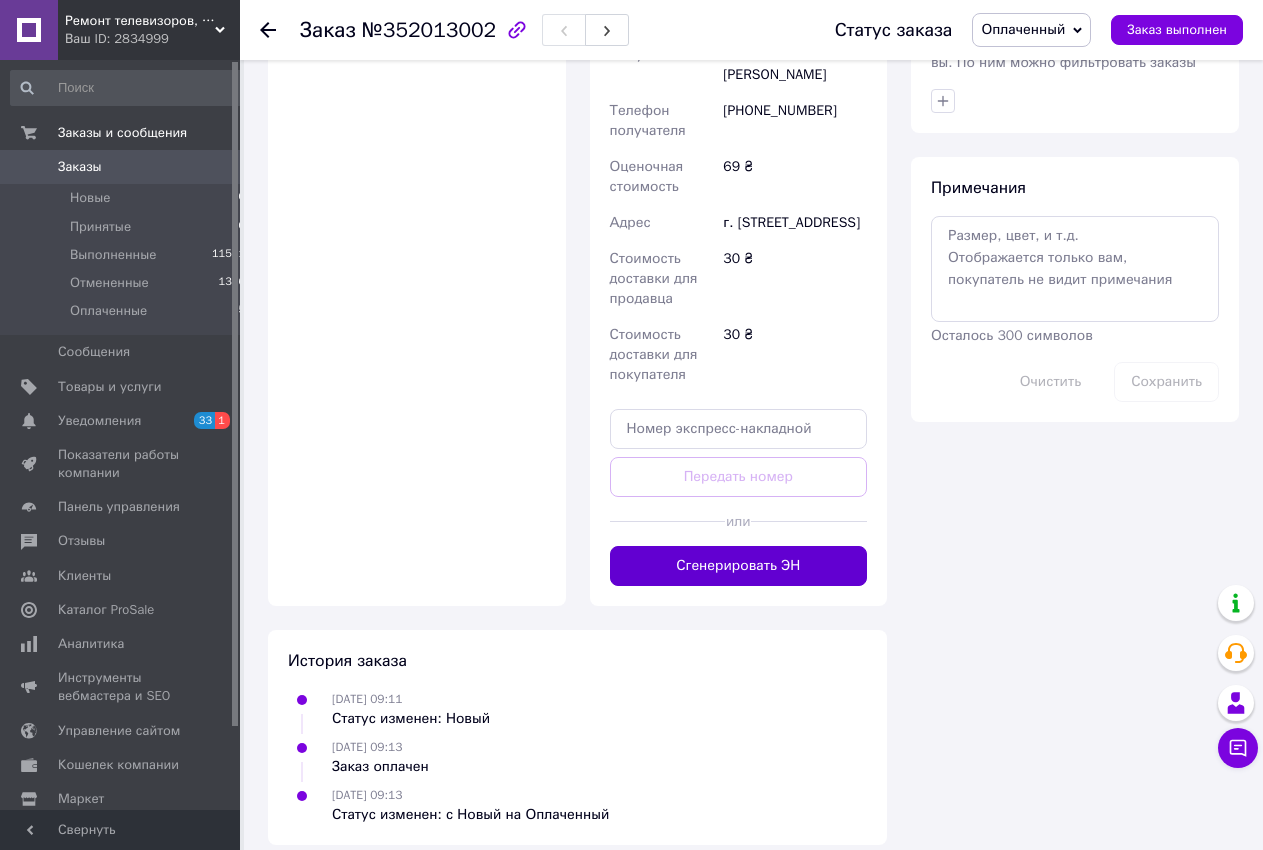click on "Сгенерировать ЭН" at bounding box center (739, 566) 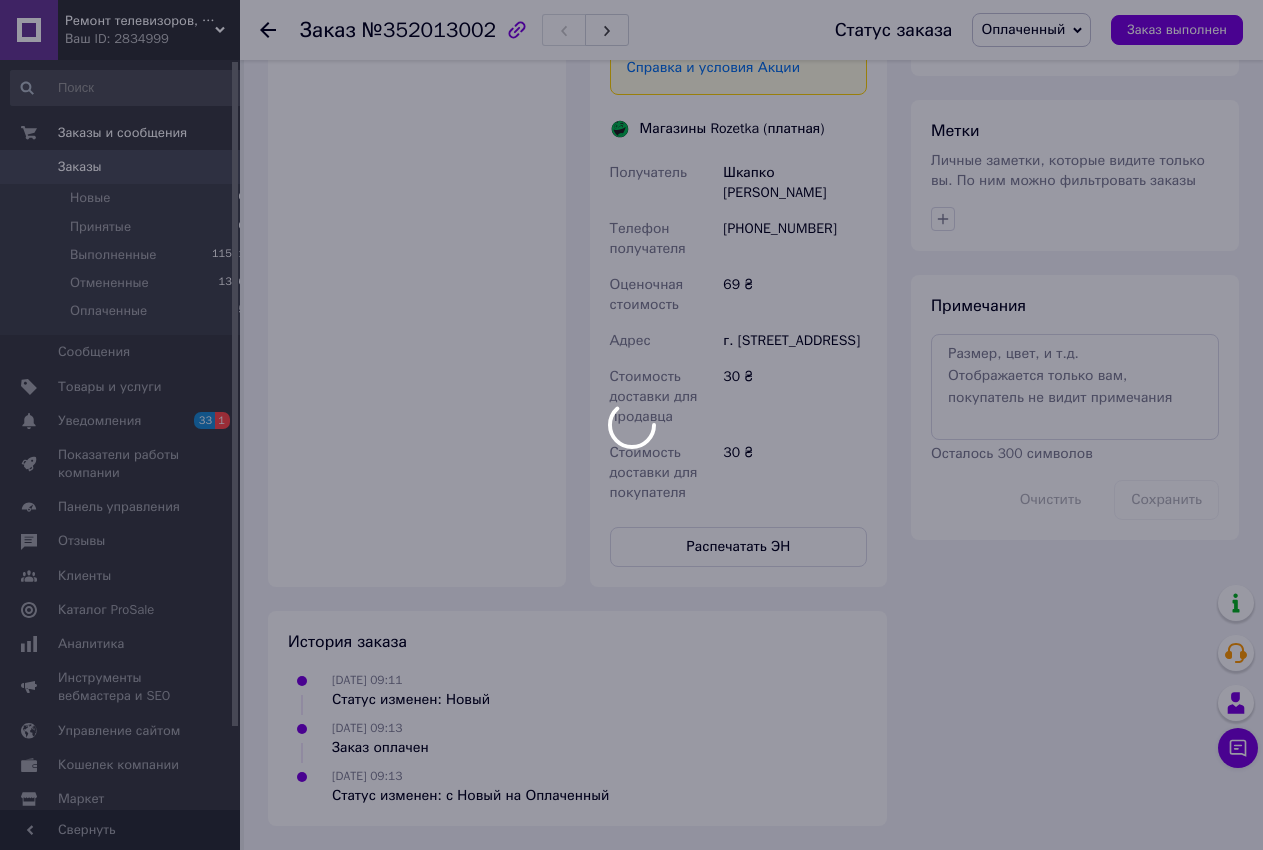 scroll, scrollTop: 1451, scrollLeft: 0, axis: vertical 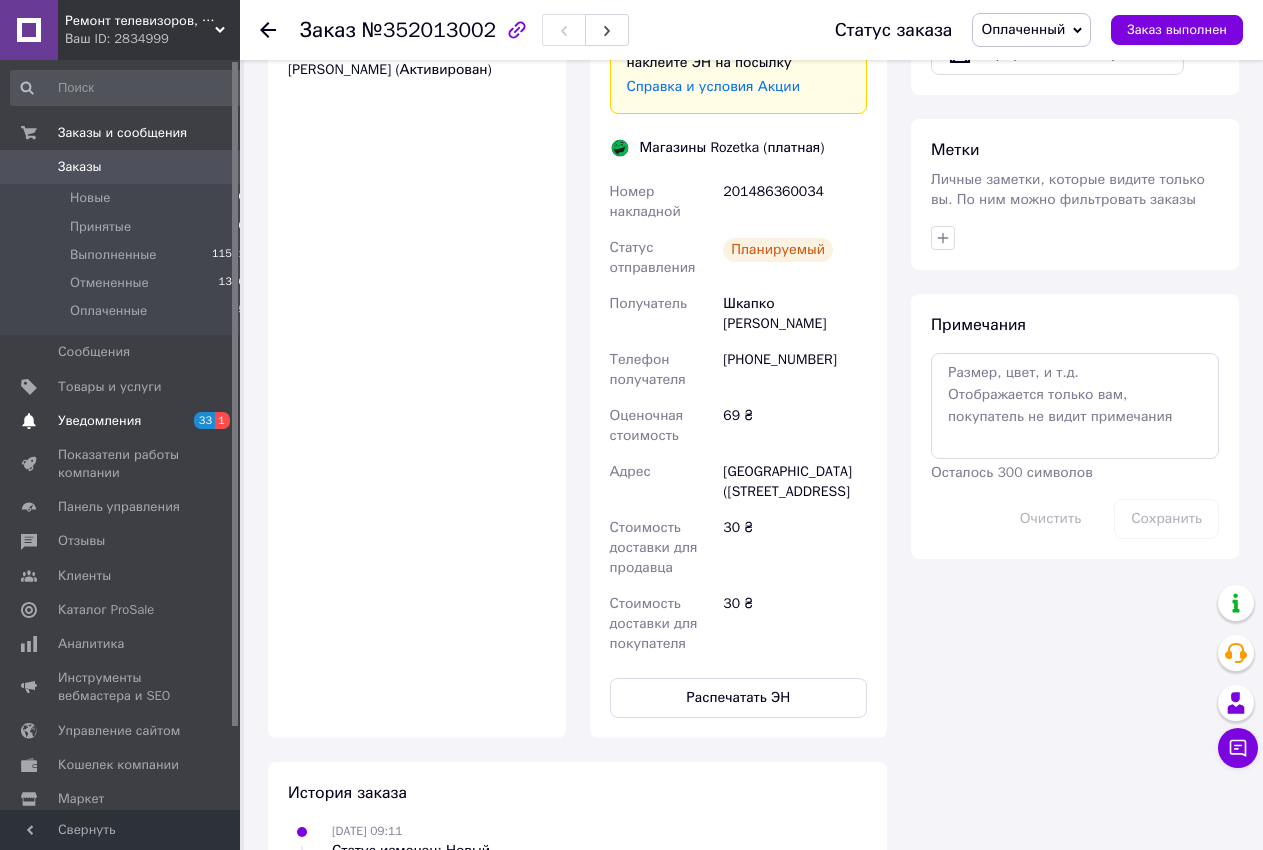 click on "Уведомления" at bounding box center [121, 421] 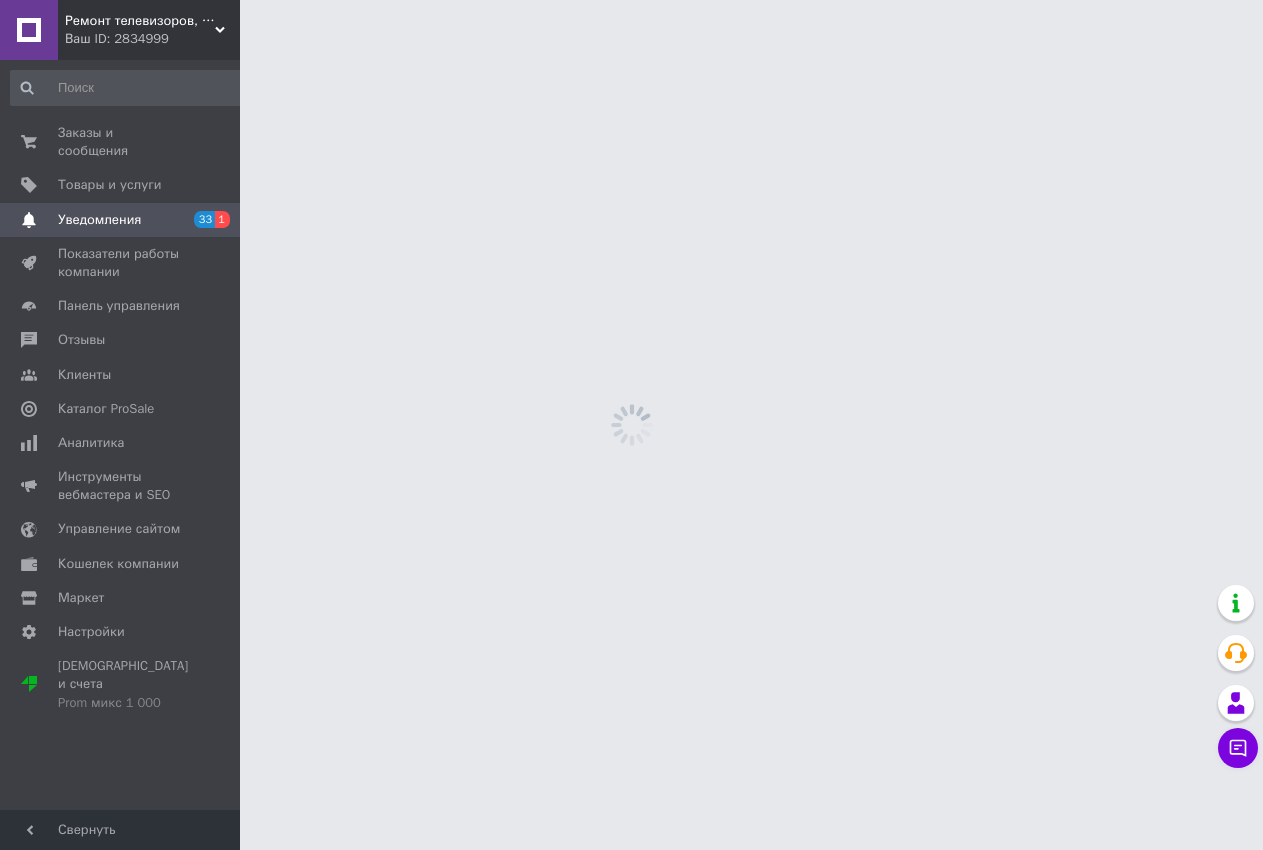 scroll, scrollTop: 0, scrollLeft: 0, axis: both 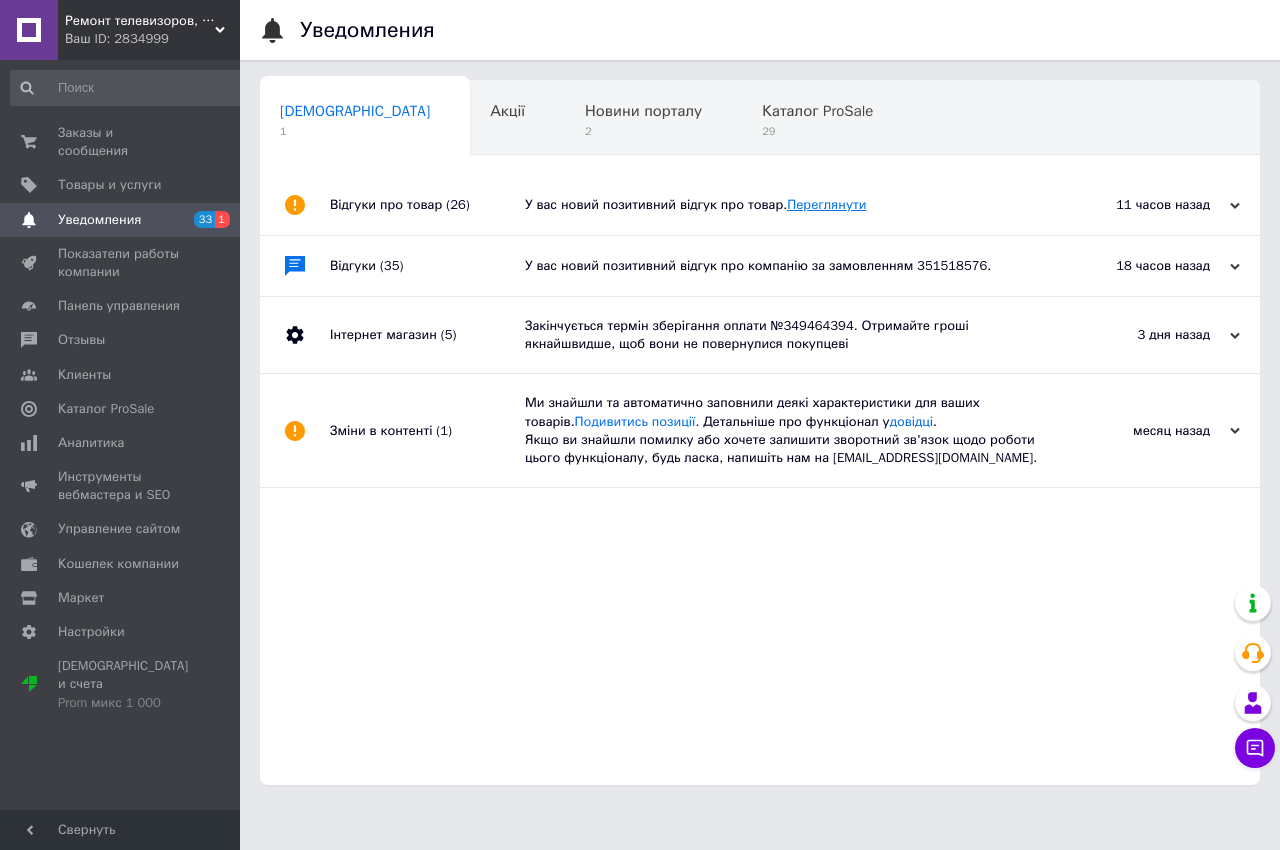 click on "Переглянути" at bounding box center [826, 204] 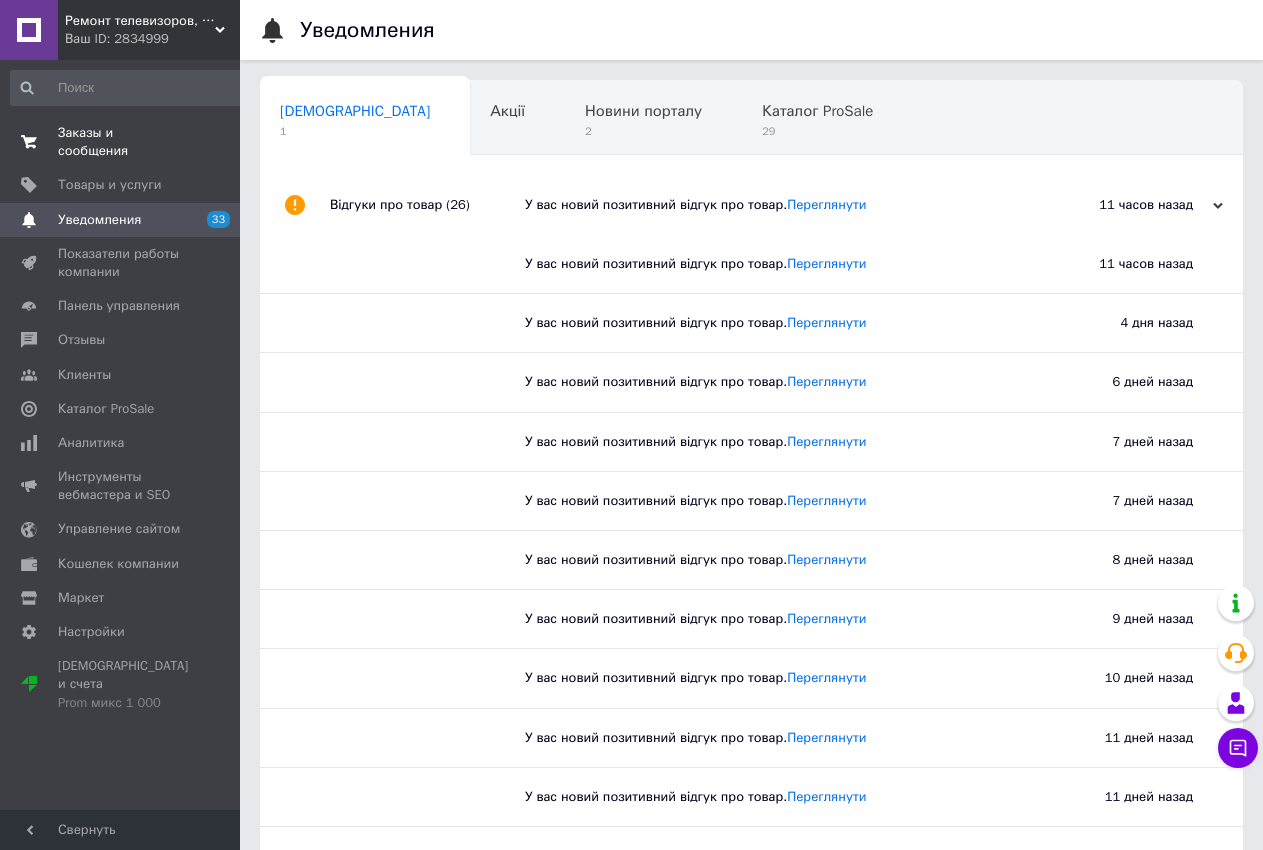 click on "Заказы и сообщения" at bounding box center [121, 142] 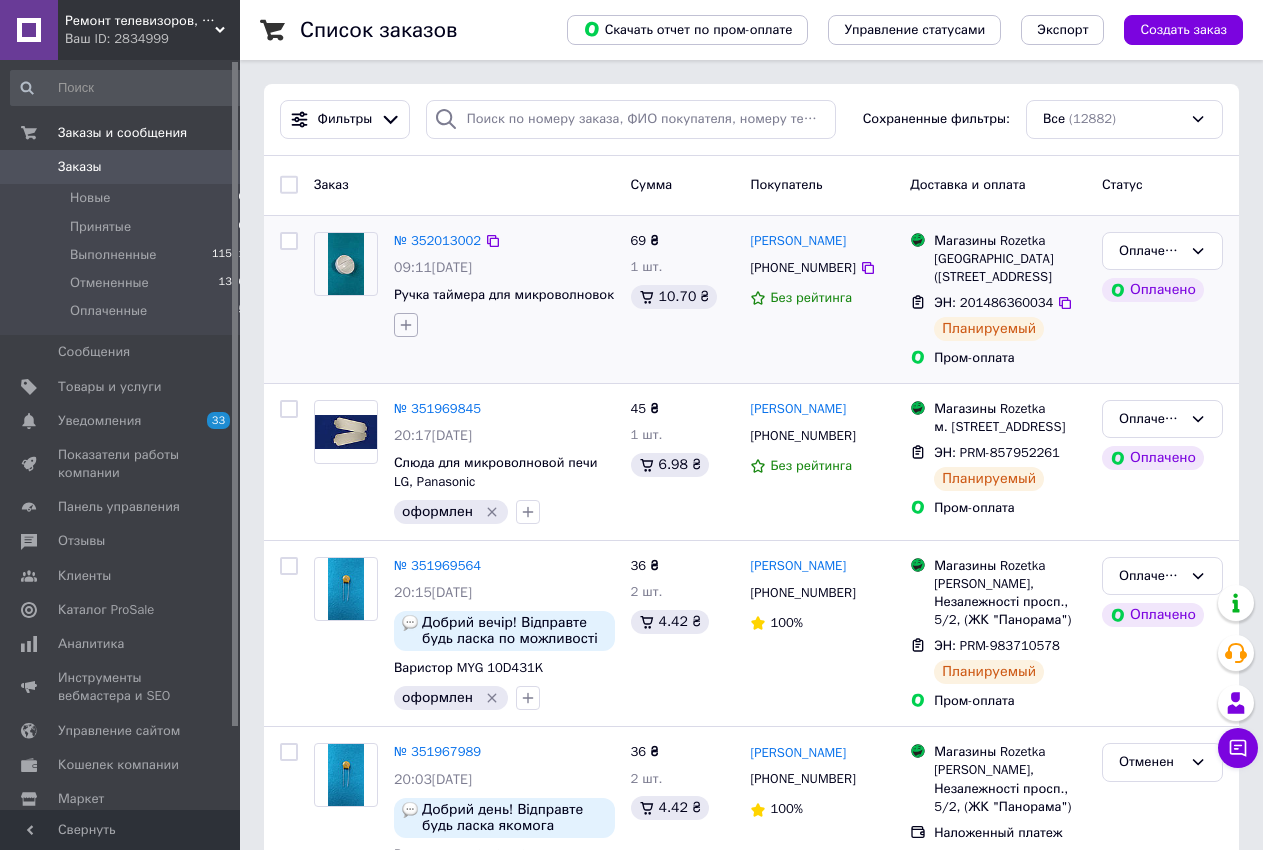 click 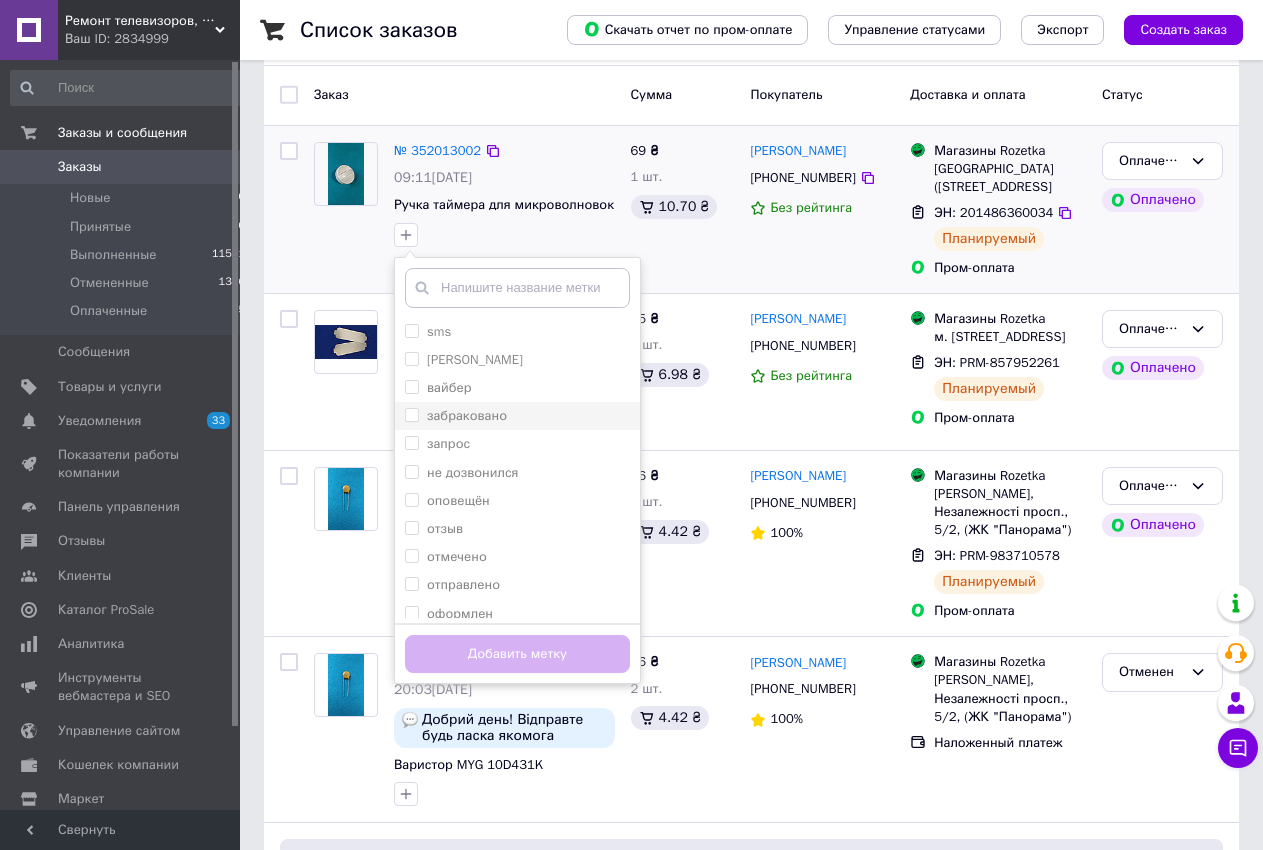 scroll, scrollTop: 204, scrollLeft: 0, axis: vertical 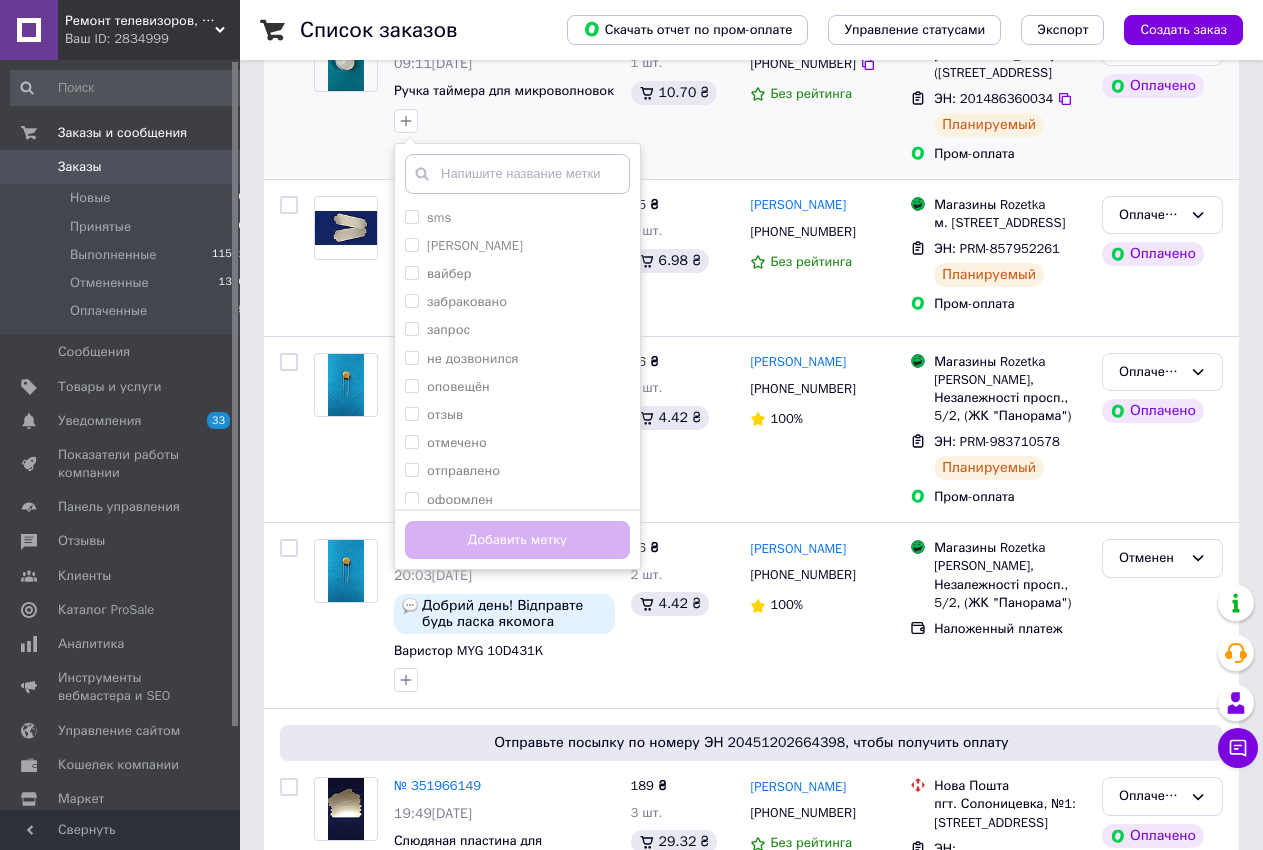 drag, startPoint x: 406, startPoint y: 496, endPoint x: 431, endPoint y: 518, distance: 33.30165 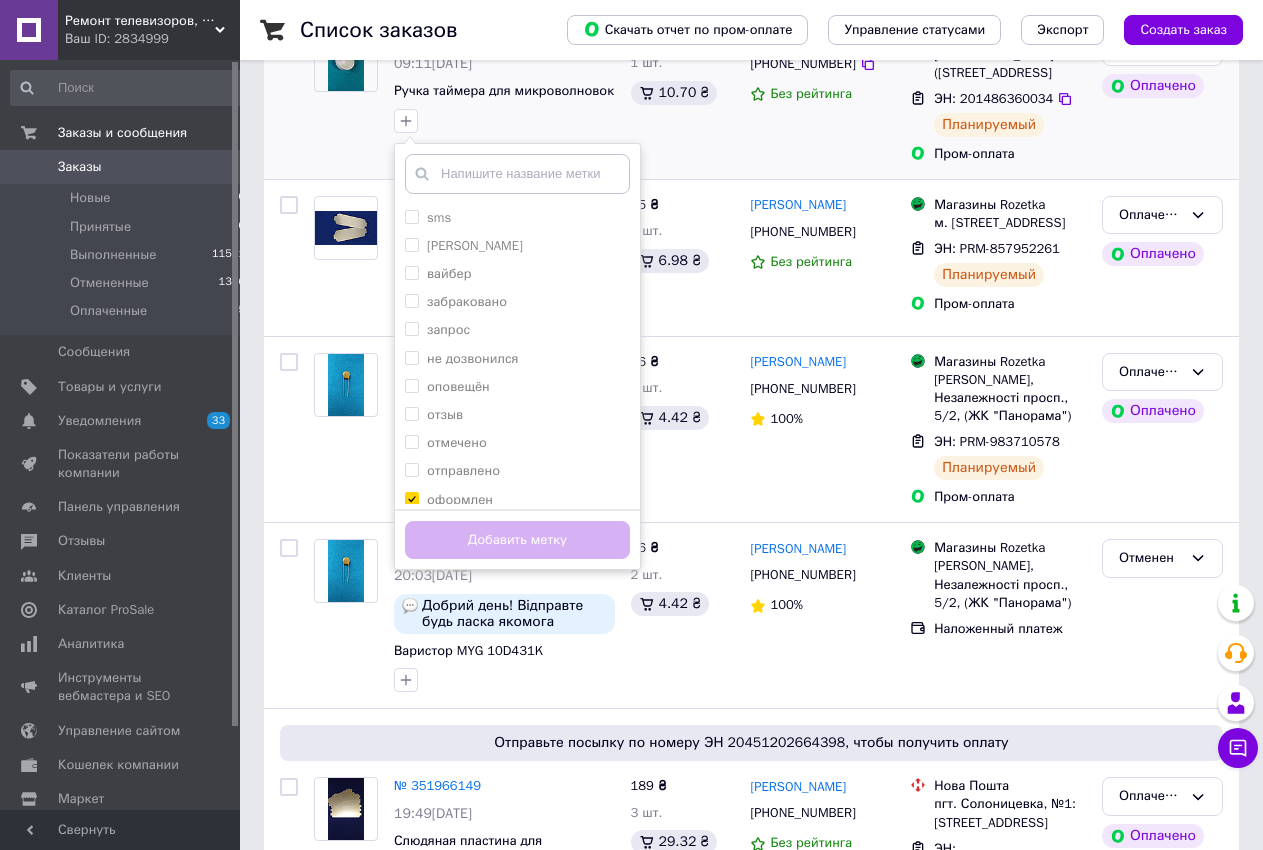 checkbox on "true" 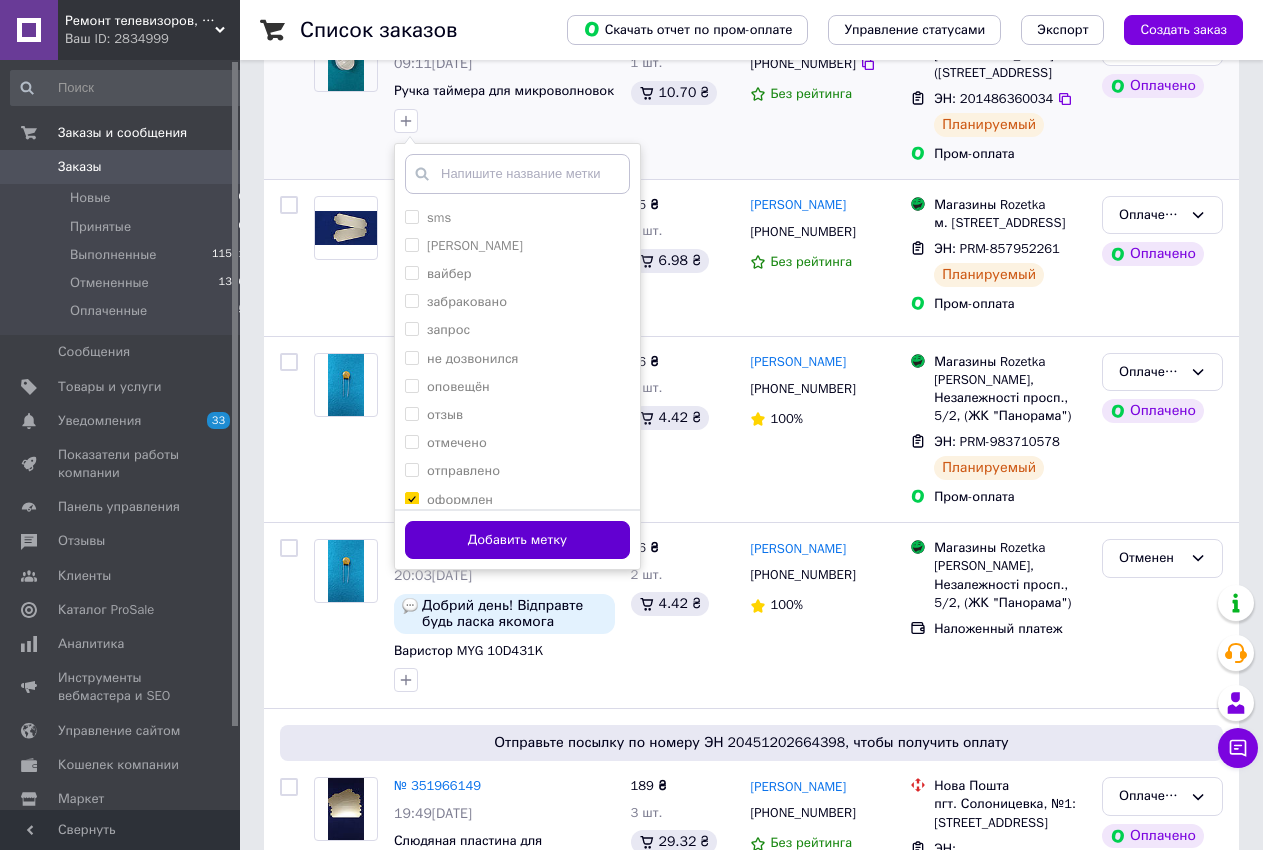 click on "Добавить метку" at bounding box center (517, 540) 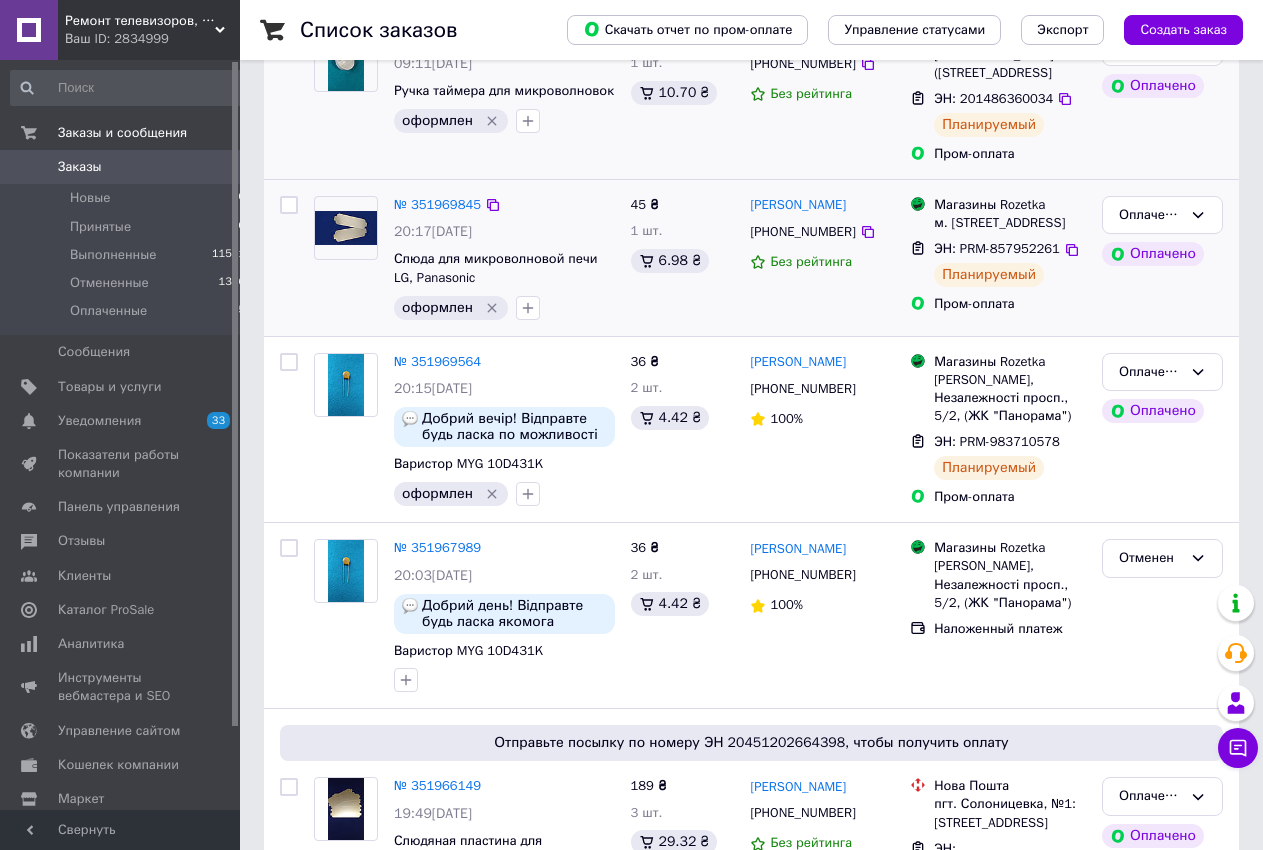 scroll, scrollTop: 102, scrollLeft: 0, axis: vertical 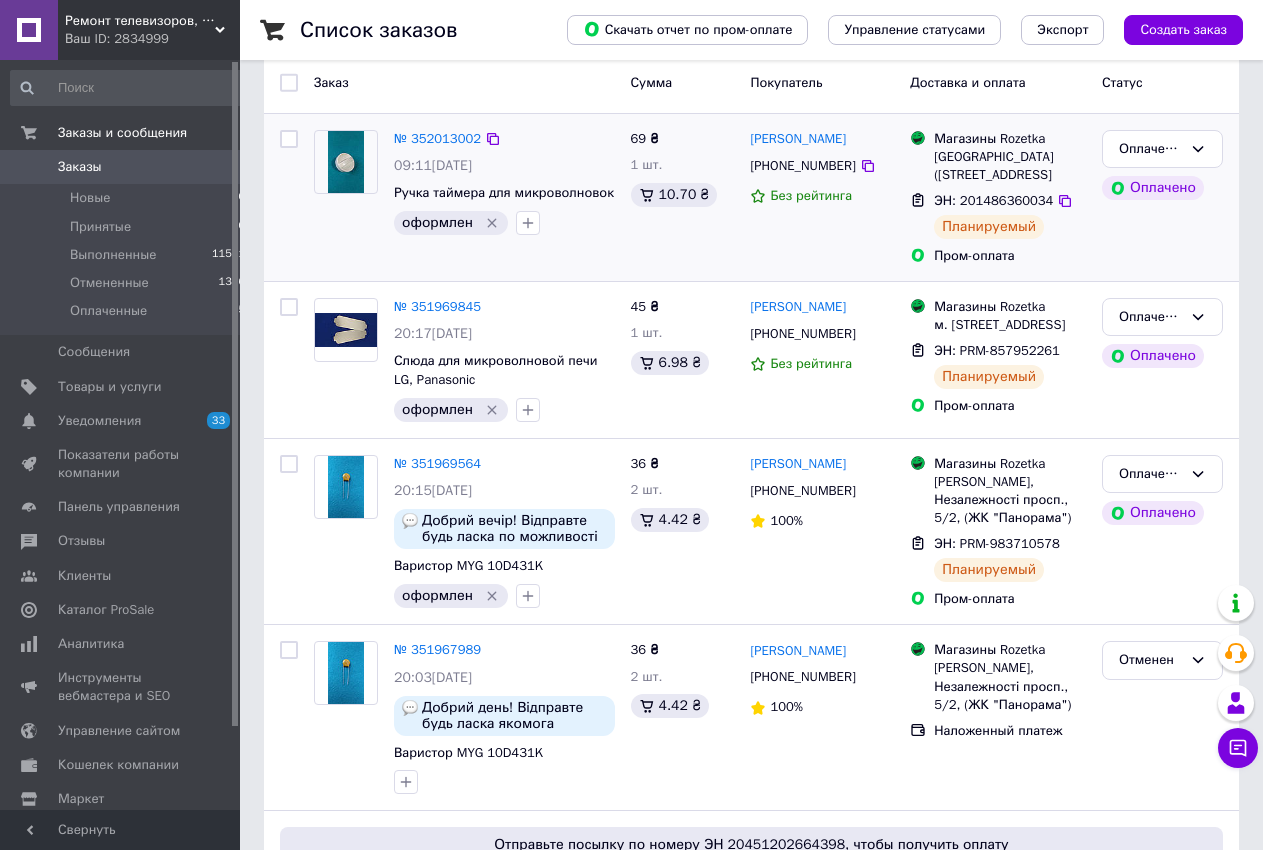 click on "Ваш ID: 2834999" at bounding box center (152, 39) 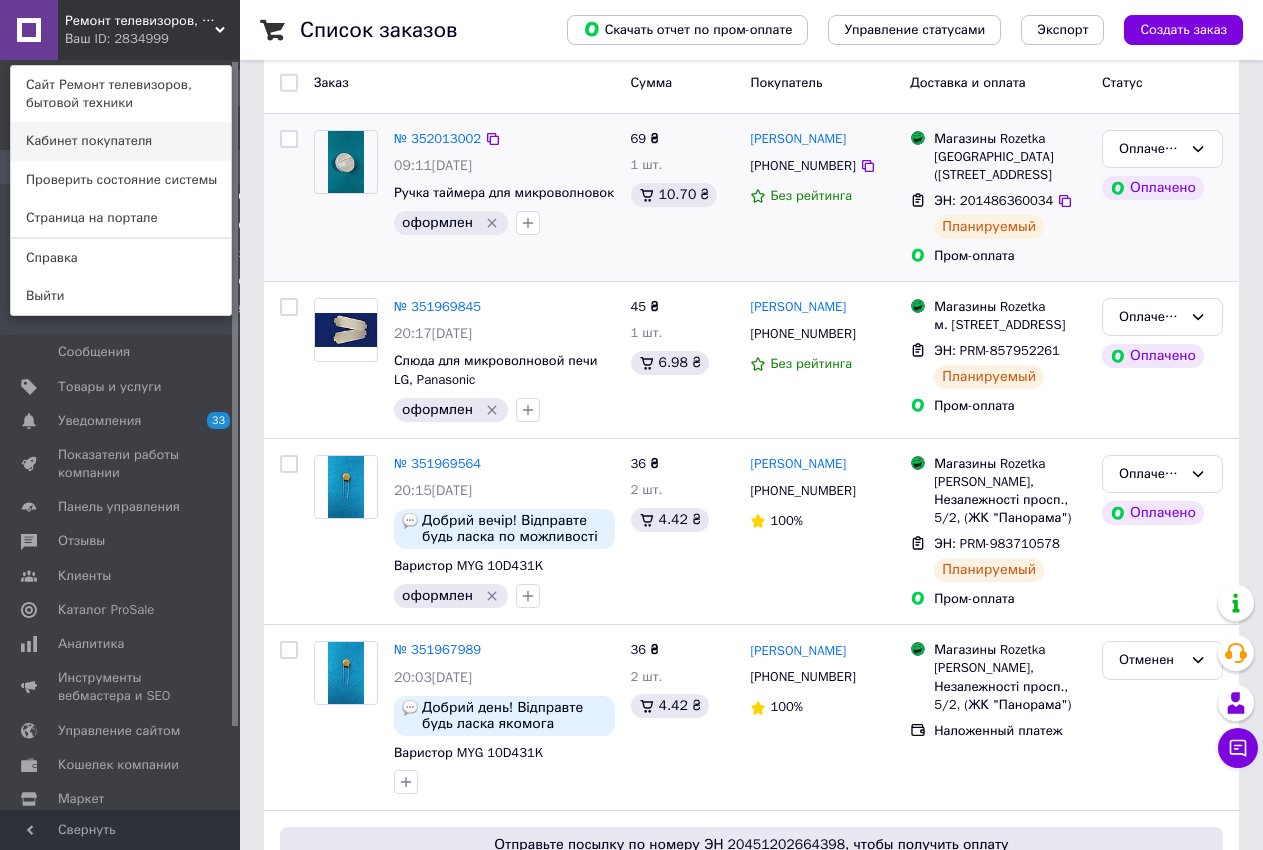 click on "Кабинет покупателя" at bounding box center (121, 141) 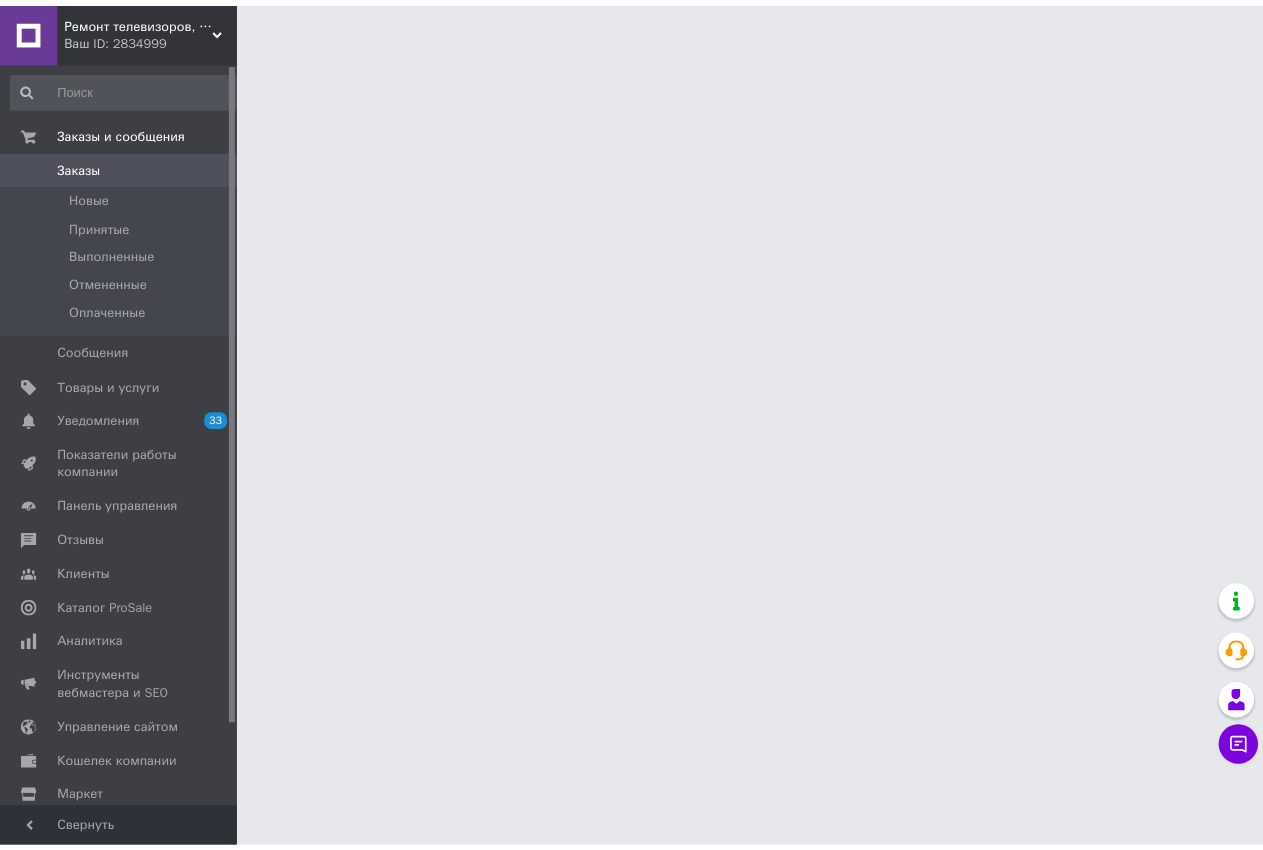 scroll, scrollTop: 0, scrollLeft: 0, axis: both 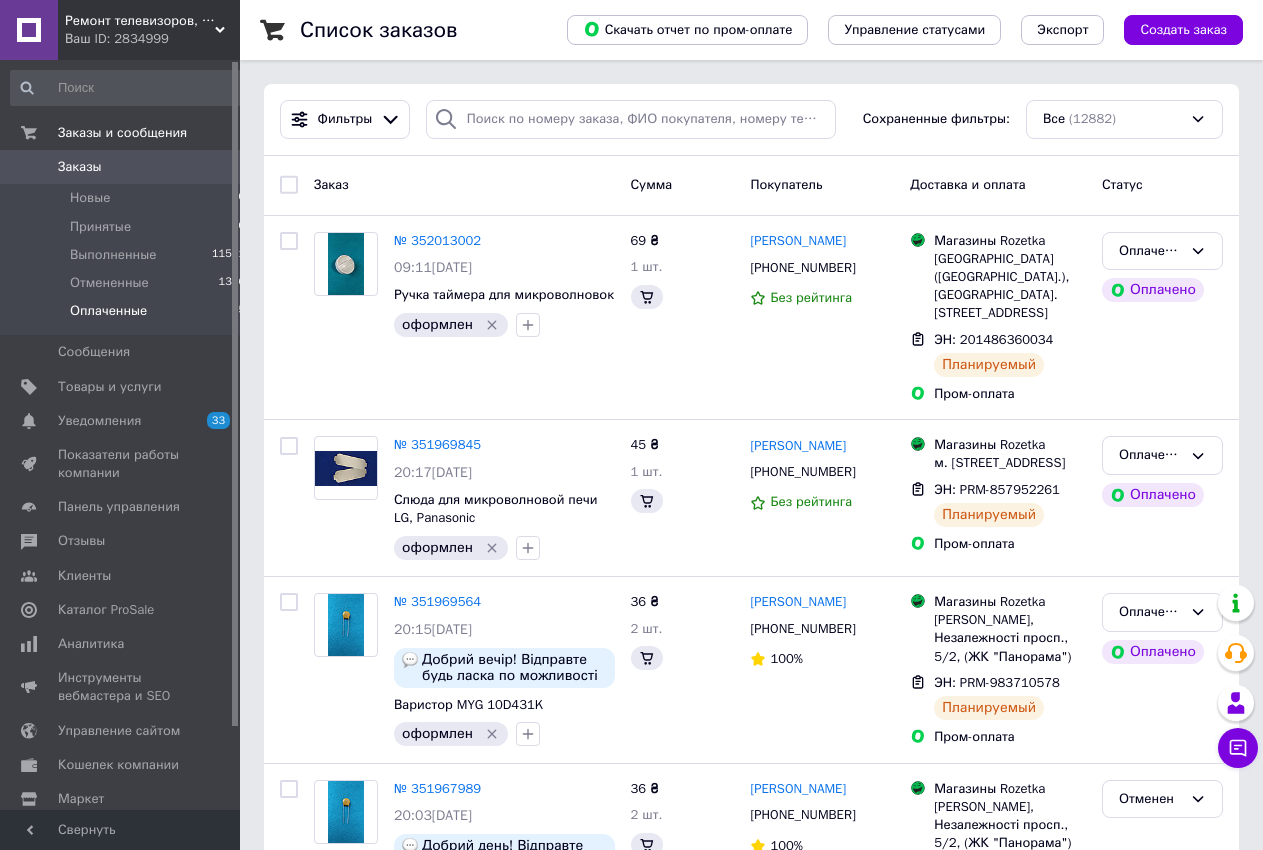 click on "Оплаченные" at bounding box center (108, 311) 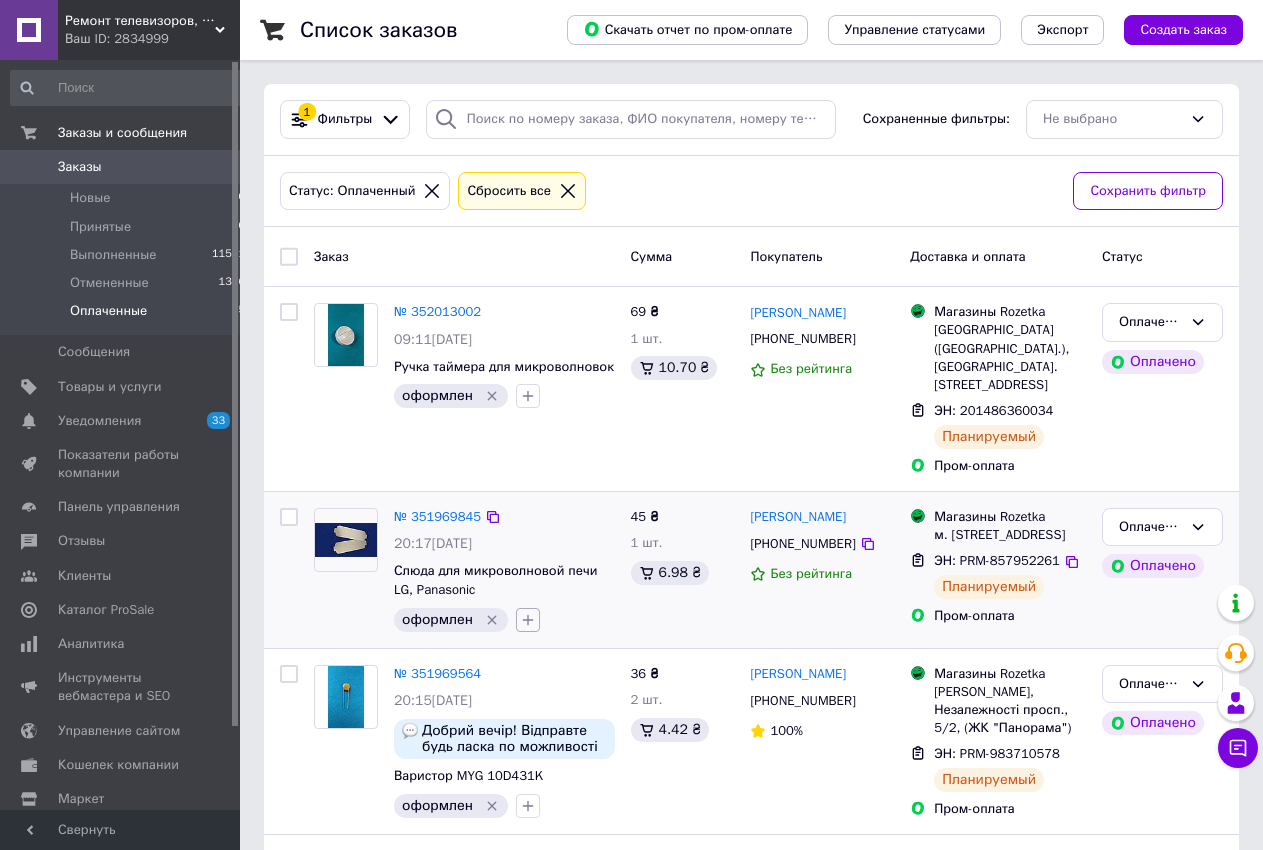 click 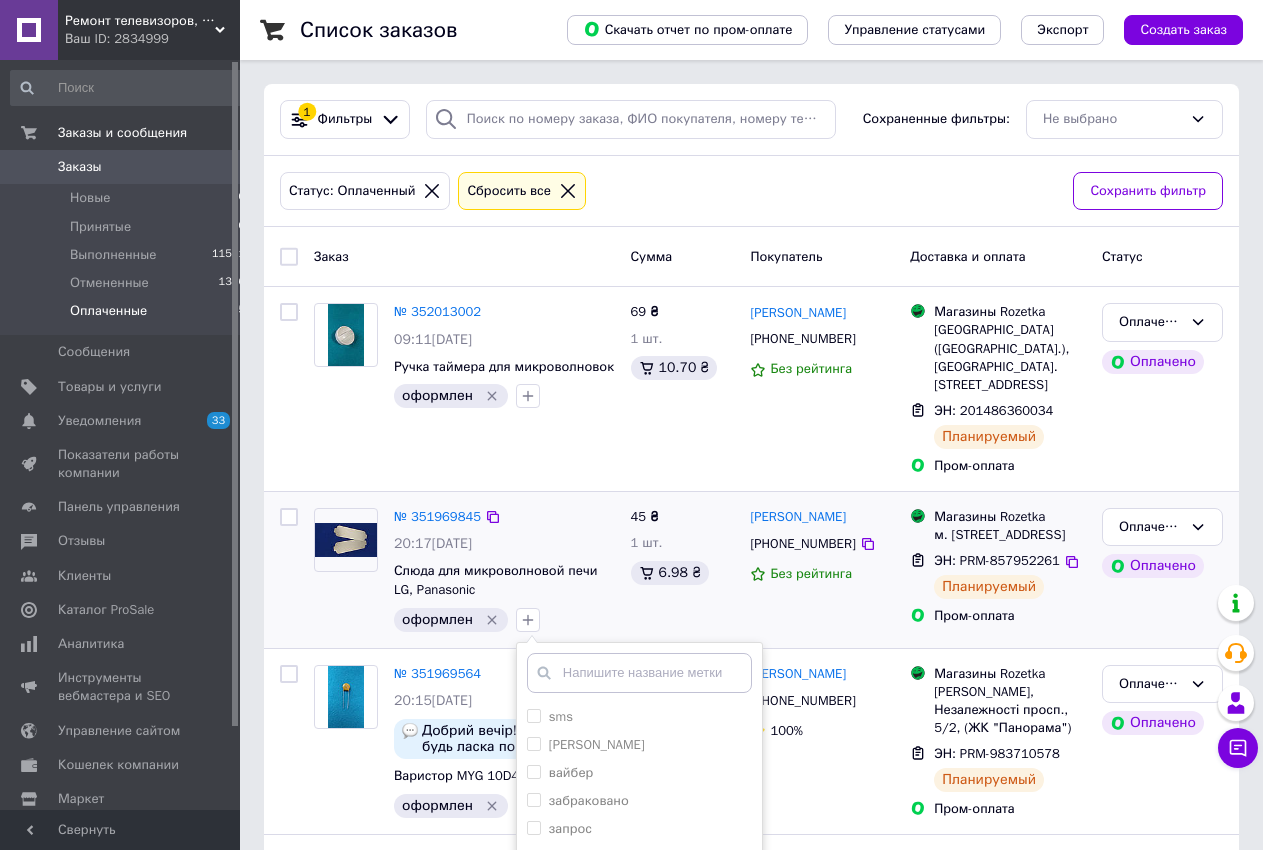 scroll, scrollTop: 442, scrollLeft: 0, axis: vertical 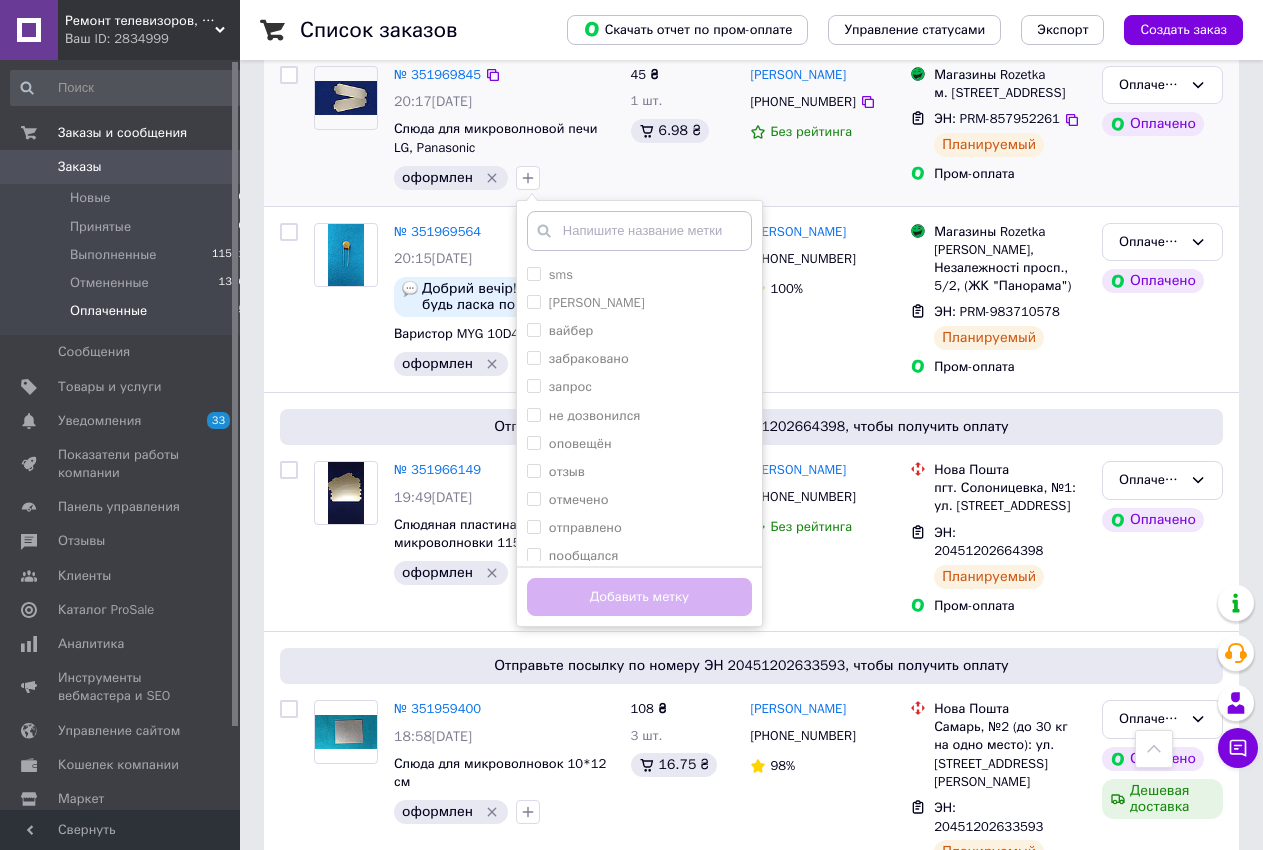 drag, startPoint x: 528, startPoint y: 520, endPoint x: 590, endPoint y: 552, distance: 69.77106 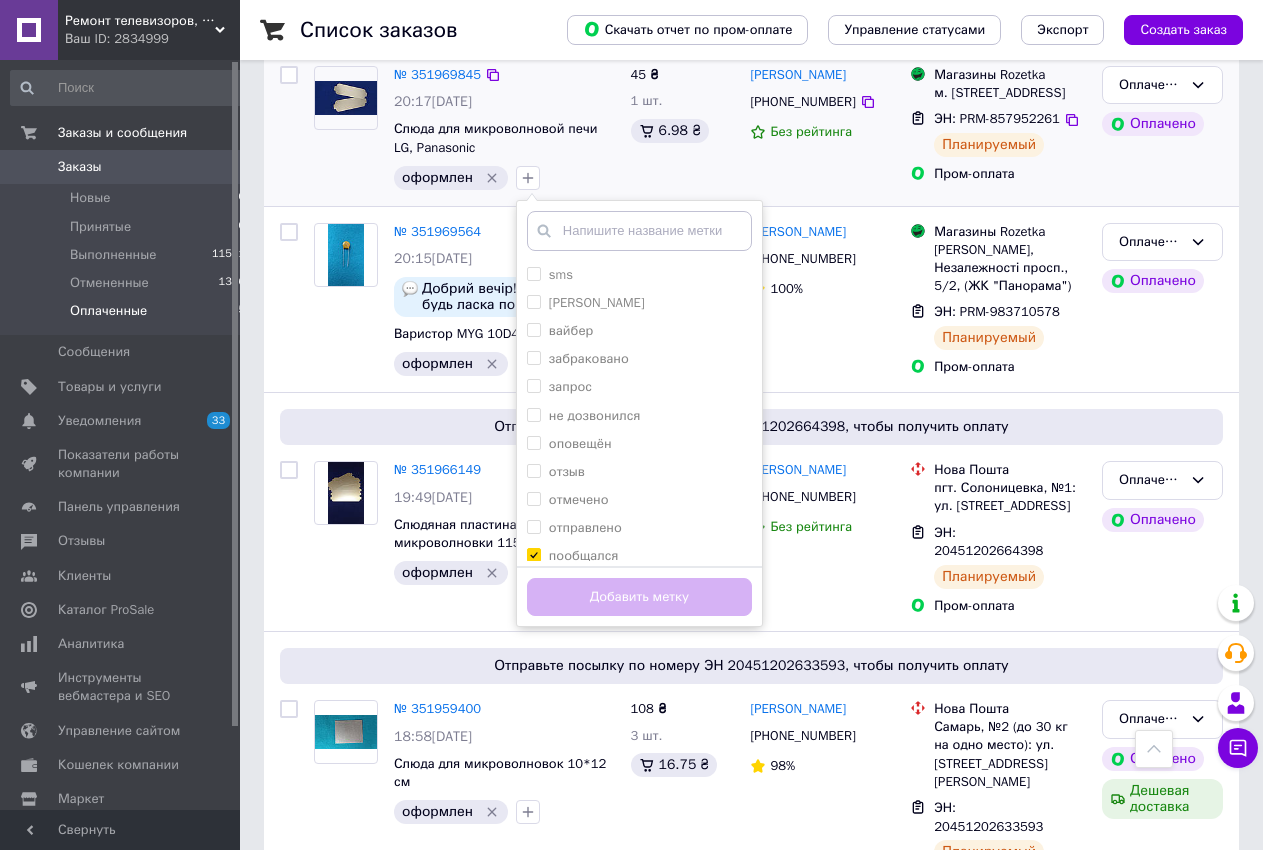 checkbox on "true" 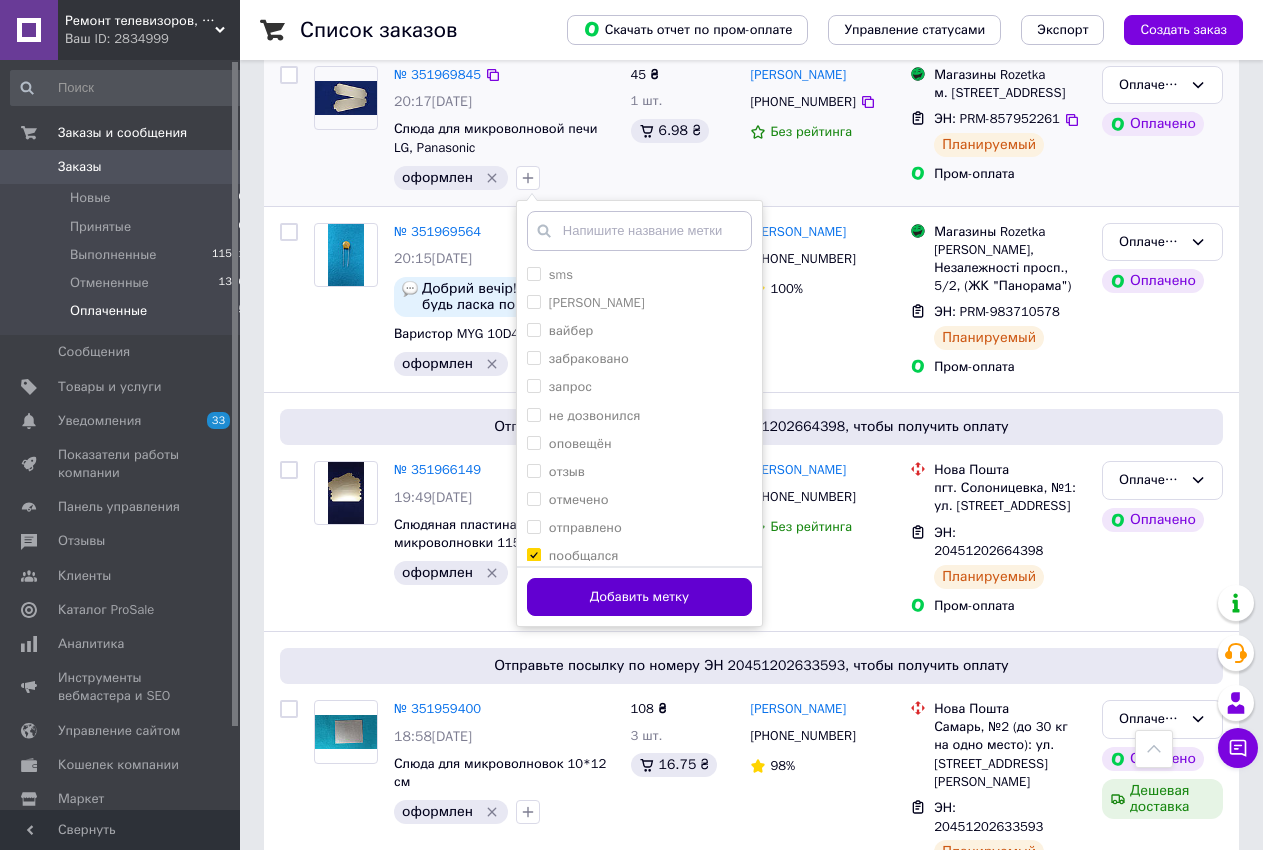click on "Добавить метку" at bounding box center (639, 597) 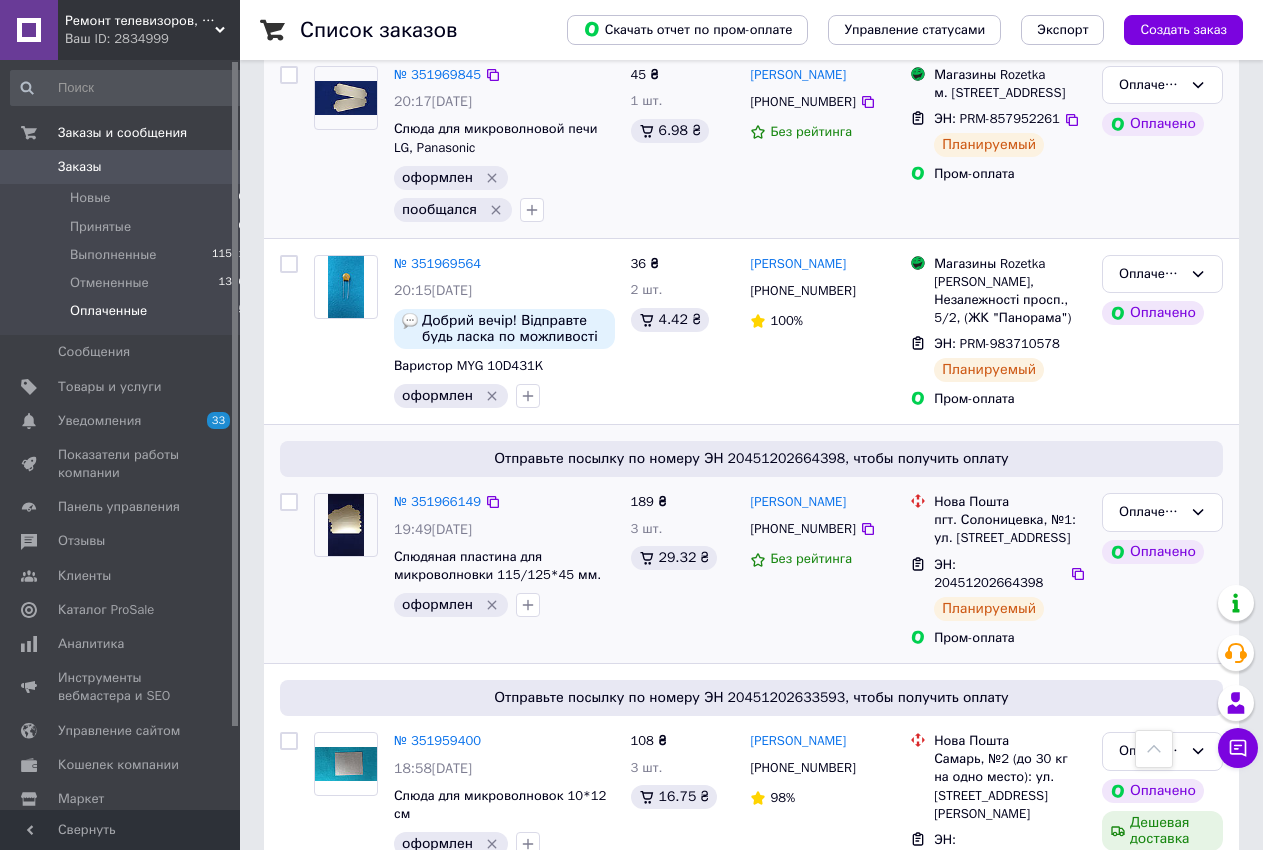 drag, startPoint x: 518, startPoint y: 567, endPoint x: 510, endPoint y: 574, distance: 10.630146 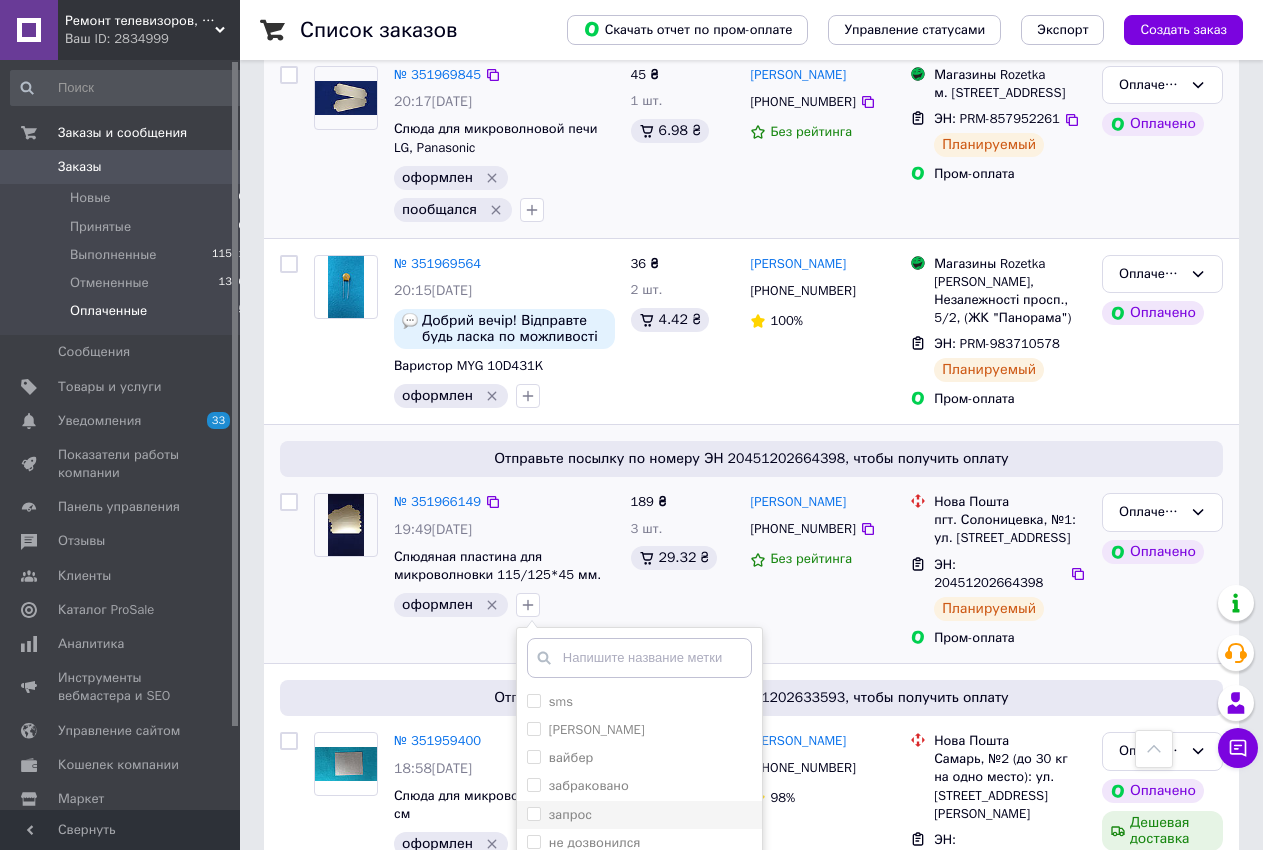 scroll, scrollTop: 610, scrollLeft: 0, axis: vertical 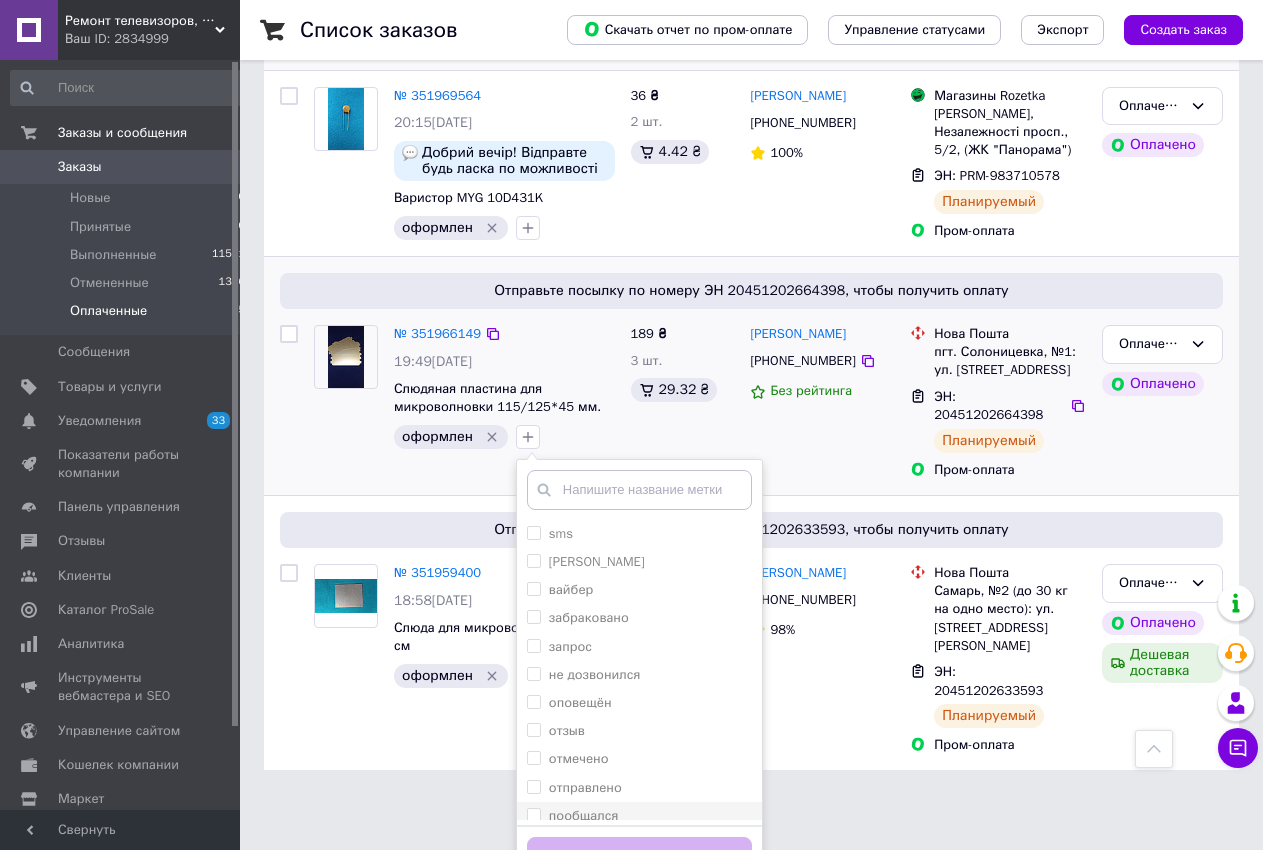 click on "пообщался" at bounding box center [533, 814] 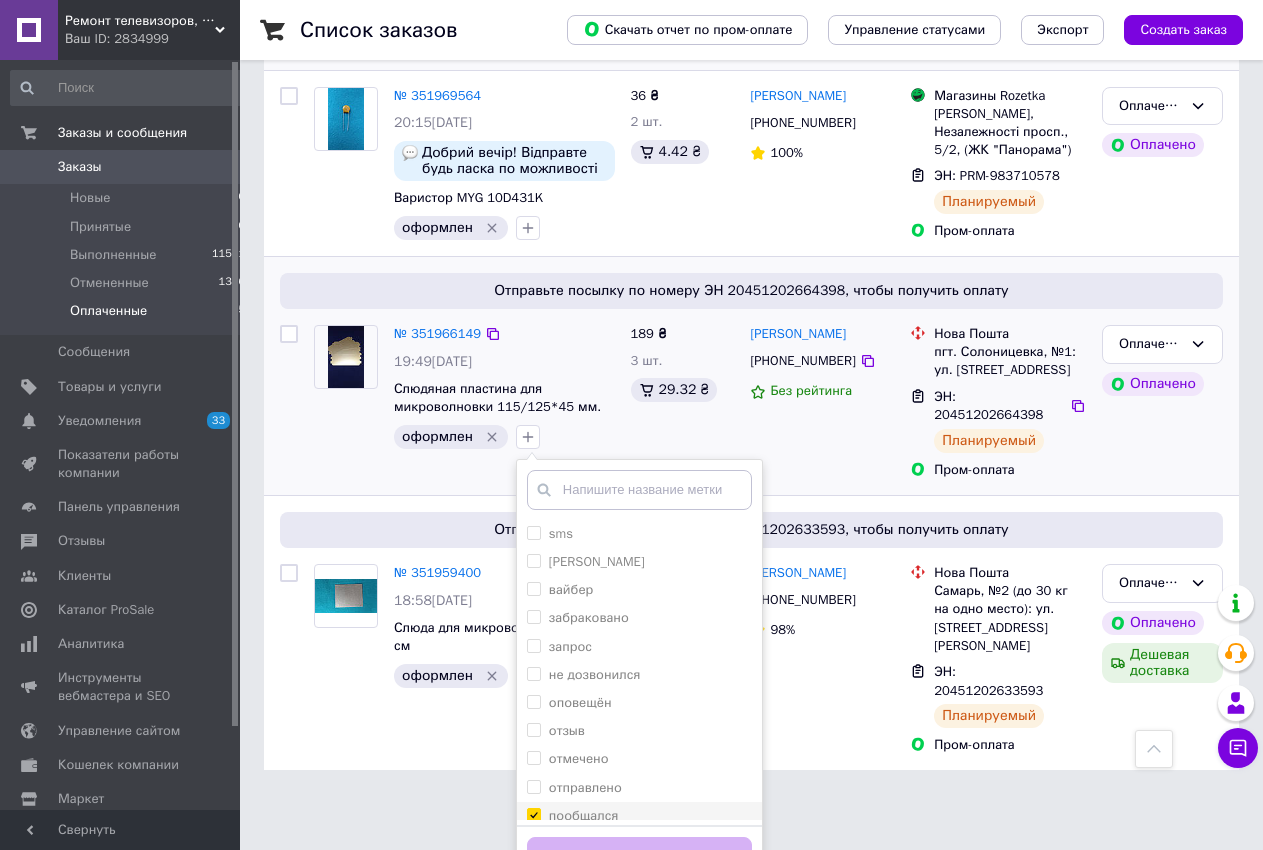 checkbox on "true" 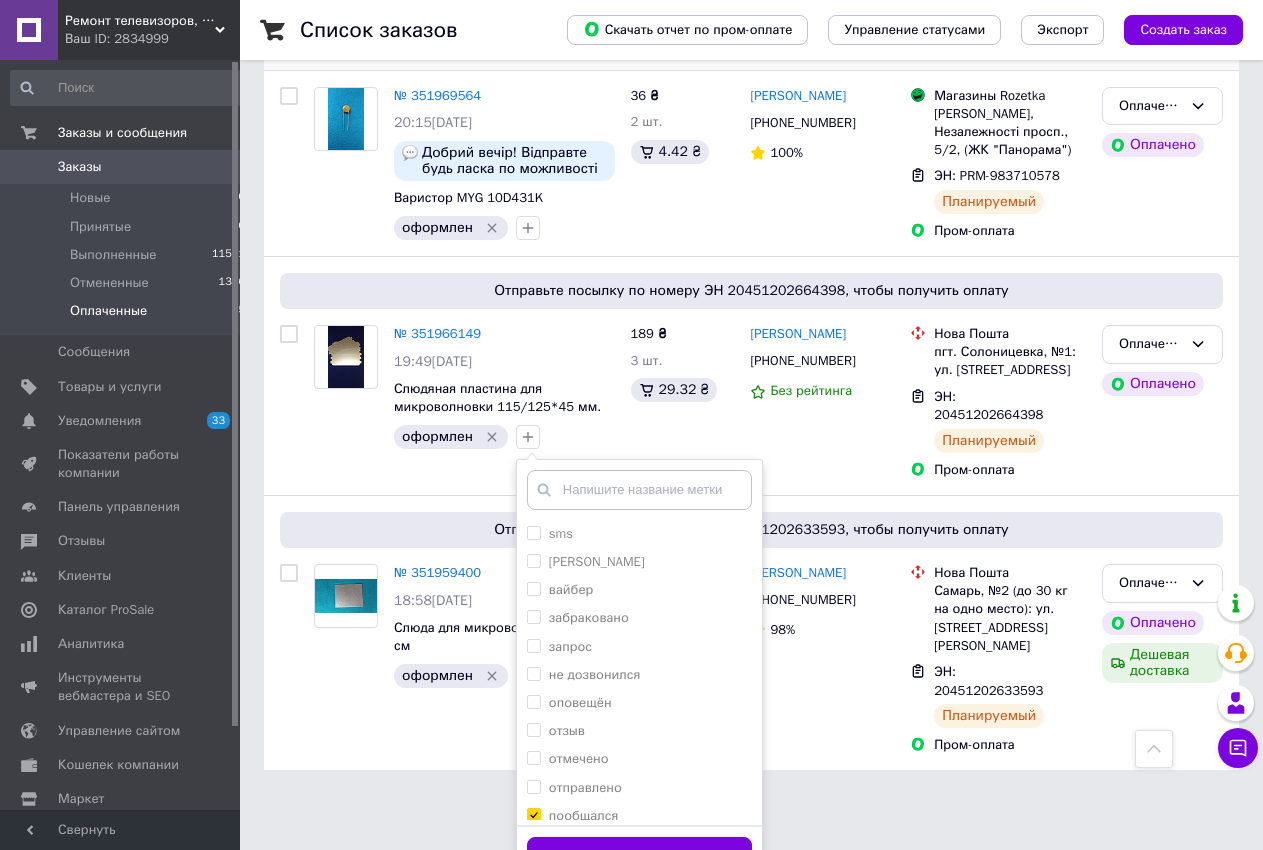 click on "Добавить метку" at bounding box center [639, 856] 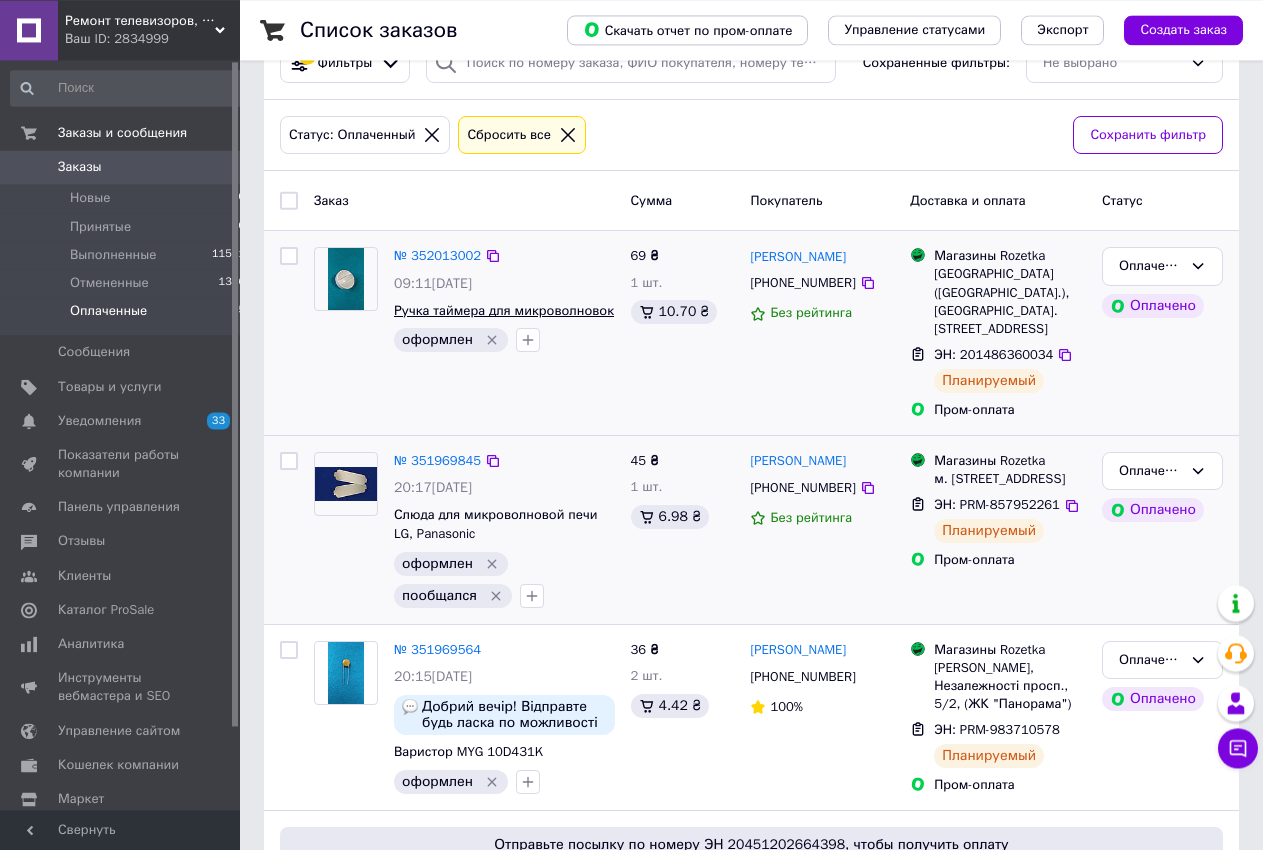 scroll, scrollTop: 55, scrollLeft: 0, axis: vertical 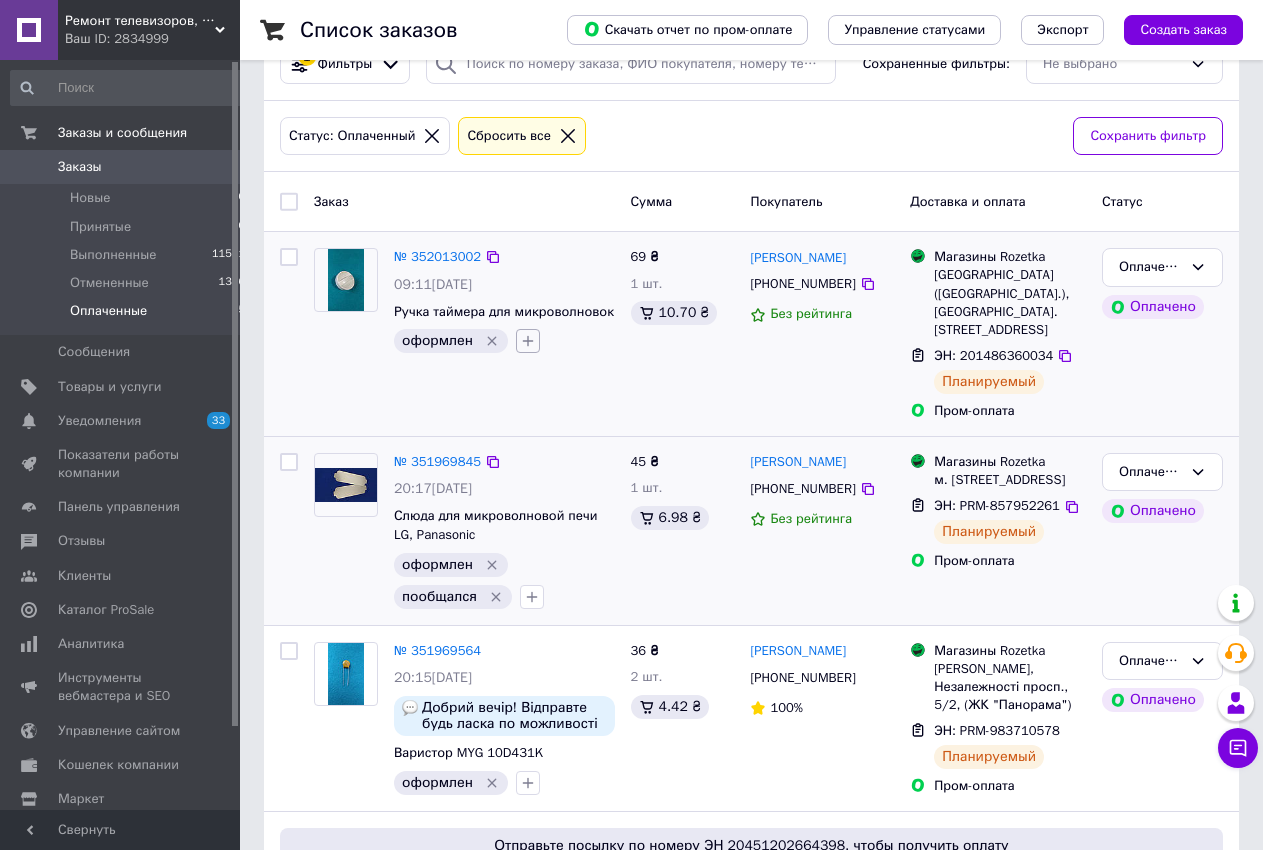 click 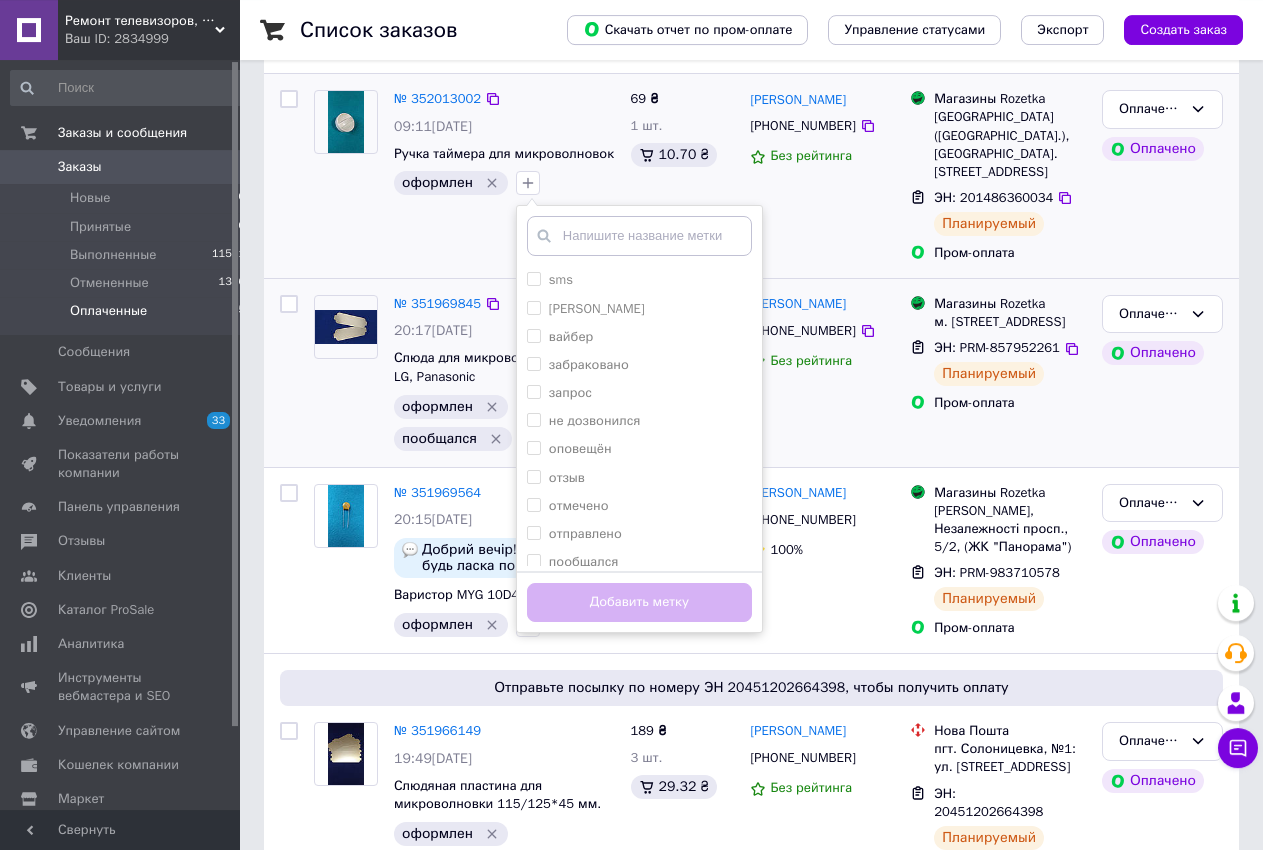 scroll, scrollTop: 361, scrollLeft: 0, axis: vertical 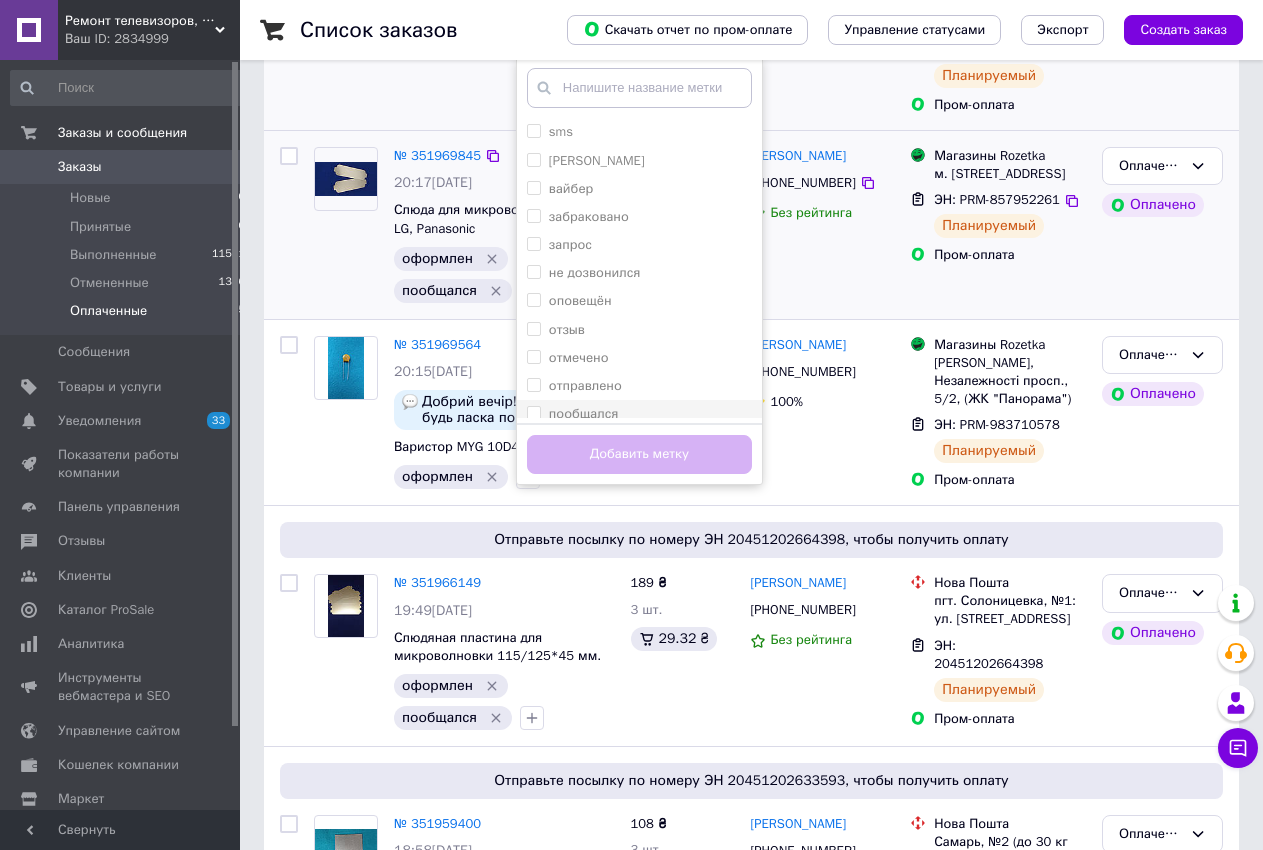 drag, startPoint x: 527, startPoint y: 411, endPoint x: 557, endPoint y: 439, distance: 41.036568 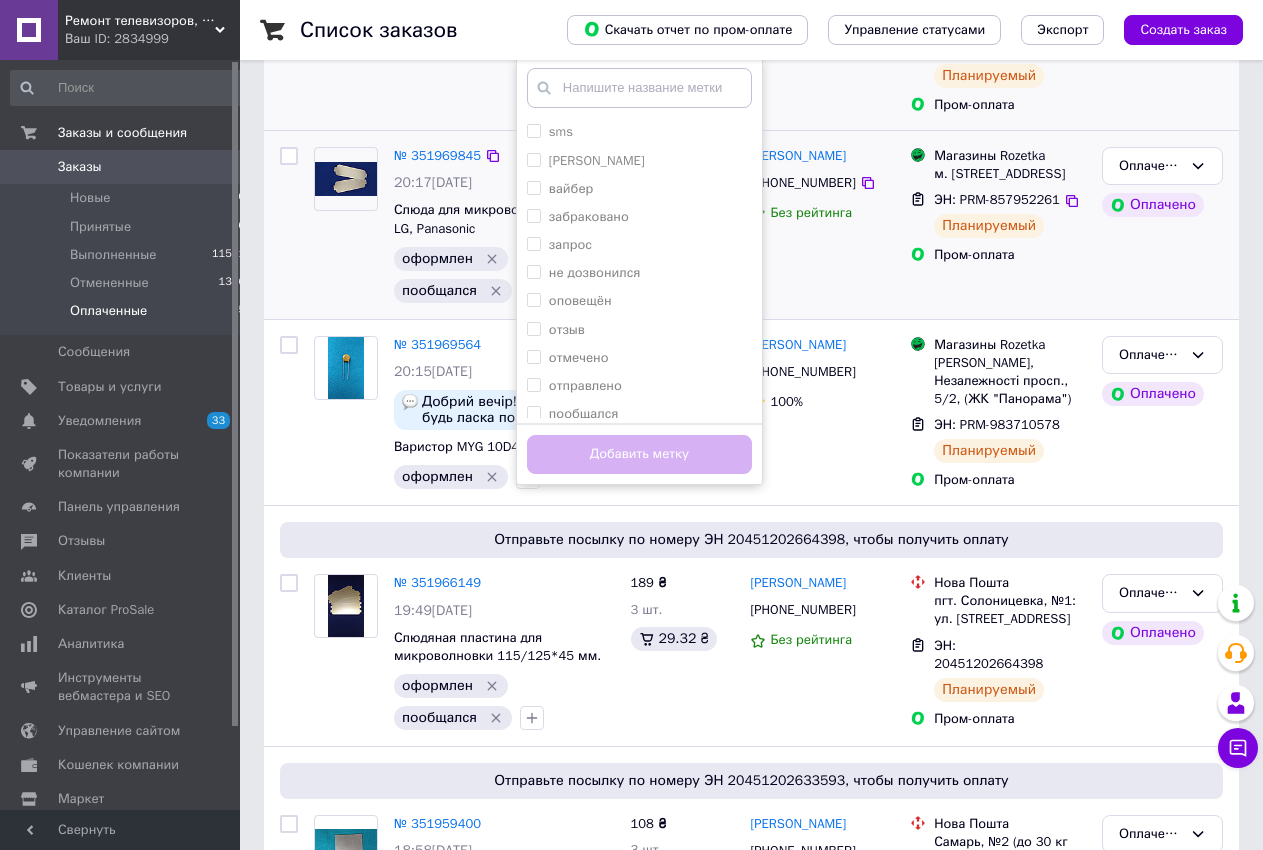 click on "пообщался" at bounding box center (533, 412) 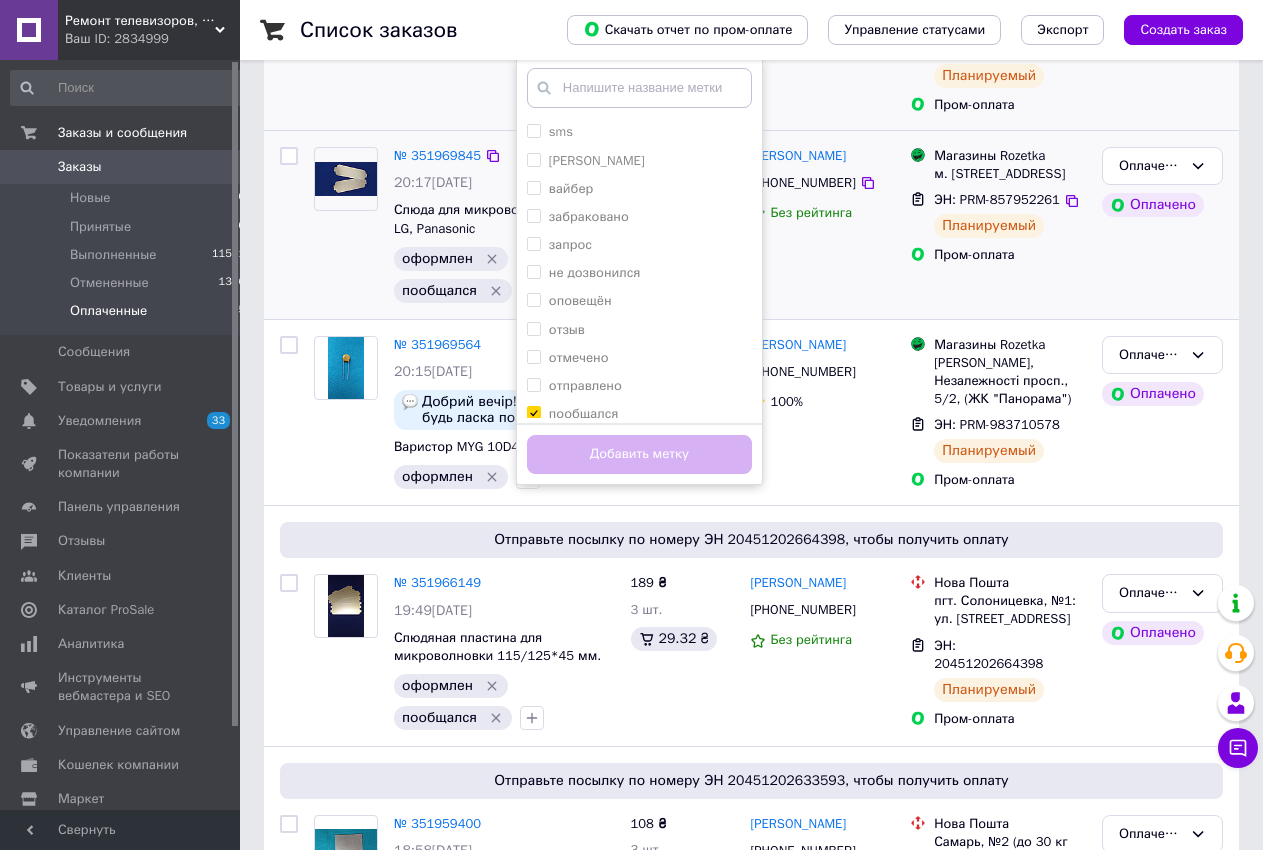 checkbox on "true" 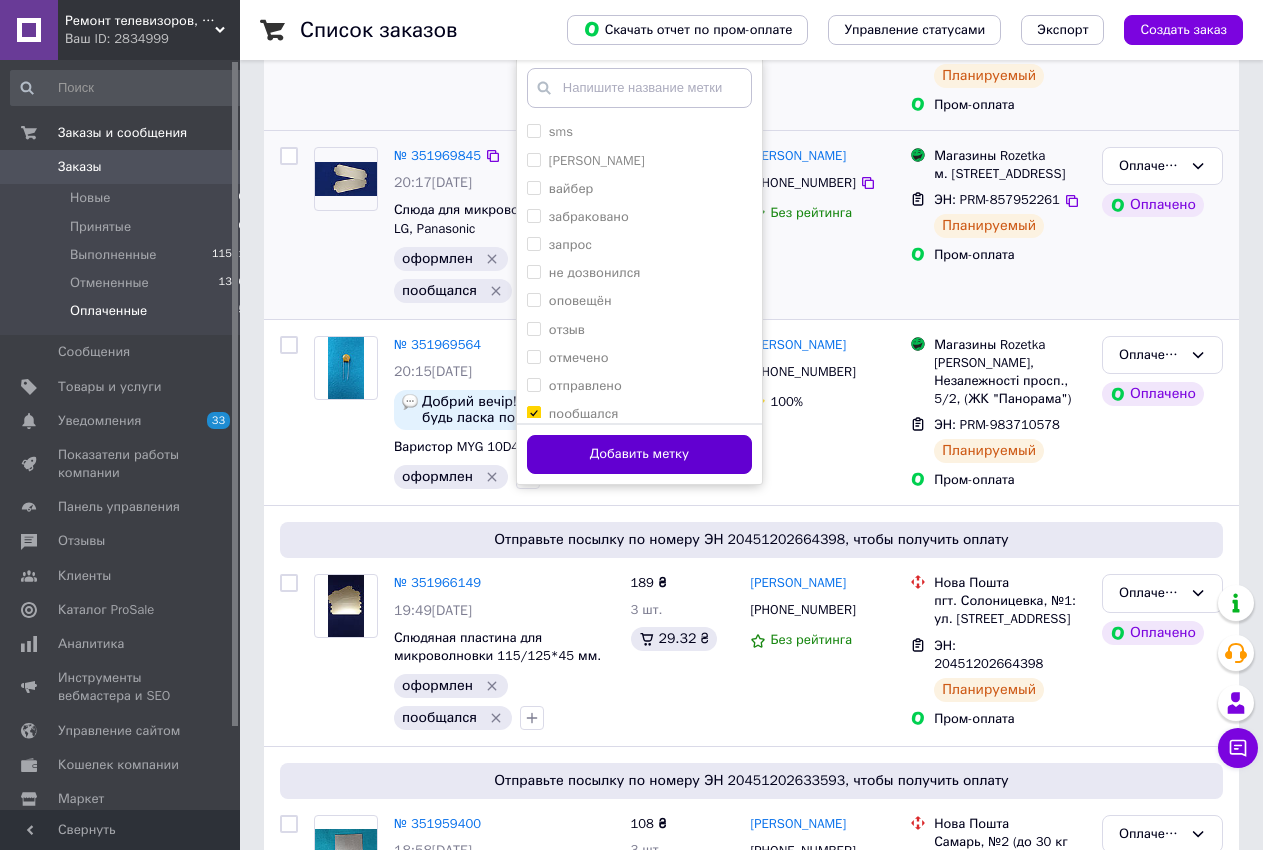click on "Добавить метку" at bounding box center (639, 454) 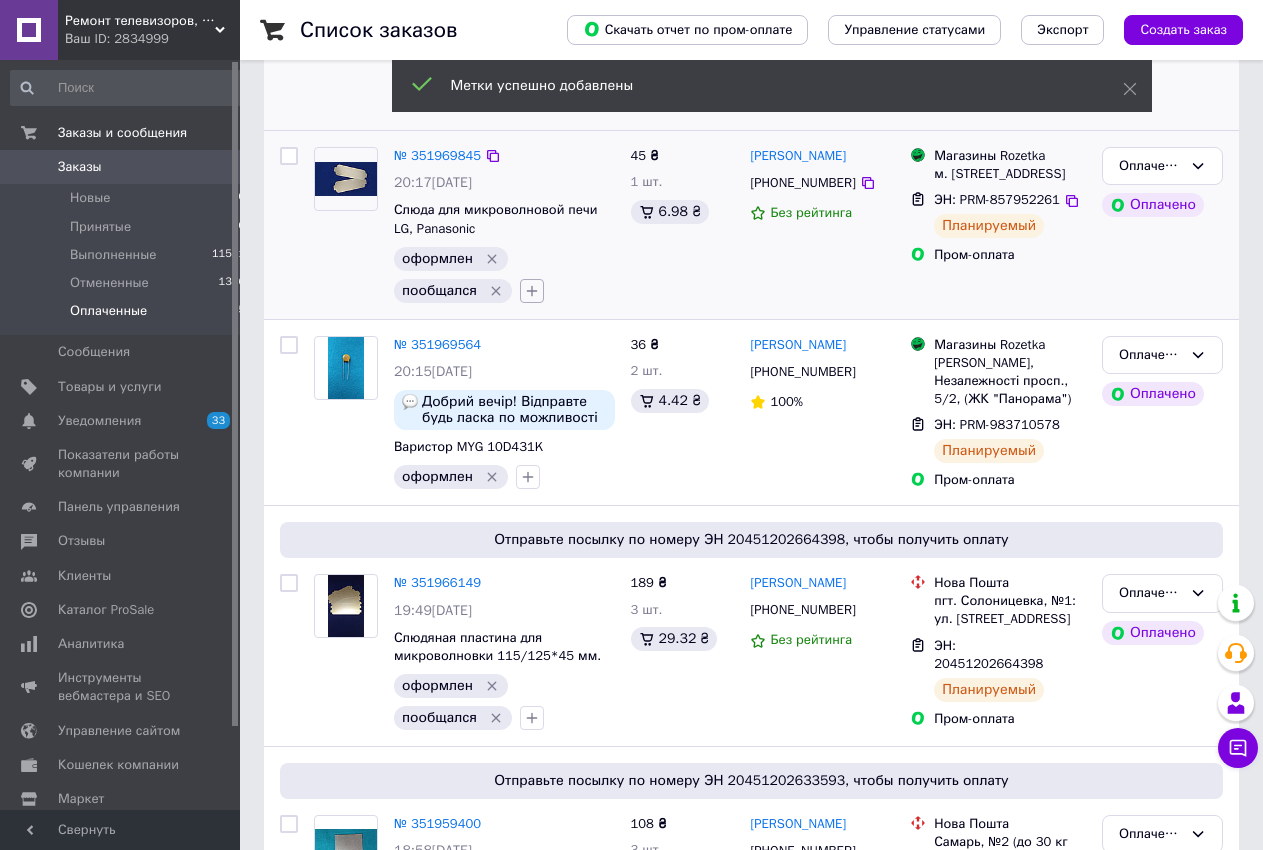 click 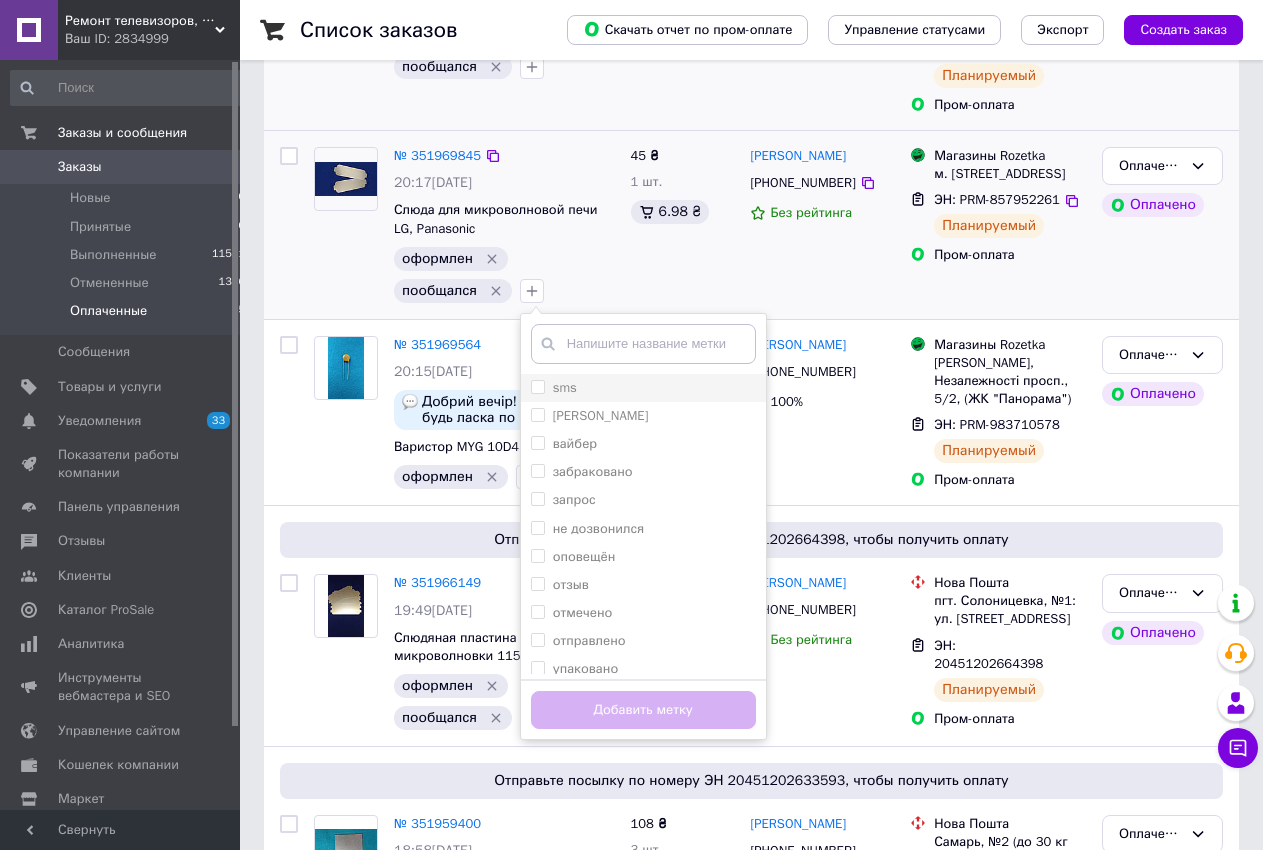 click on "sms" at bounding box center (537, 386) 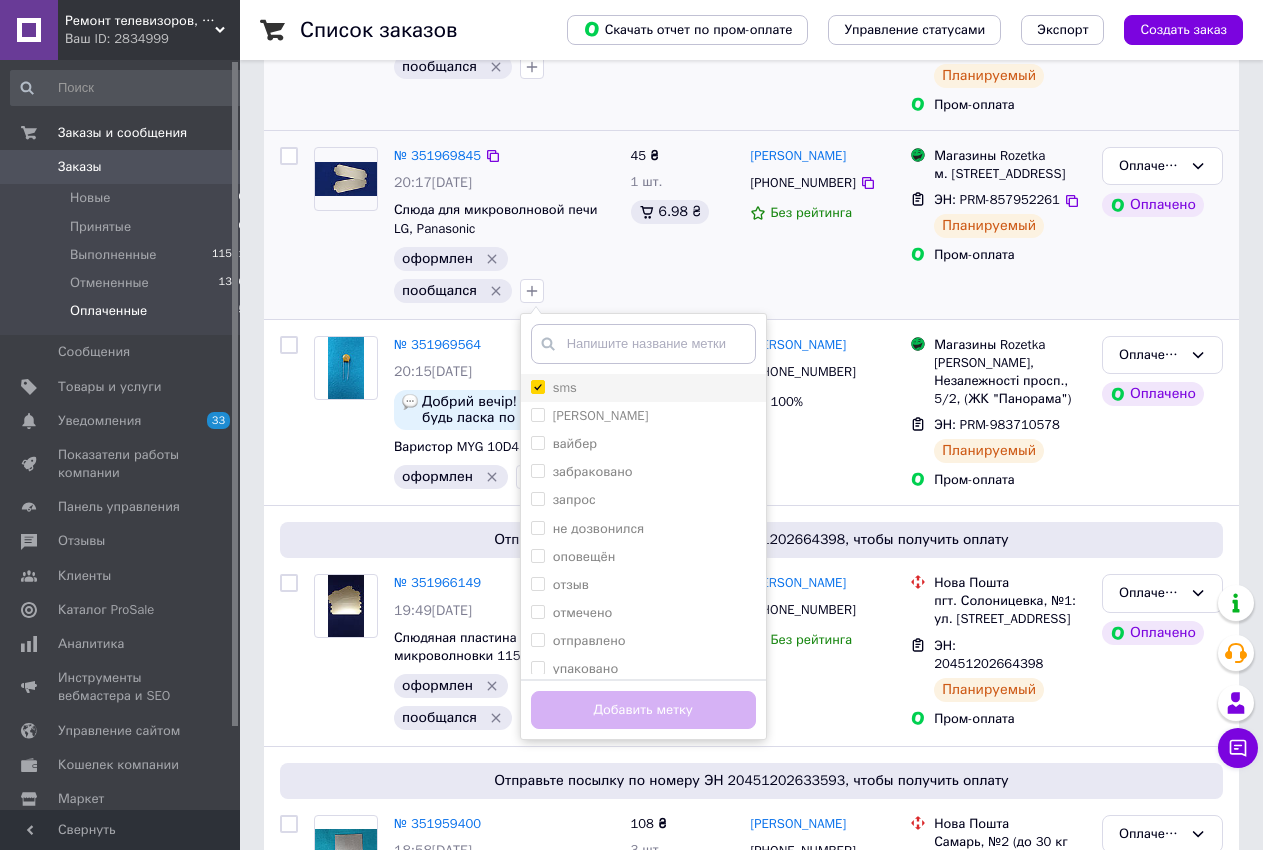 checkbox on "true" 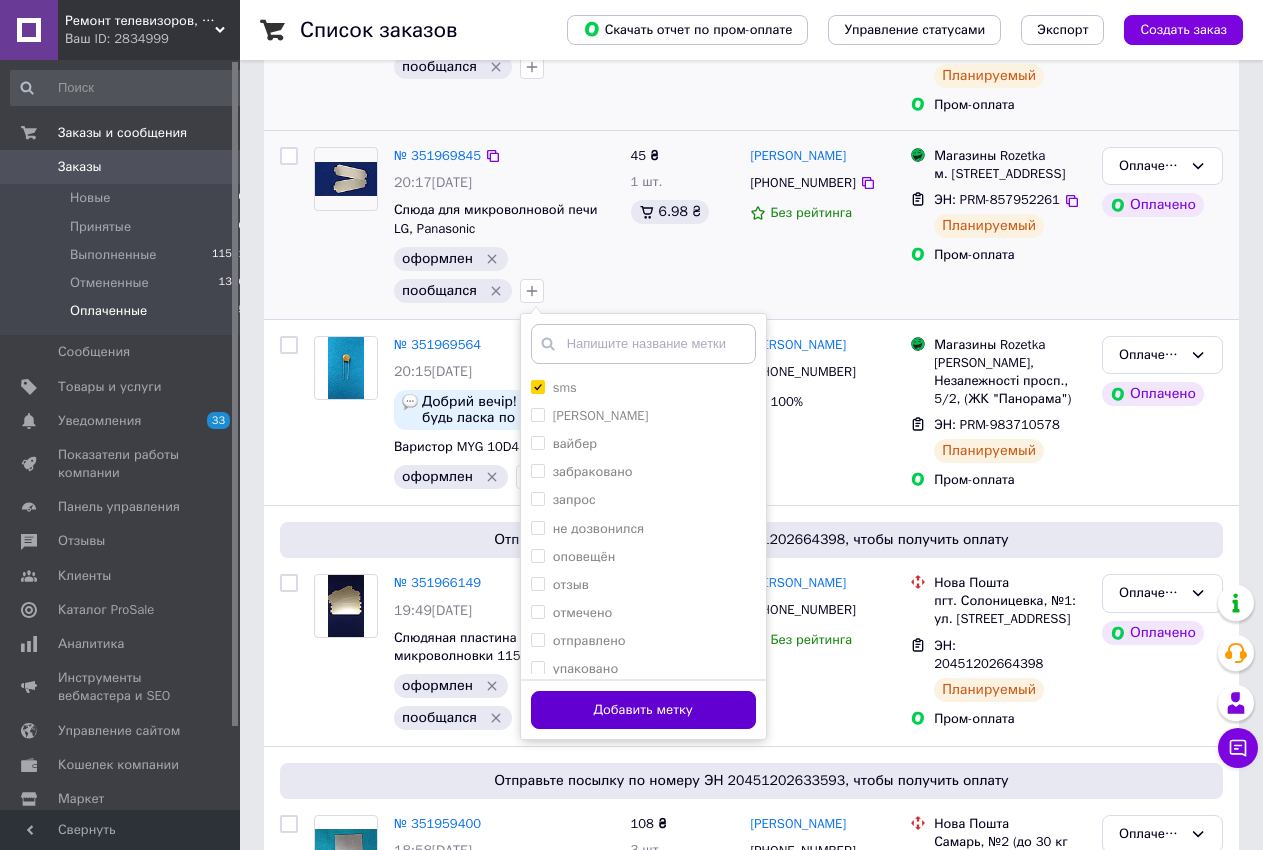 click on "Добавить метку" at bounding box center [643, 710] 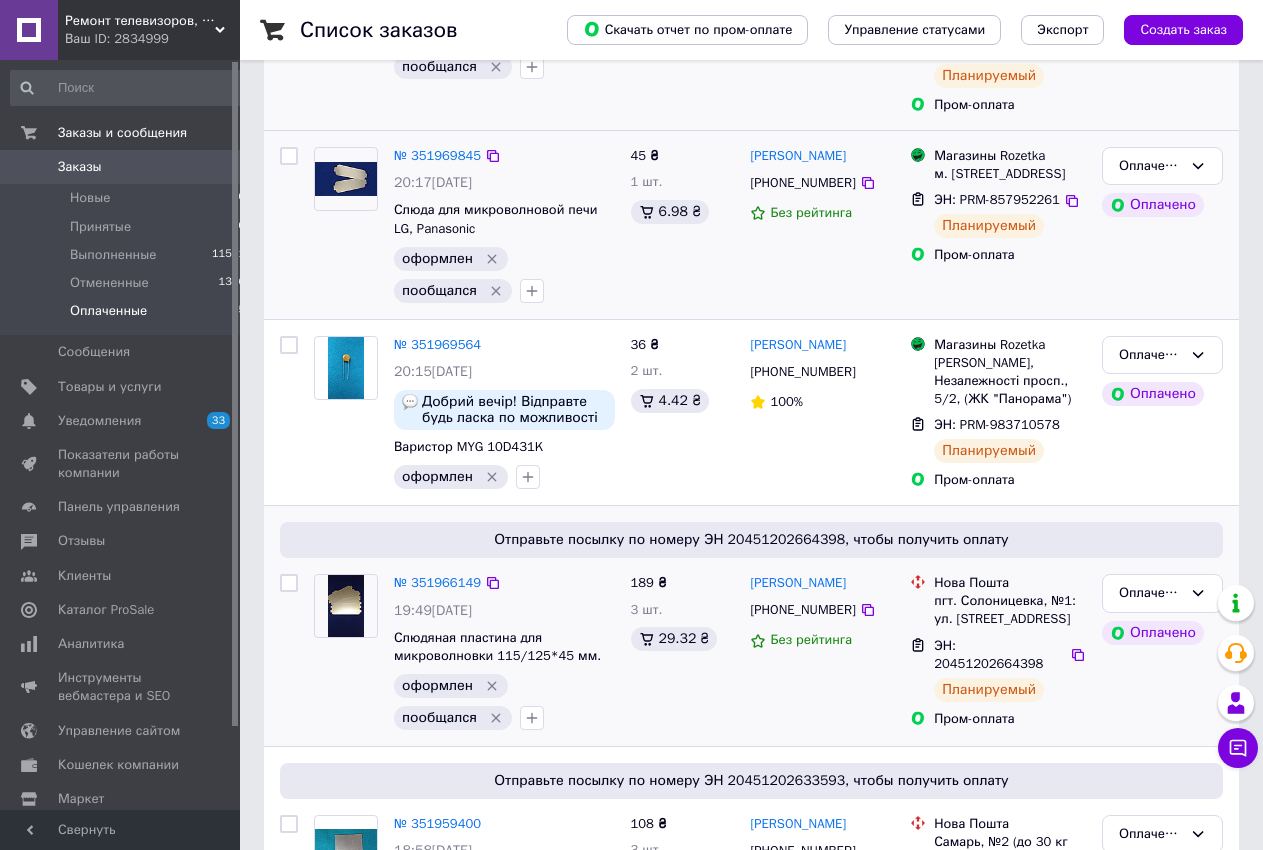 scroll, scrollTop: 485, scrollLeft: 0, axis: vertical 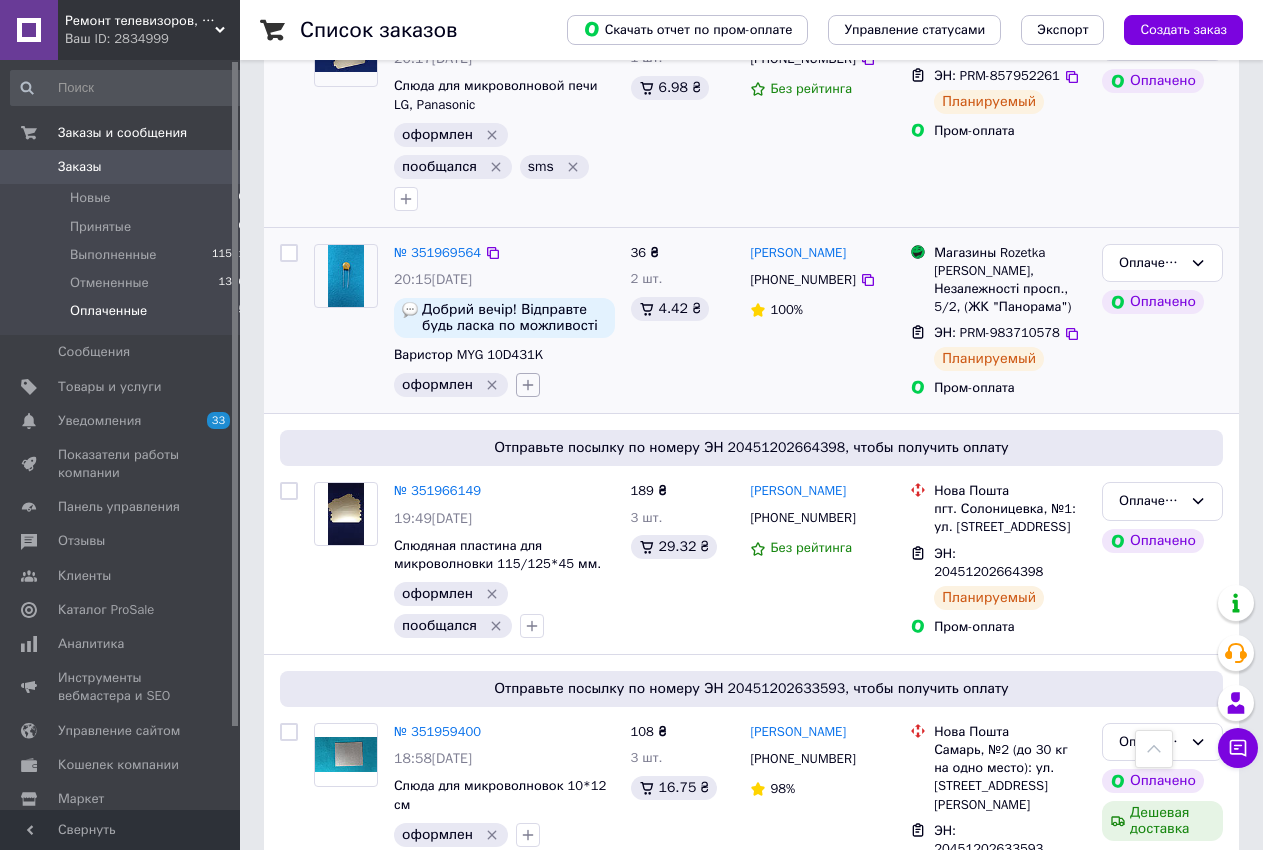click at bounding box center [528, 385] 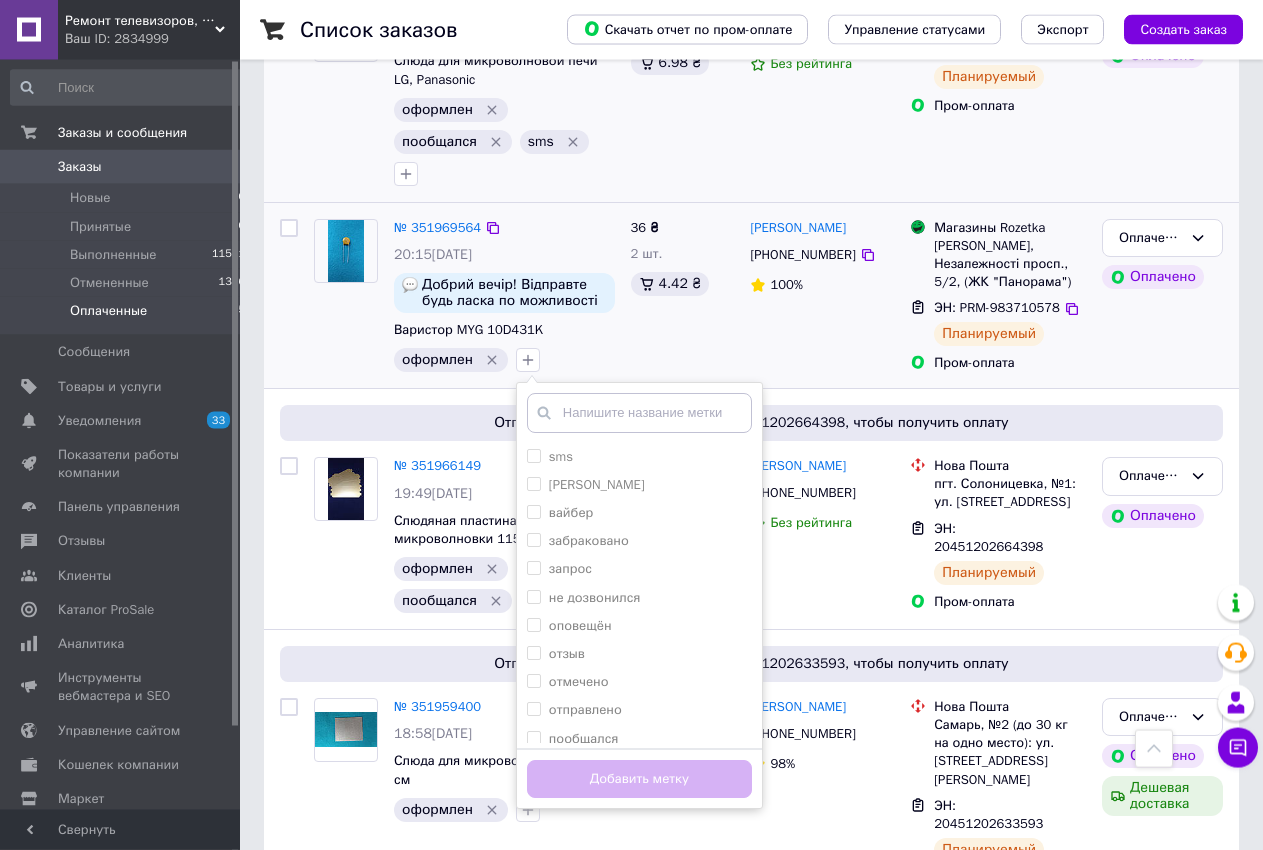 scroll, scrollTop: 517, scrollLeft: 0, axis: vertical 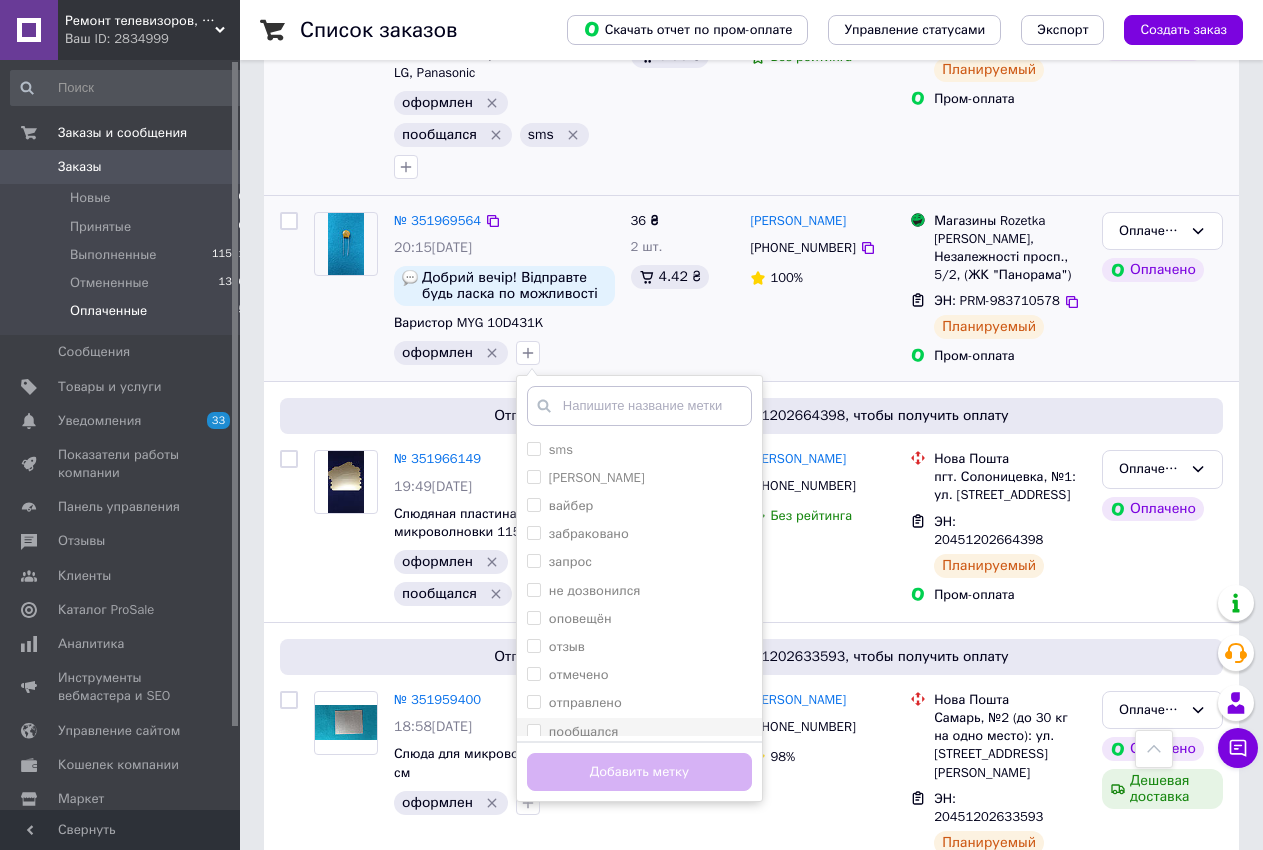 click on "пообщался" at bounding box center (533, 730) 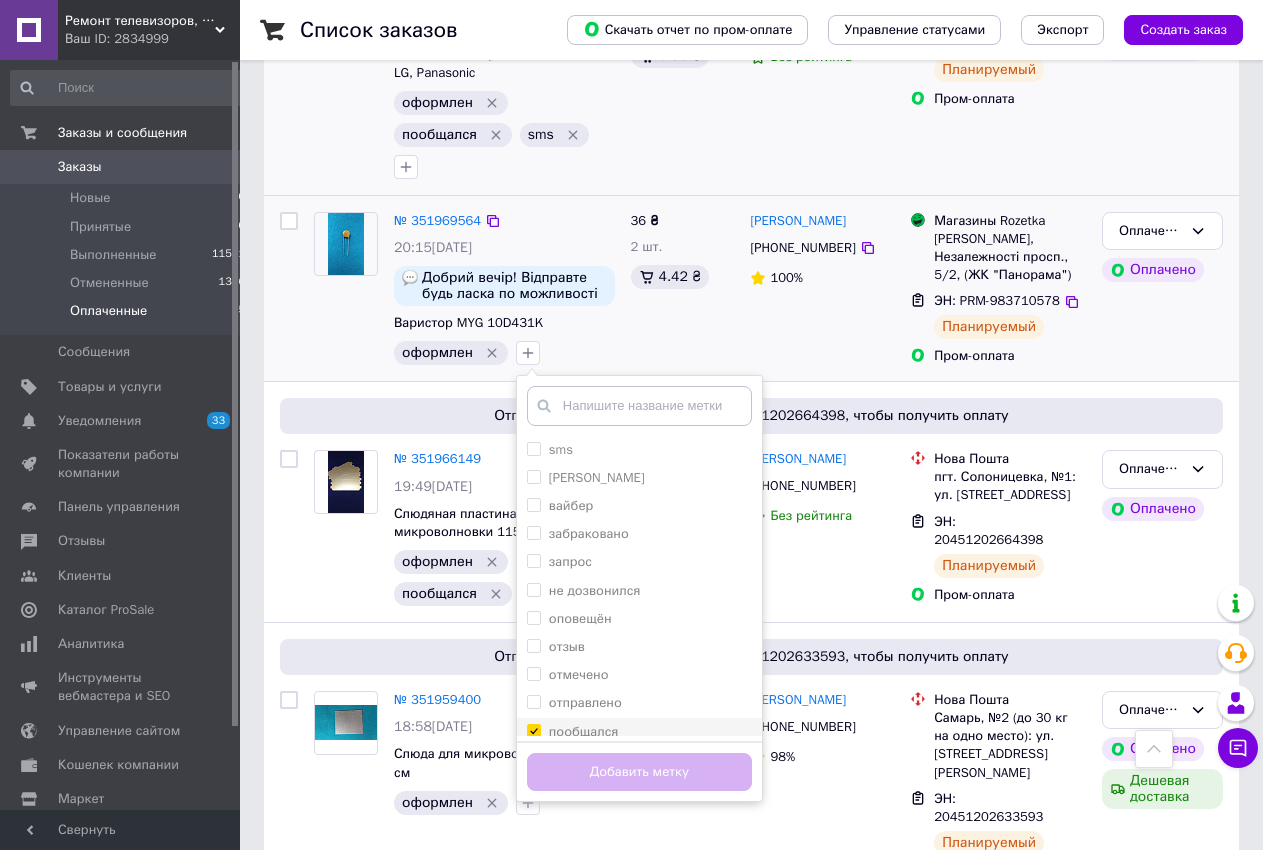 checkbox on "true" 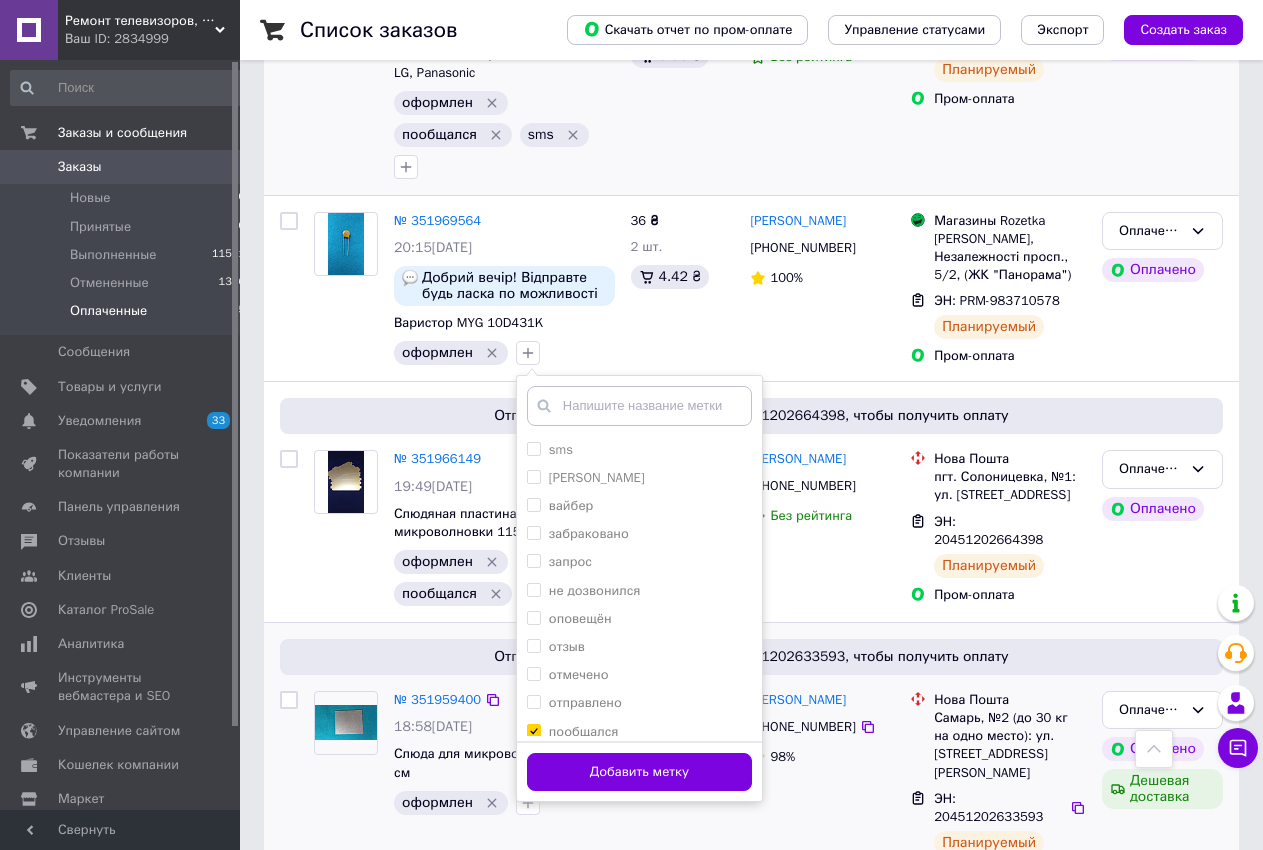 click on "Добавить метку" at bounding box center (639, 772) 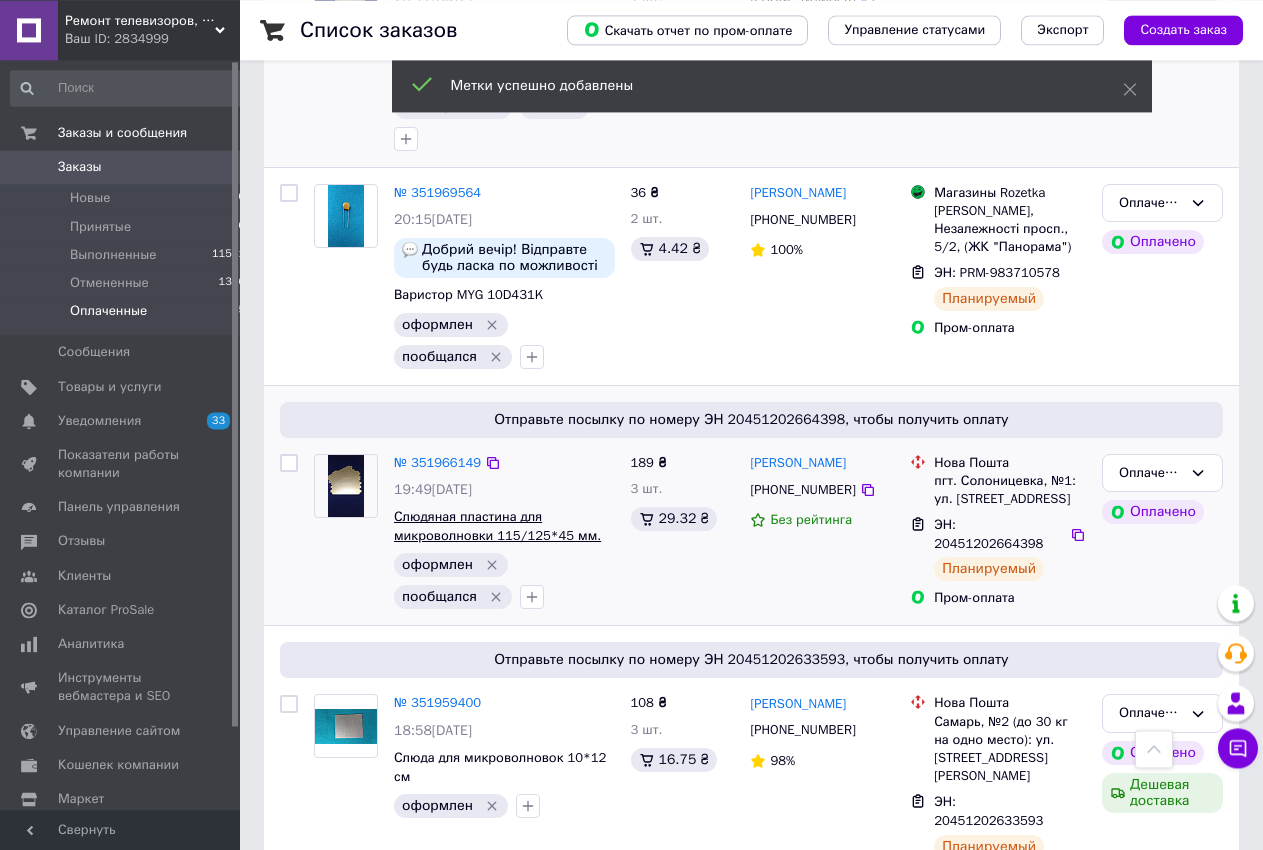 scroll, scrollTop: 549, scrollLeft: 0, axis: vertical 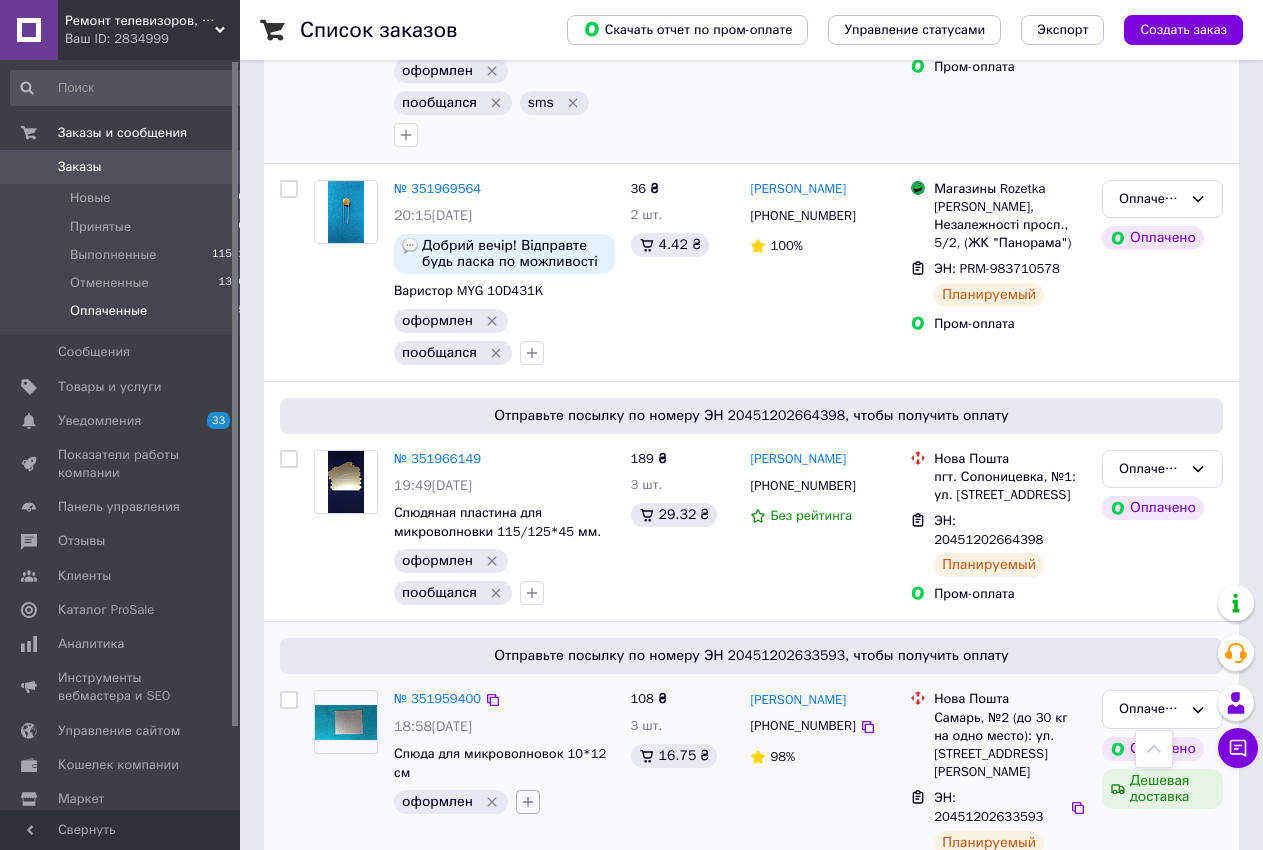 click 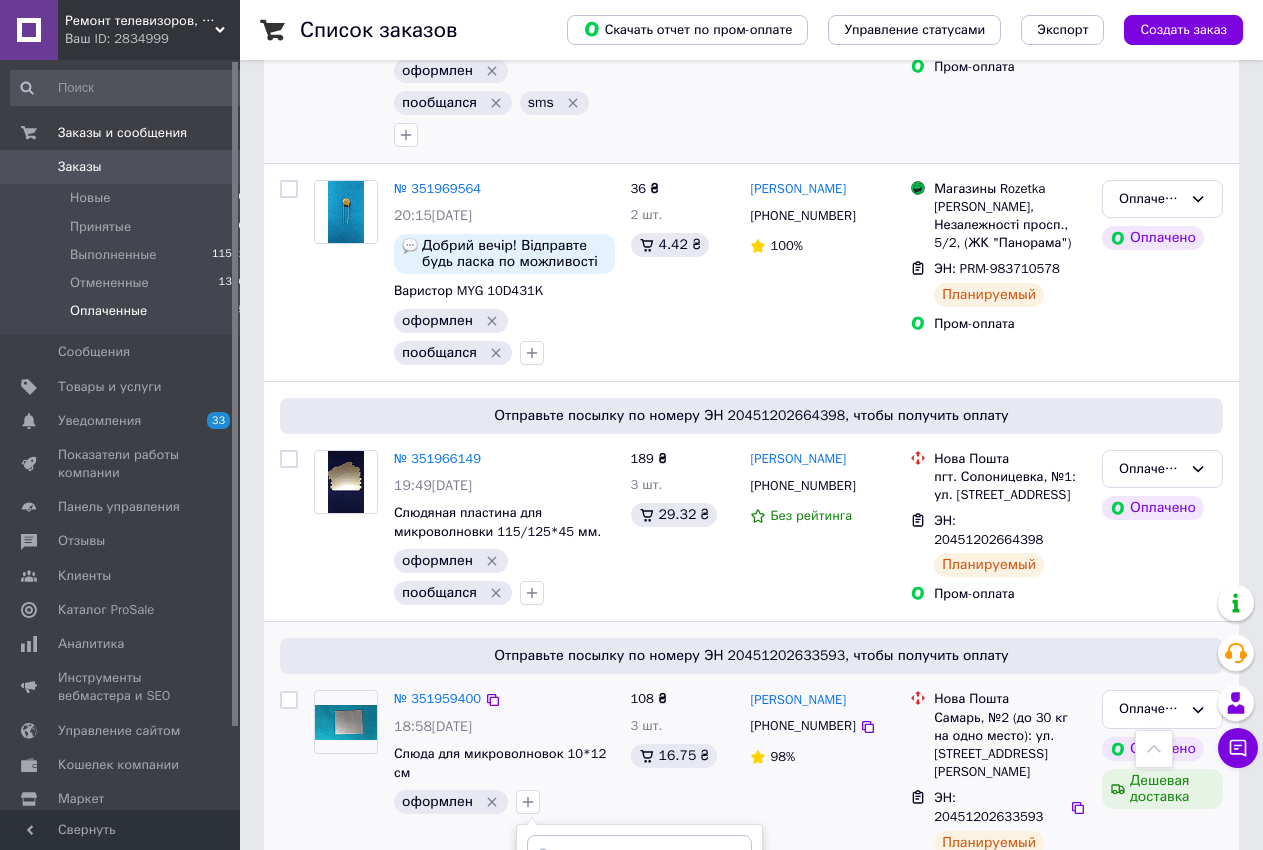 scroll, scrollTop: 855, scrollLeft: 0, axis: vertical 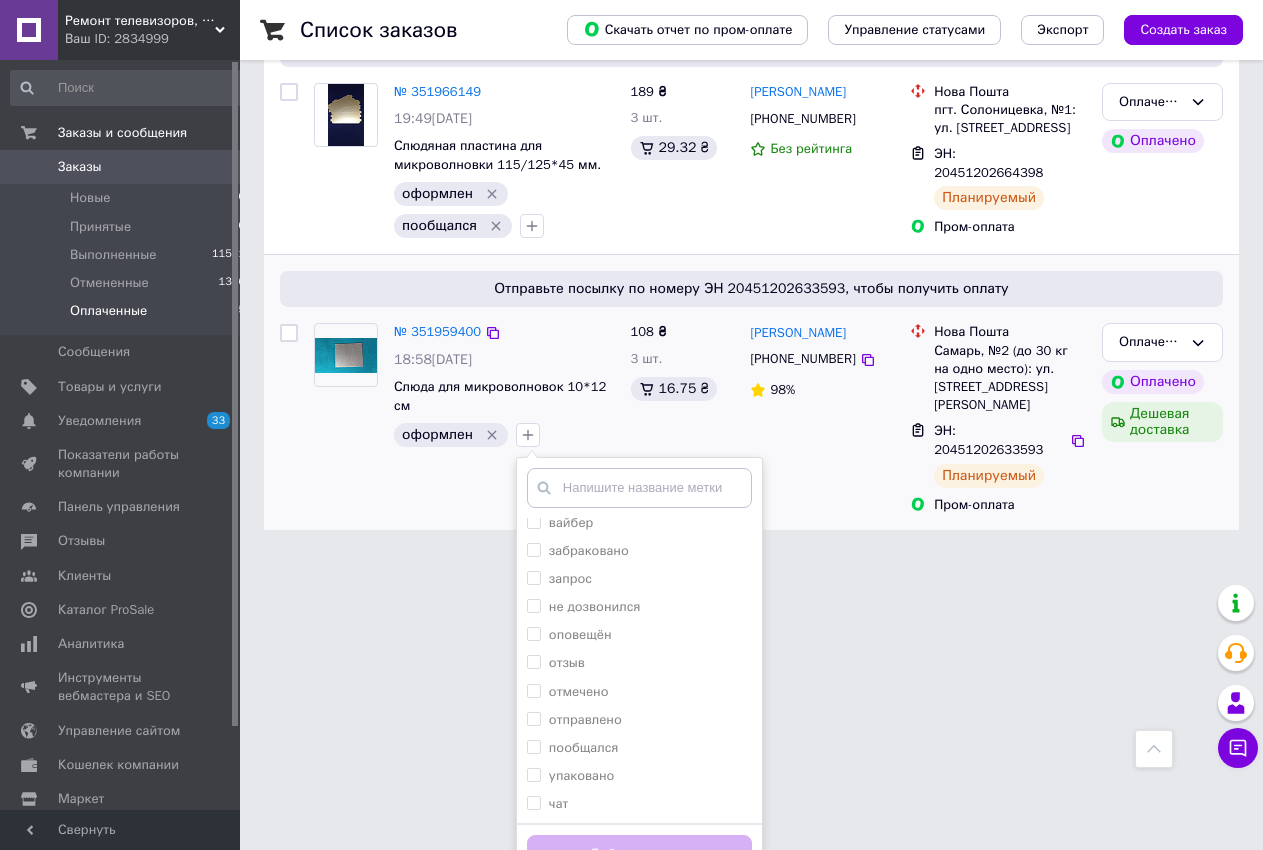 drag, startPoint x: 525, startPoint y: 713, endPoint x: 558, endPoint y: 787, distance: 81.02469 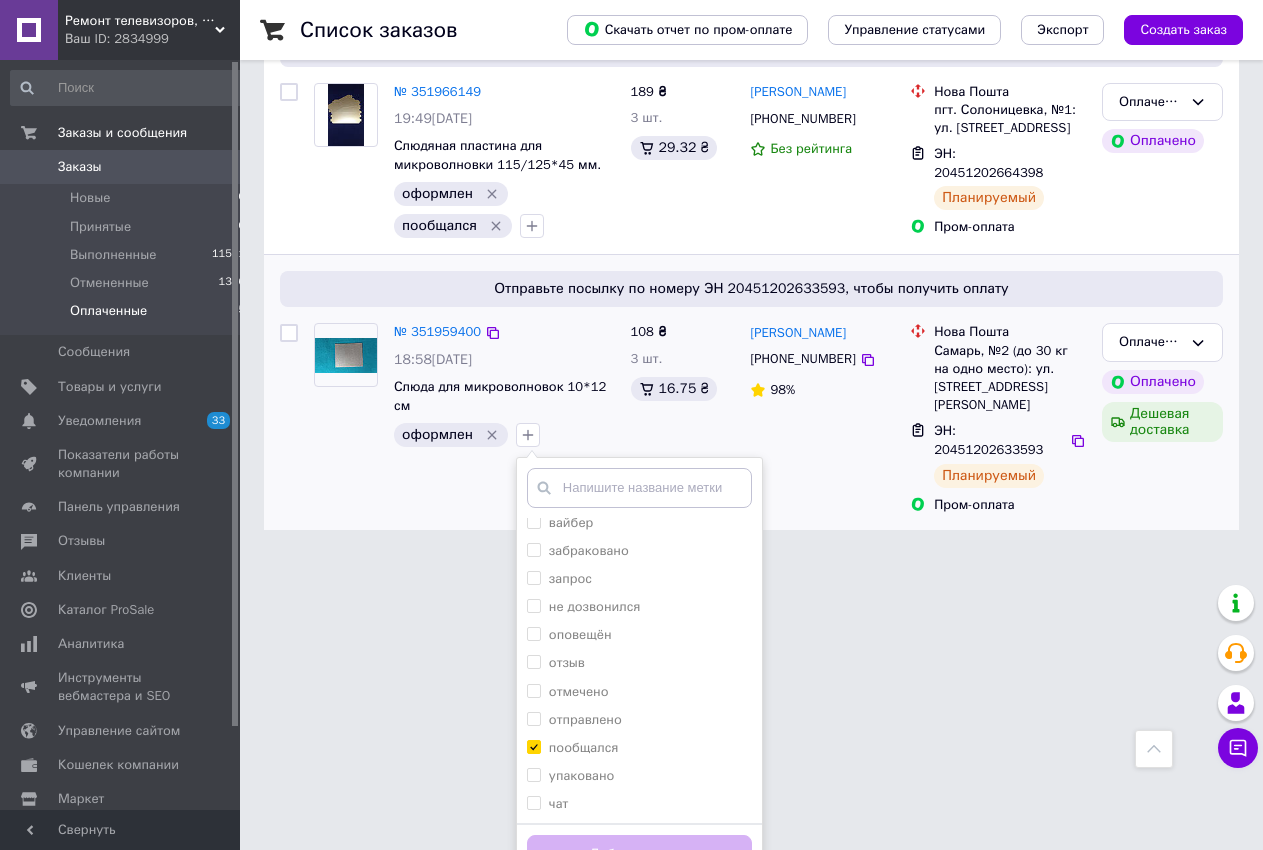 checkbox on "true" 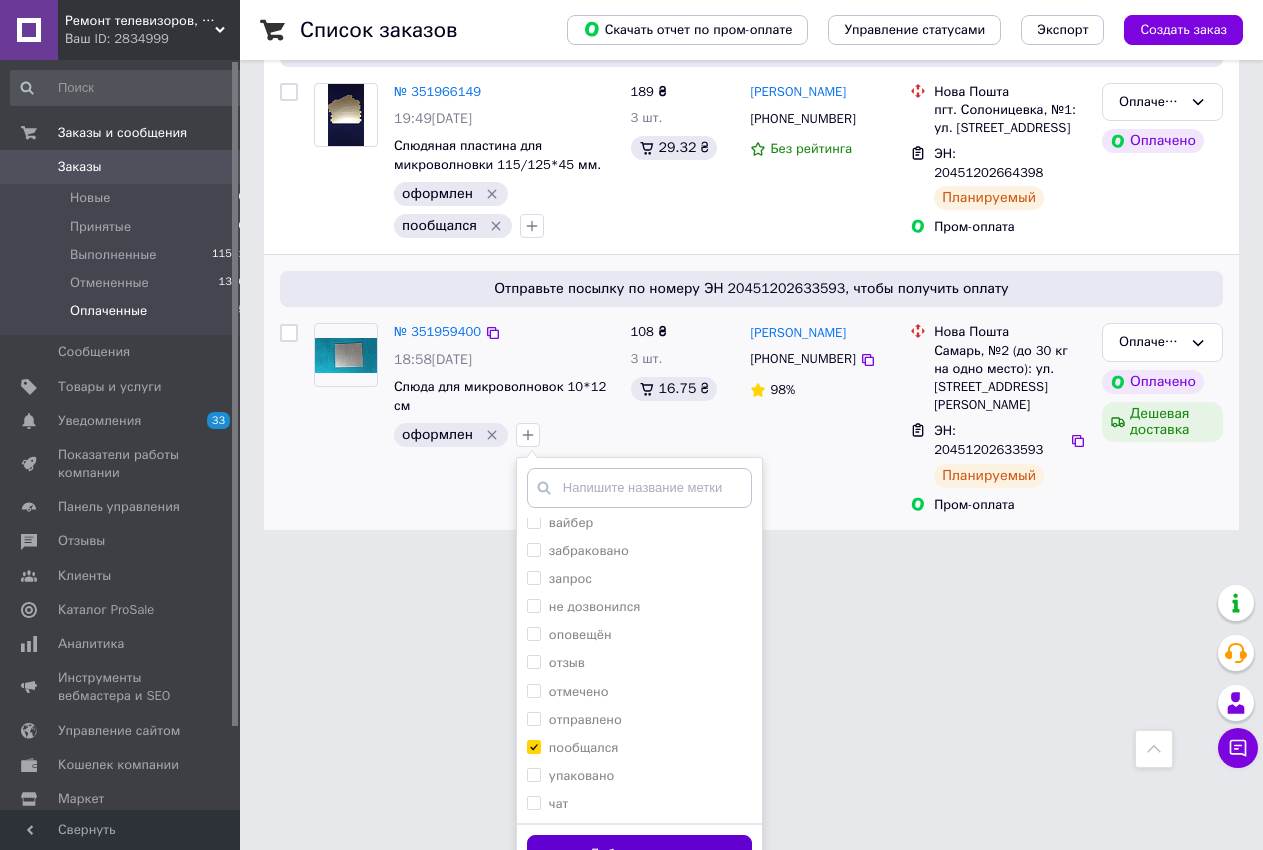 click on "Добавить метку" at bounding box center (639, 854) 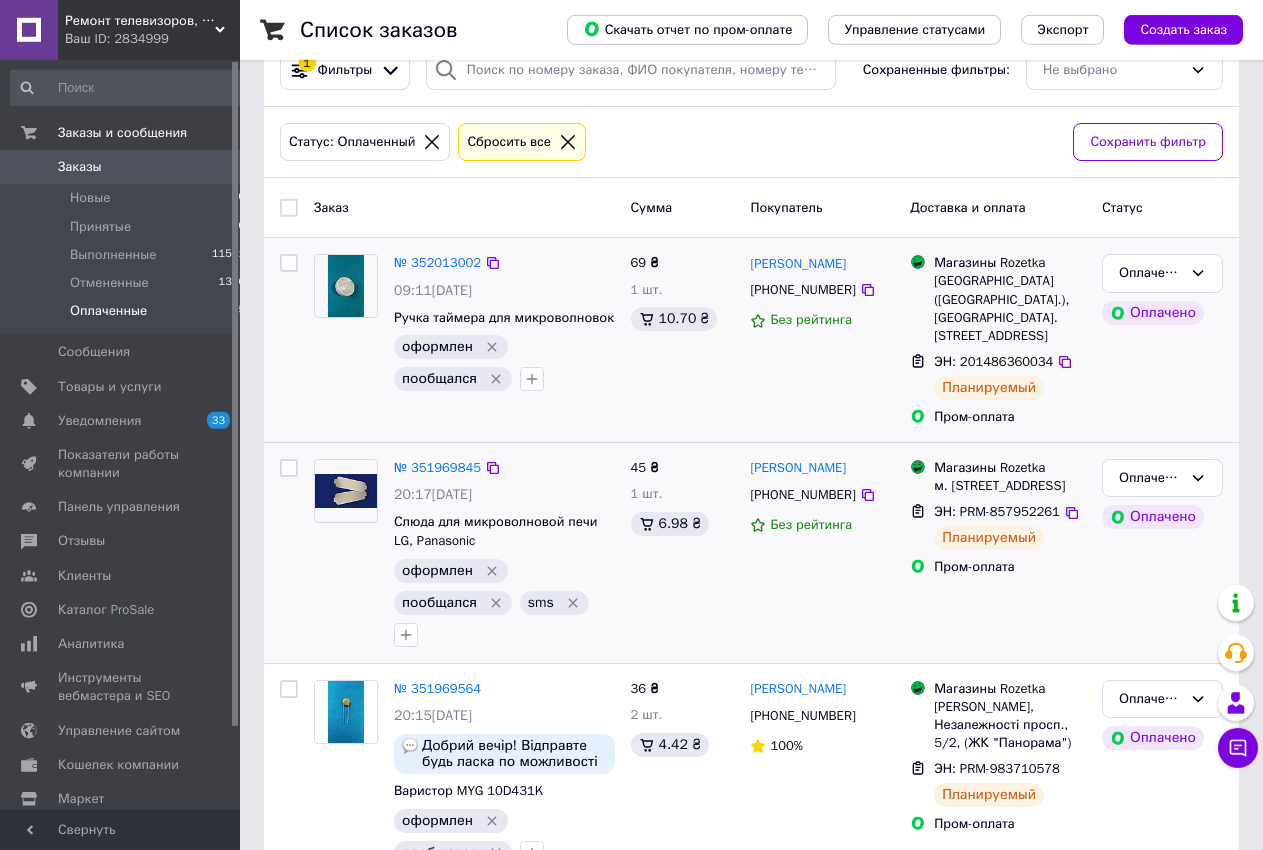 scroll, scrollTop: 0, scrollLeft: 0, axis: both 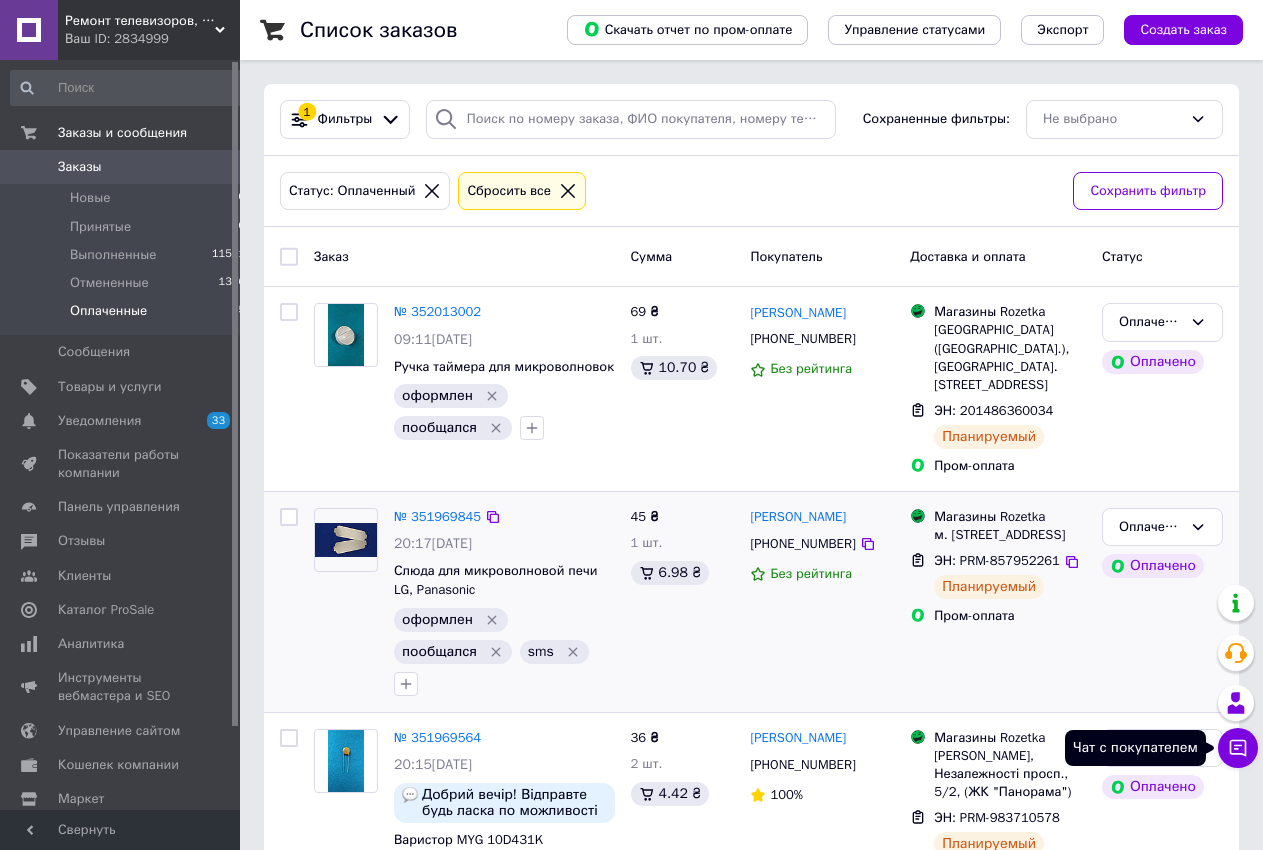 click 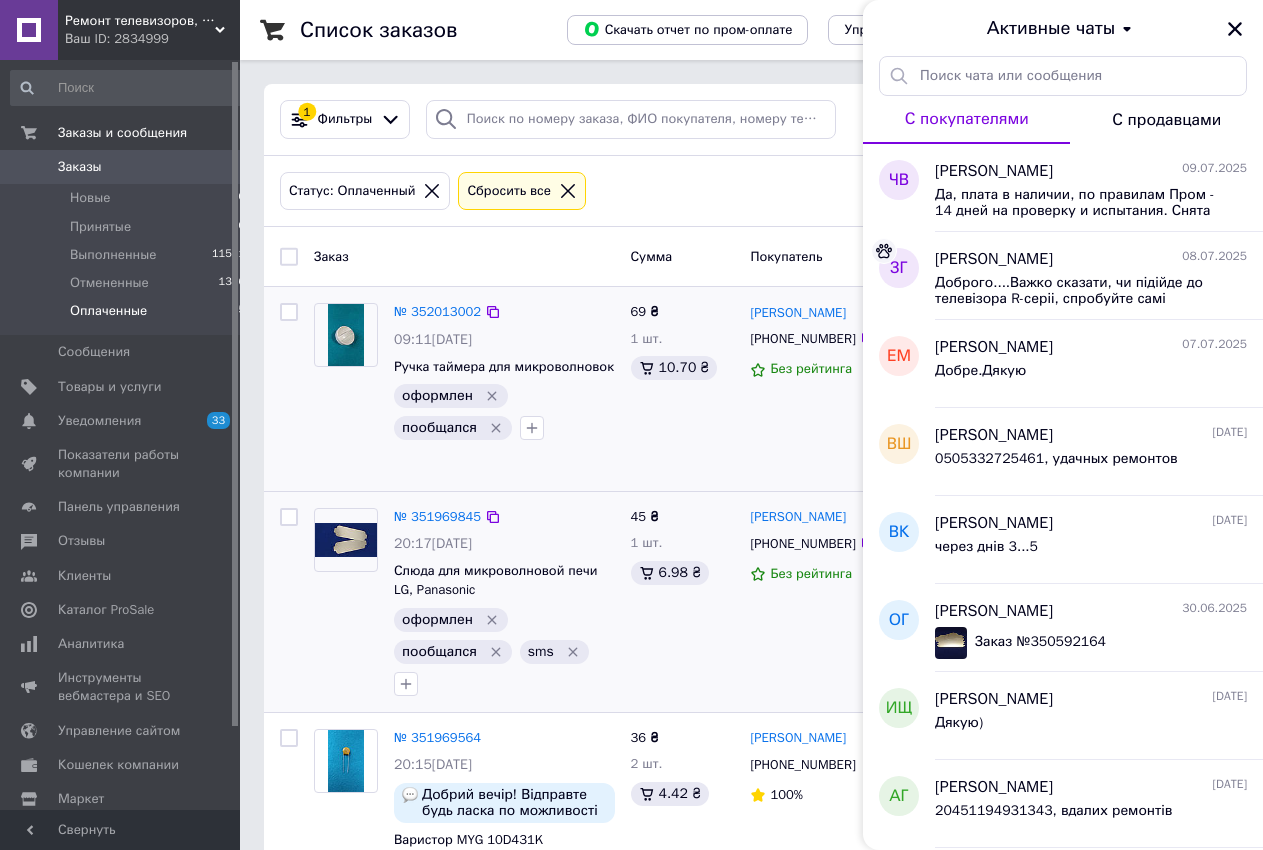click on "Да, плата в наличии, по правилам Пром - 14 дней на проверку и испытания. Снята с рабочего аппарата с повреждённым экраном. Так как плата Б.У., по закону о защите прав потребителей гарантия не выдаётся" at bounding box center (1077, 203) 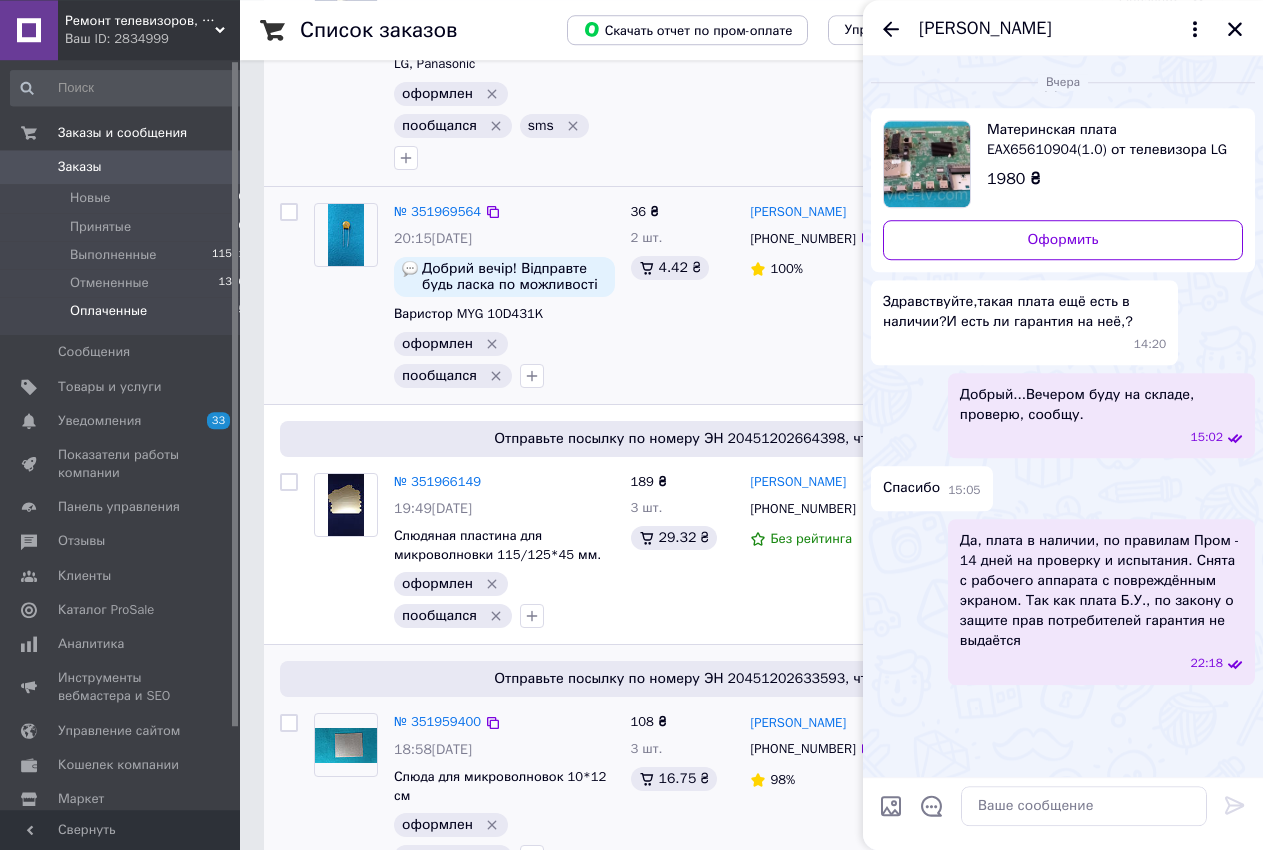 scroll, scrollTop: 551, scrollLeft: 0, axis: vertical 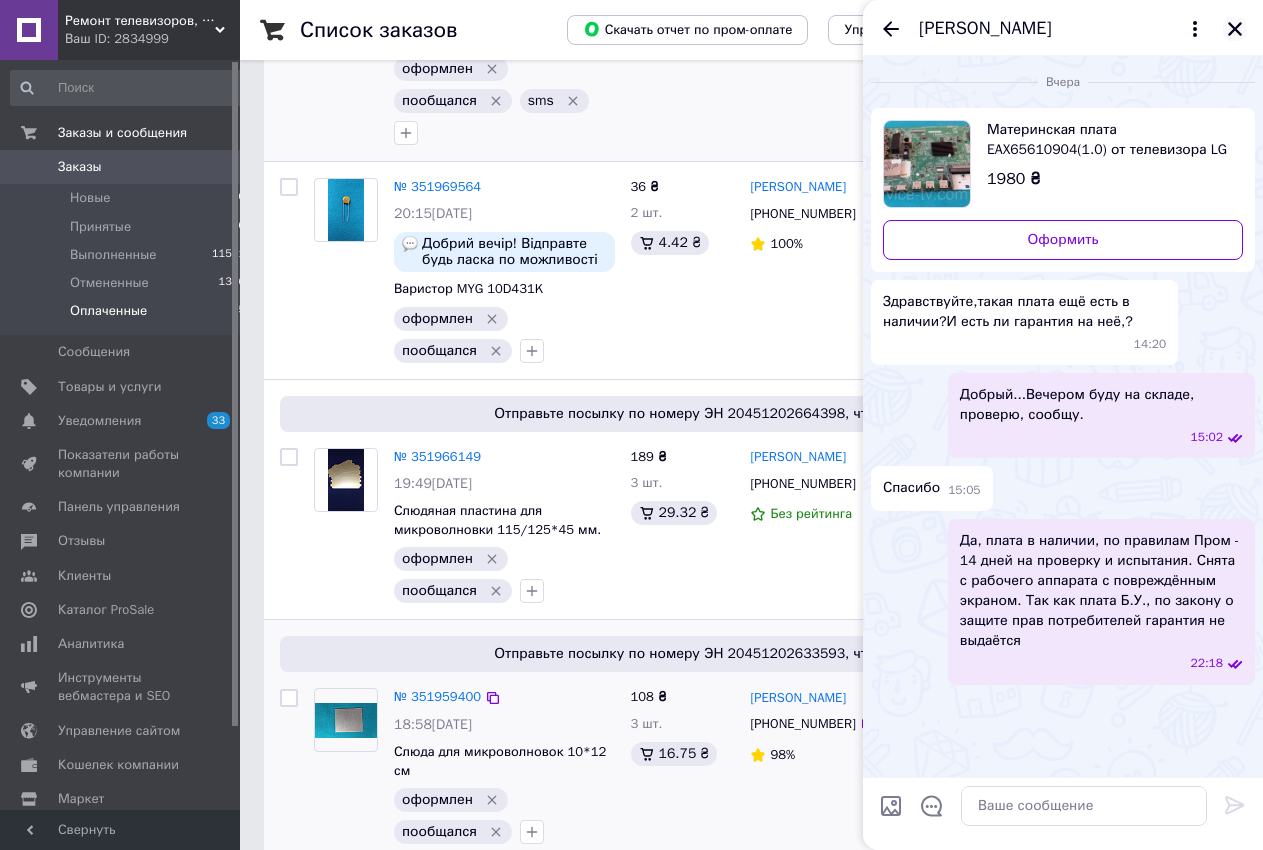 click 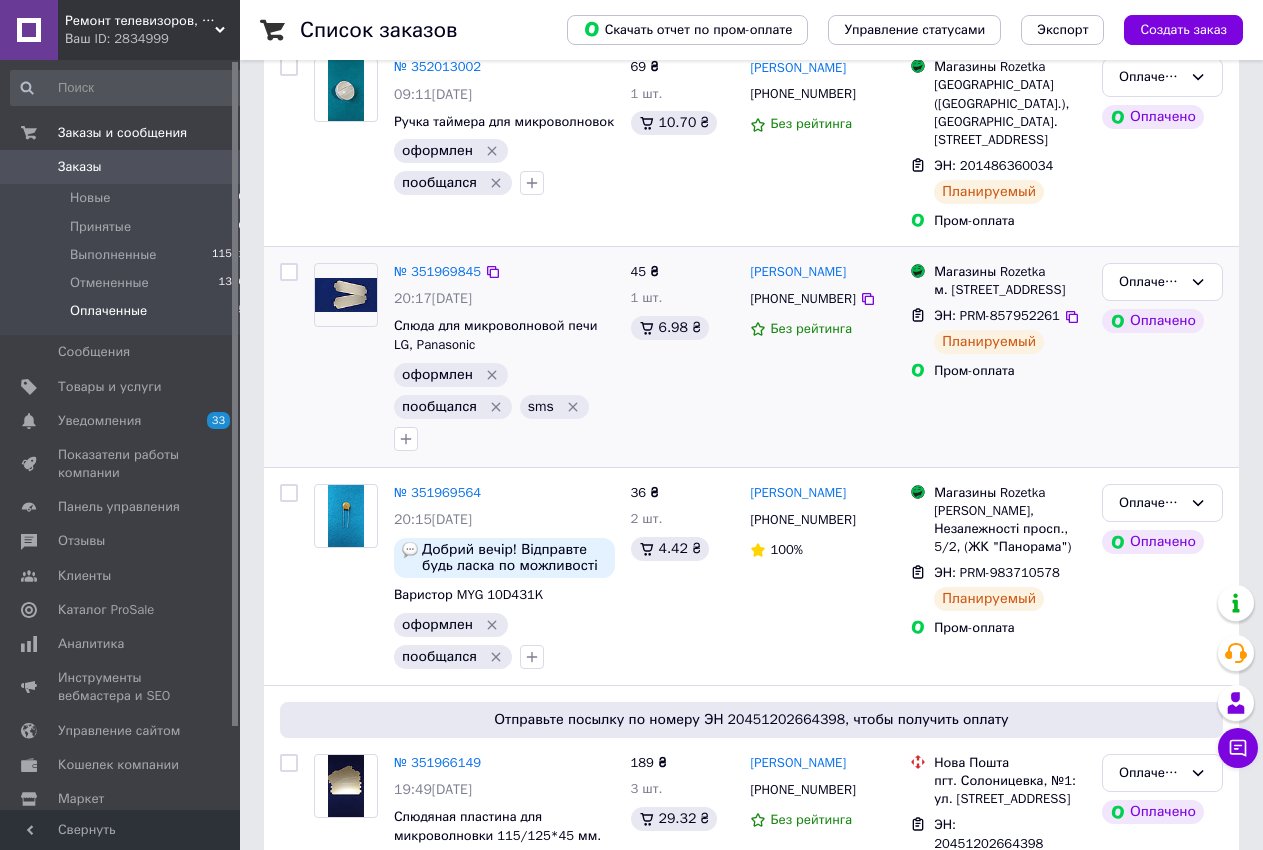 scroll, scrollTop: 0, scrollLeft: 0, axis: both 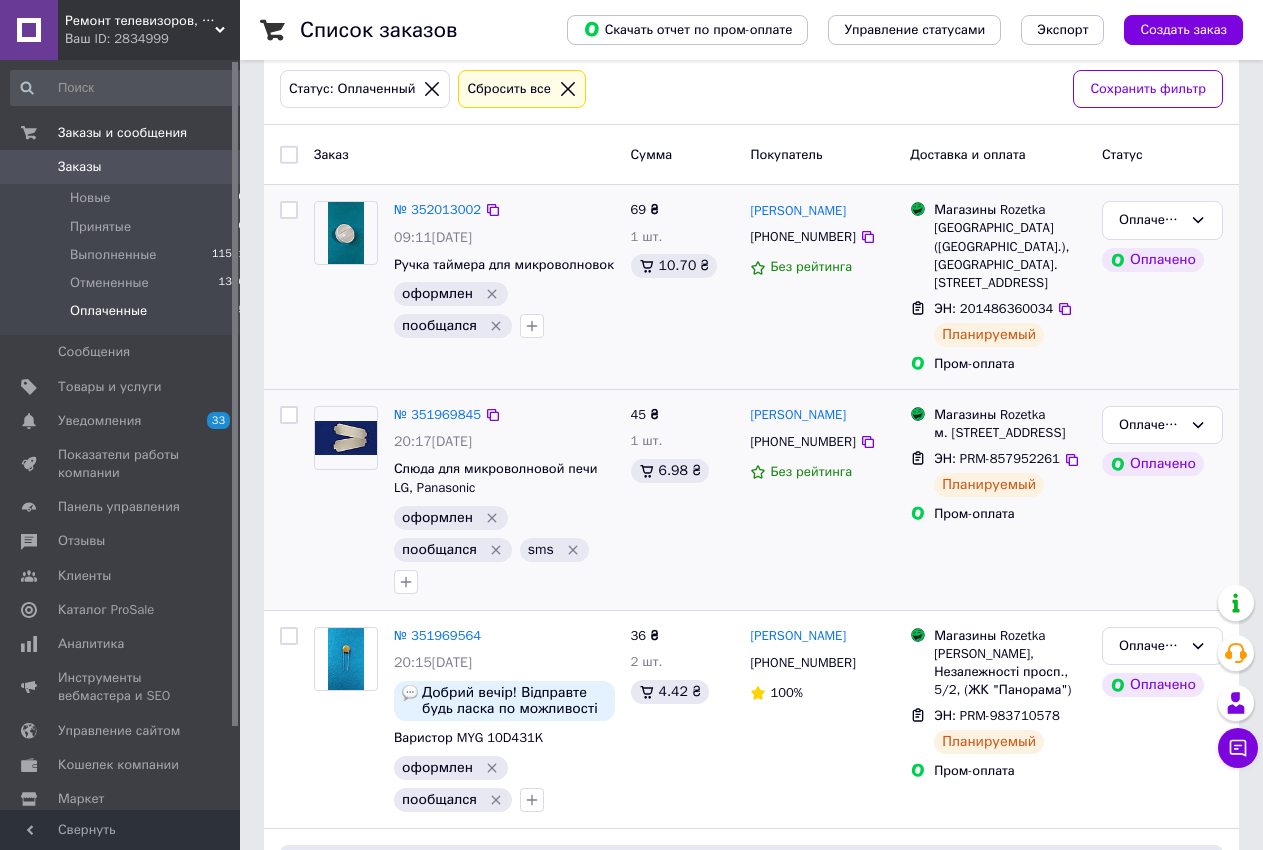 click at bounding box center [345, 233] 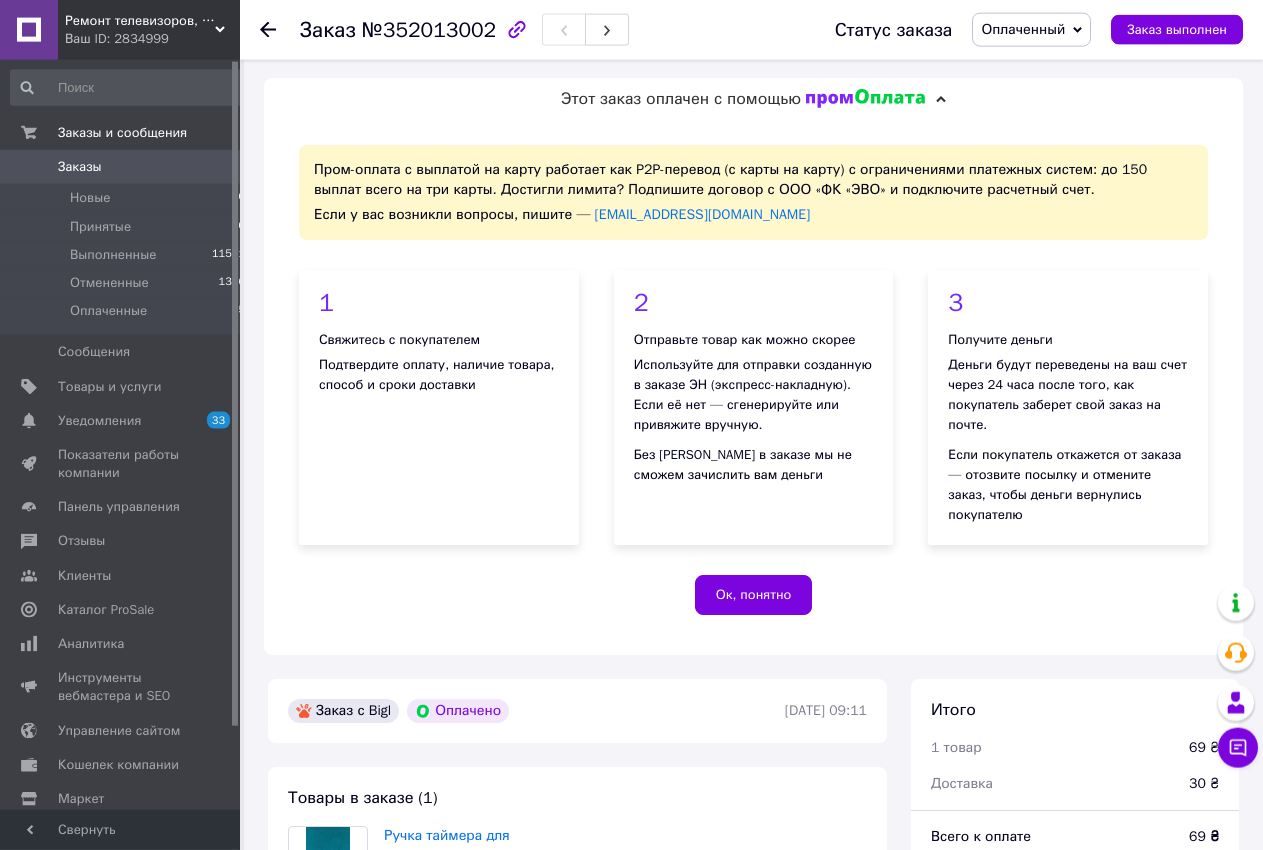 scroll, scrollTop: 612, scrollLeft: 0, axis: vertical 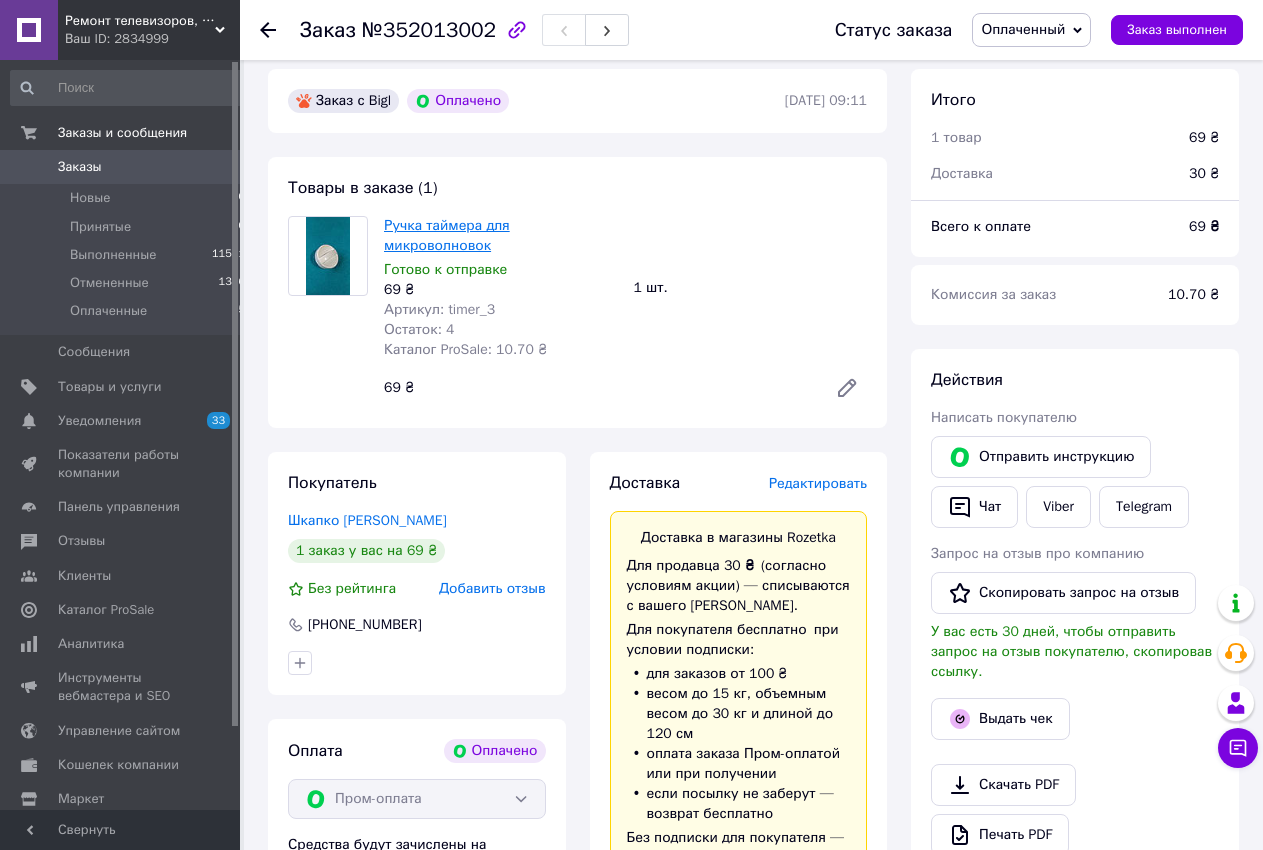 click on "Ручка таймера для микроволновок" at bounding box center [447, 235] 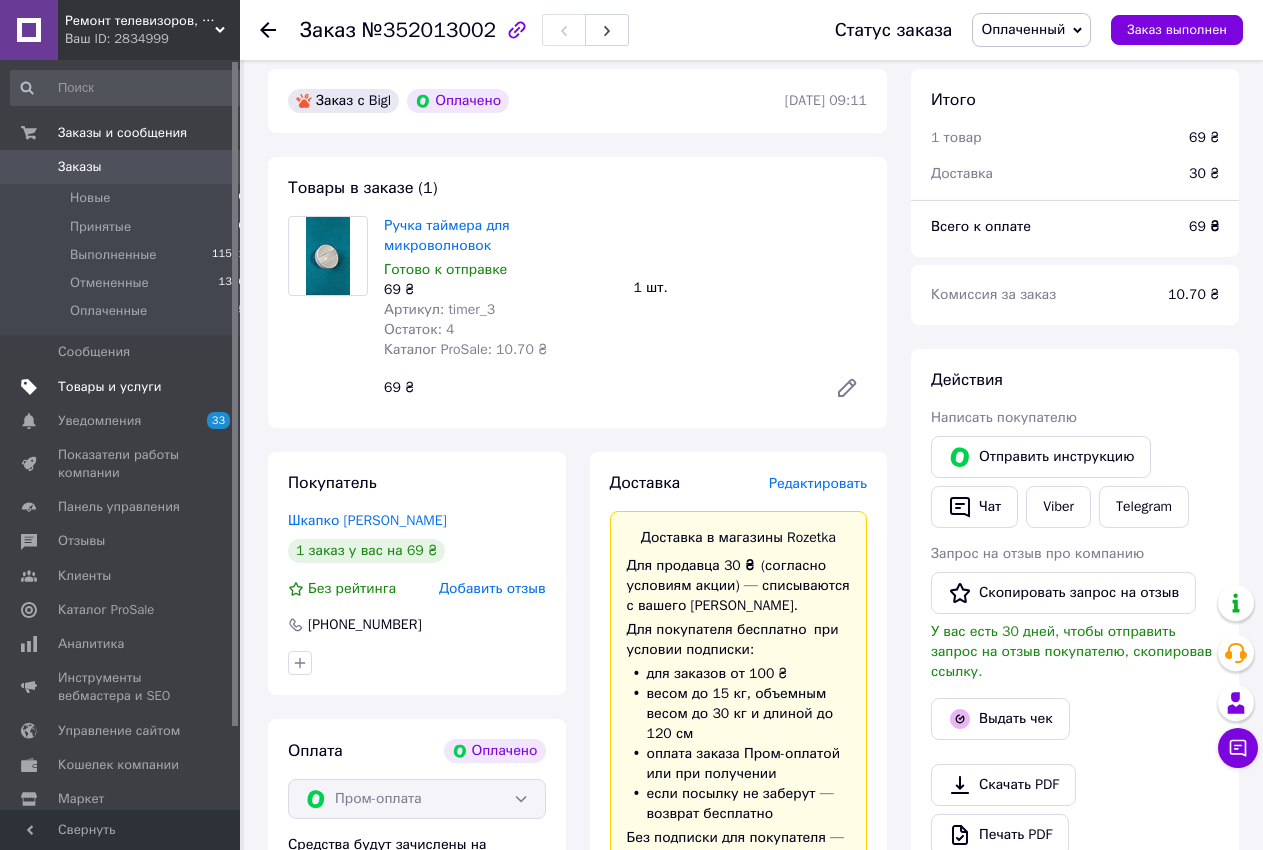 click on "Товары и услуги" at bounding box center (110, 387) 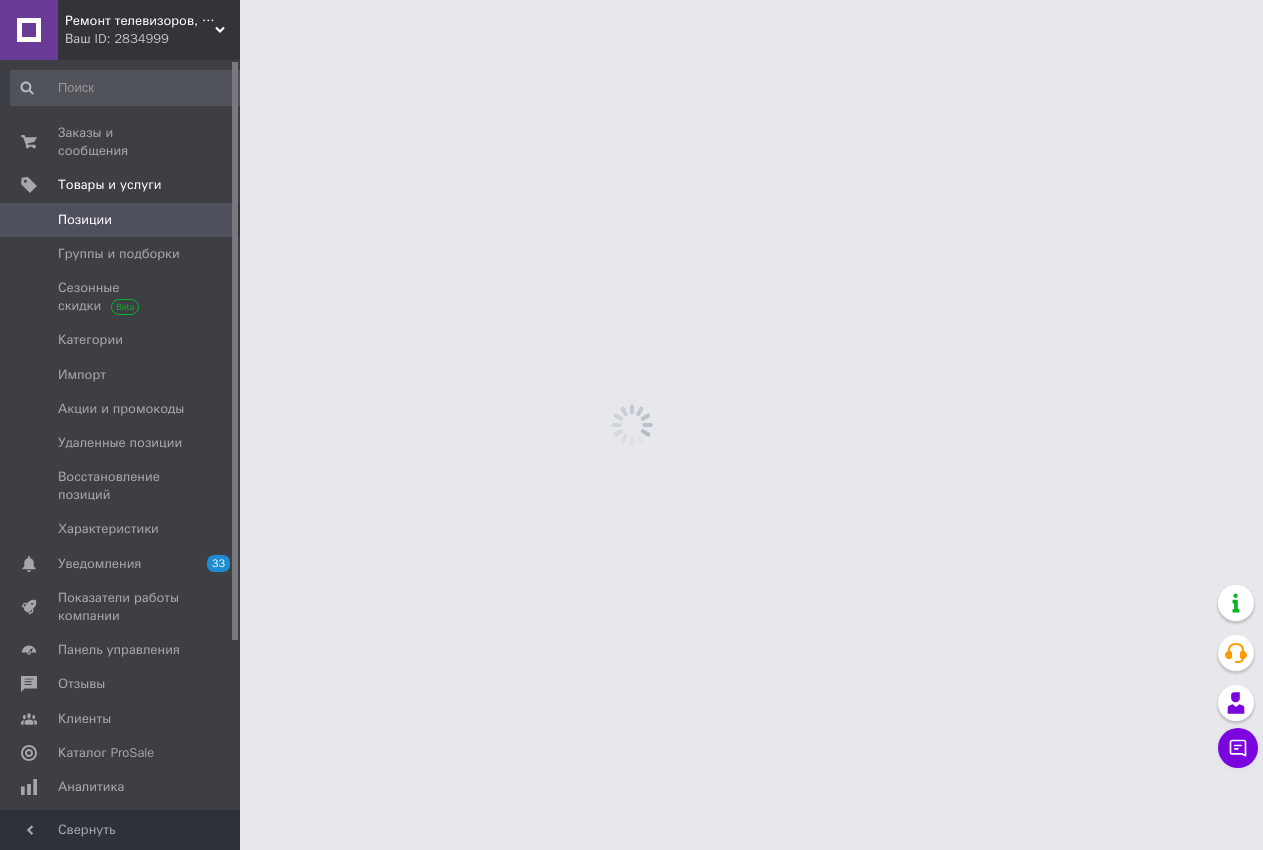 scroll, scrollTop: 0, scrollLeft: 0, axis: both 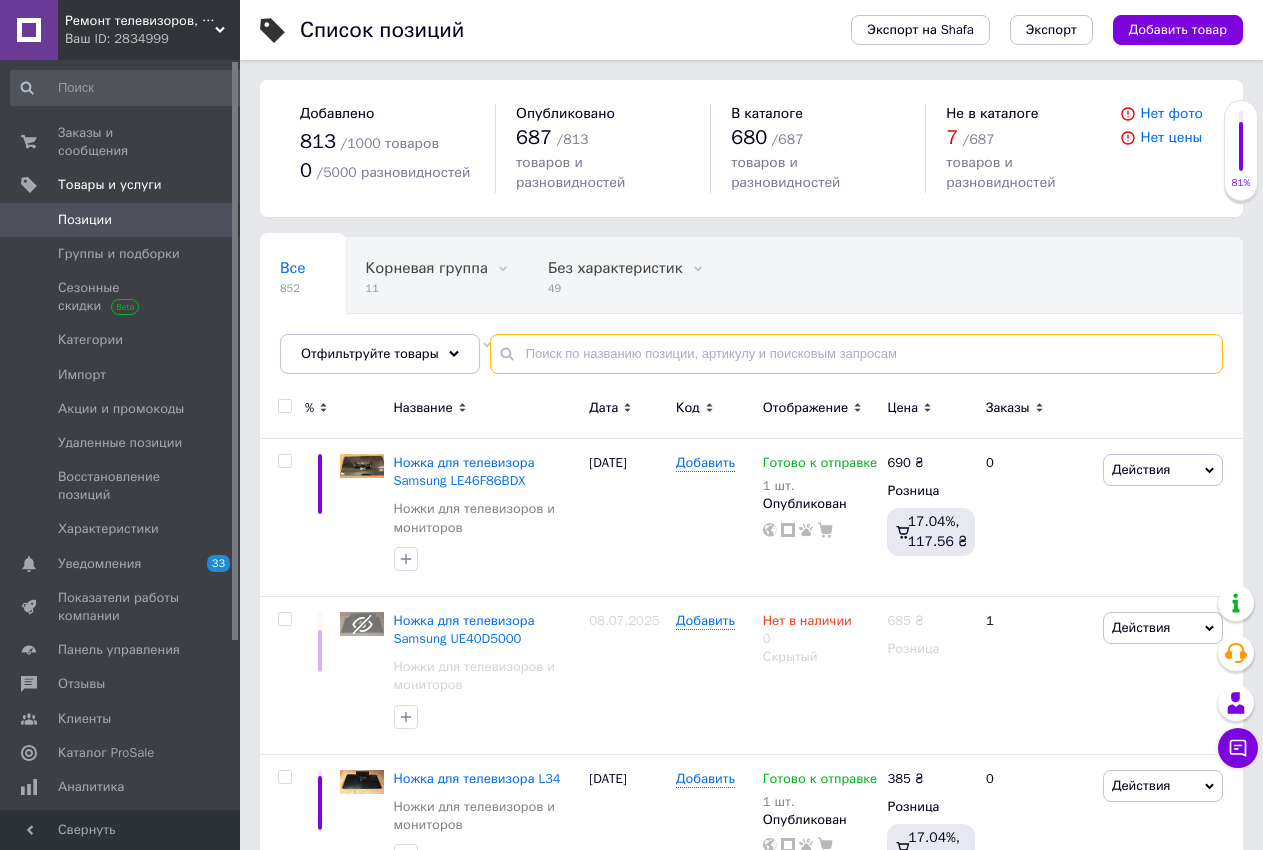 click at bounding box center [856, 354] 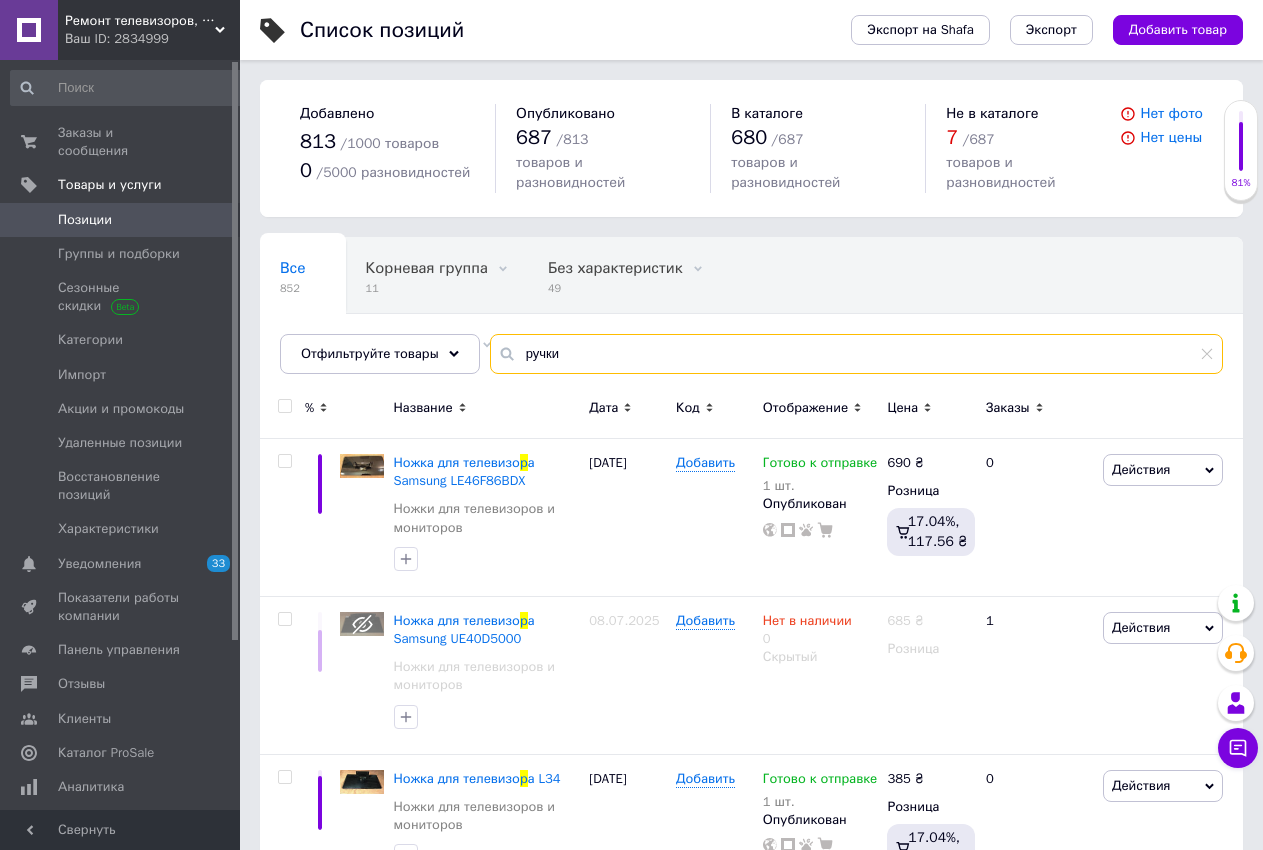 type on "ручки" 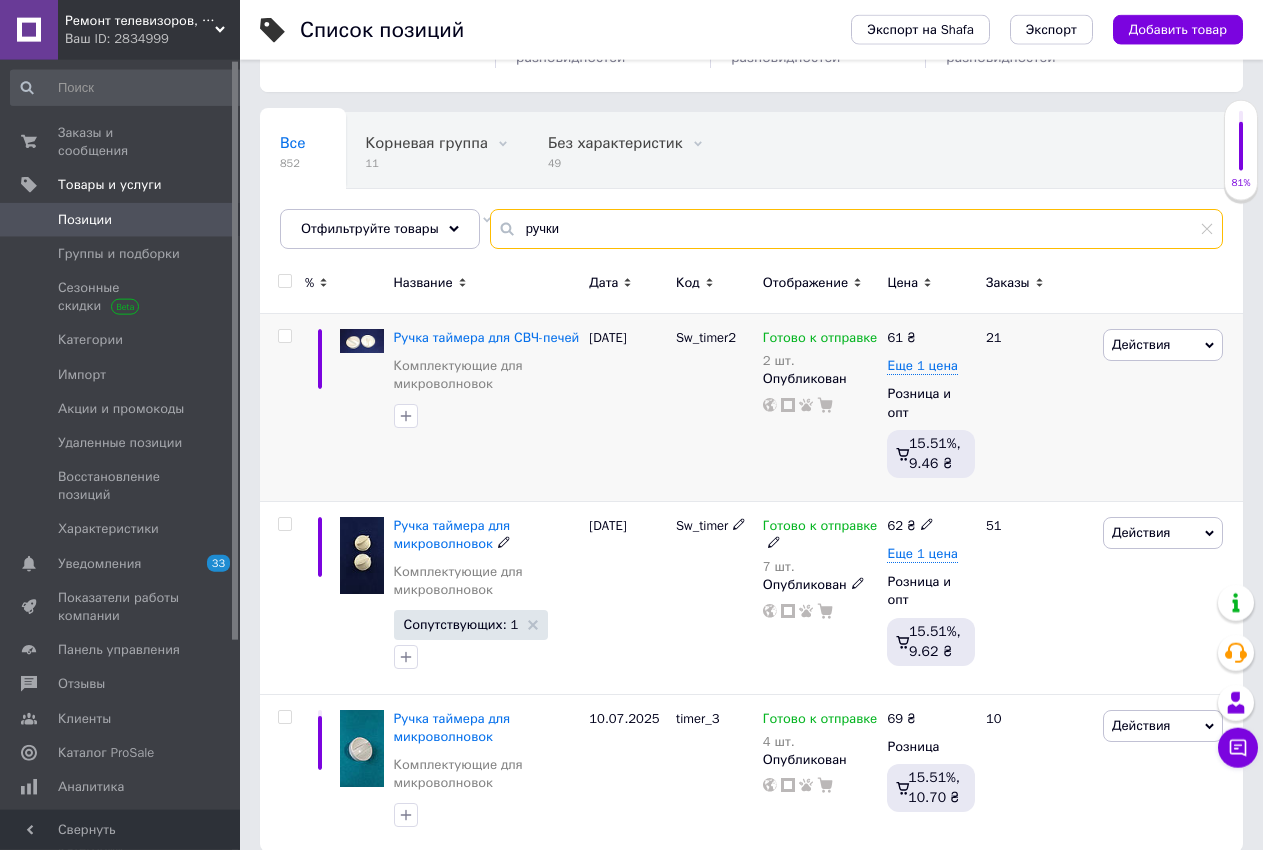 scroll, scrollTop: 139, scrollLeft: 0, axis: vertical 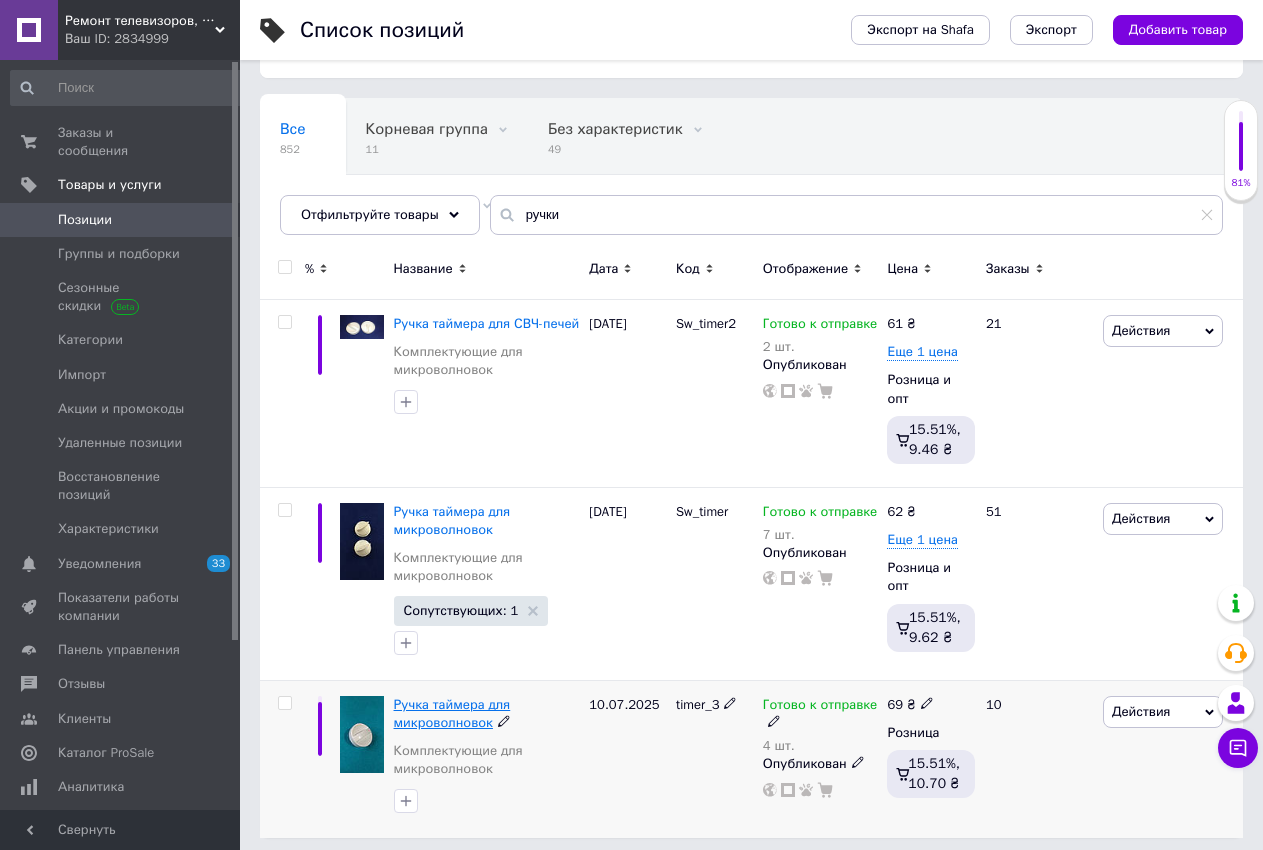 click on "Ручка таймера для микроволновок" at bounding box center [452, 713] 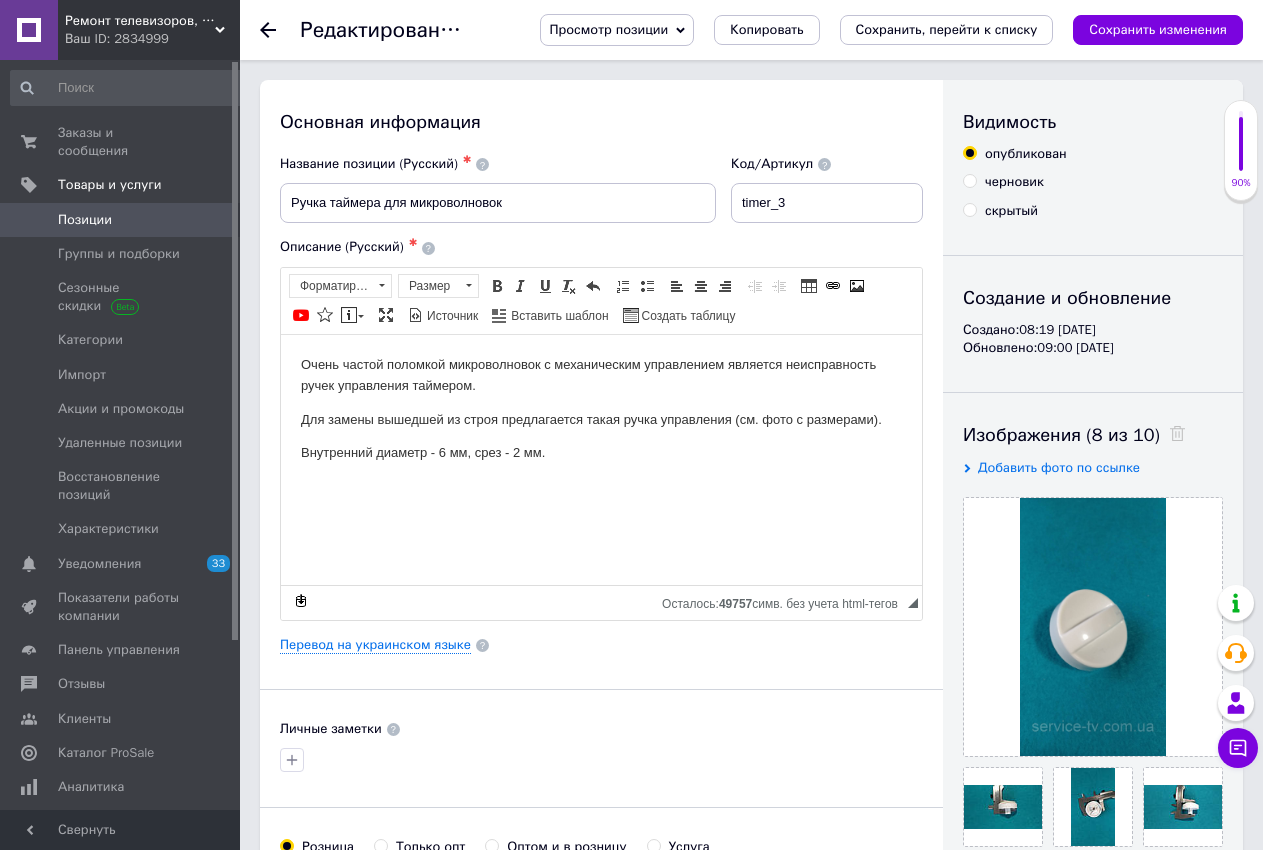 scroll, scrollTop: 0, scrollLeft: 0, axis: both 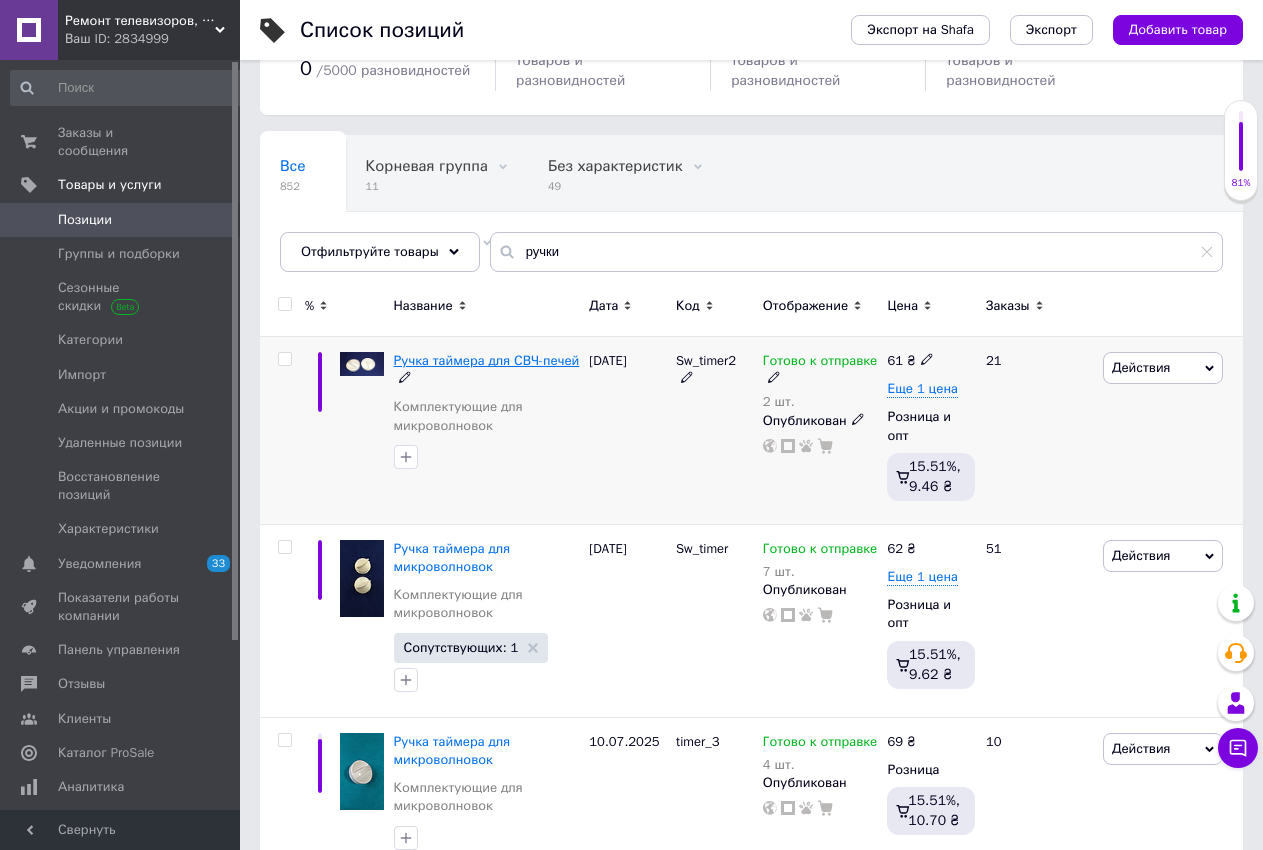 click on "Ручка таймера для СВЧ-печей" at bounding box center [487, 360] 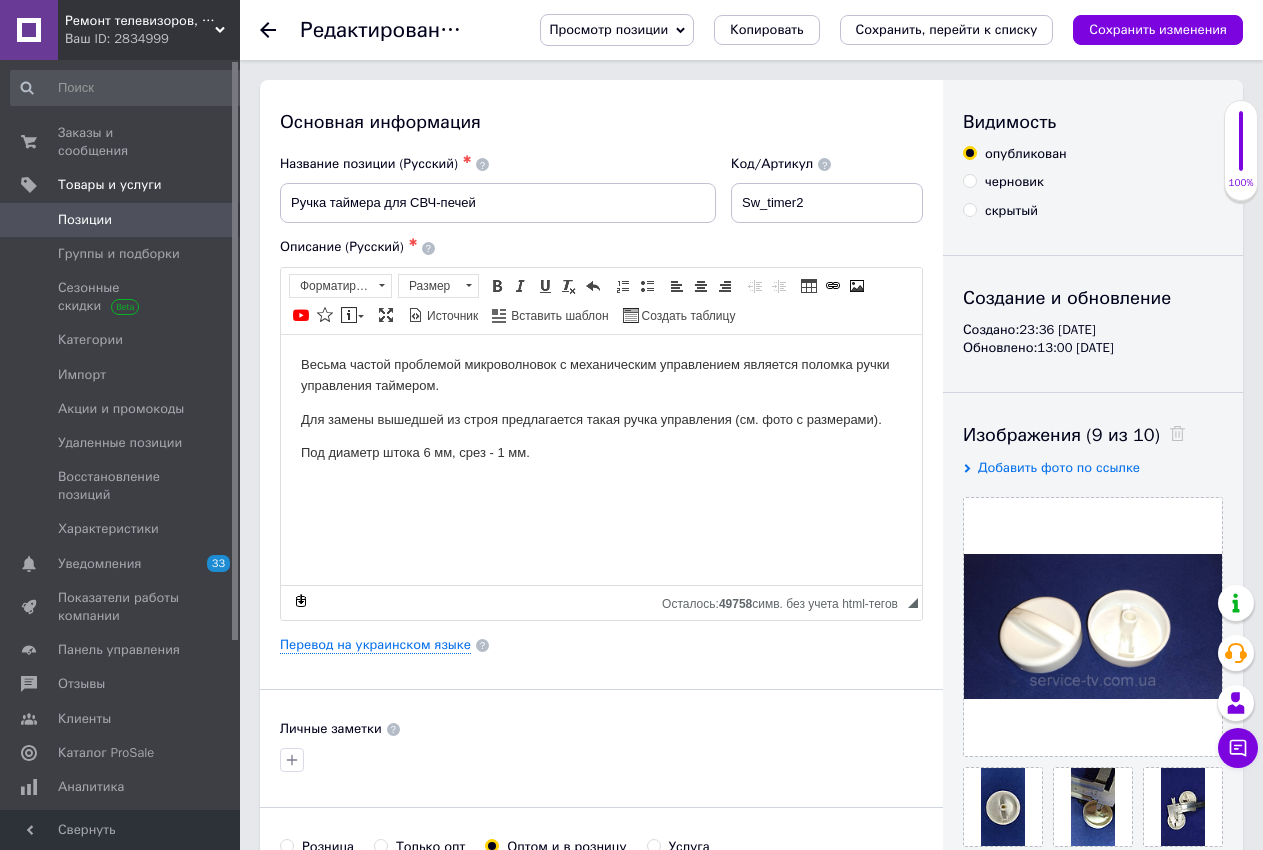 scroll, scrollTop: 0, scrollLeft: 0, axis: both 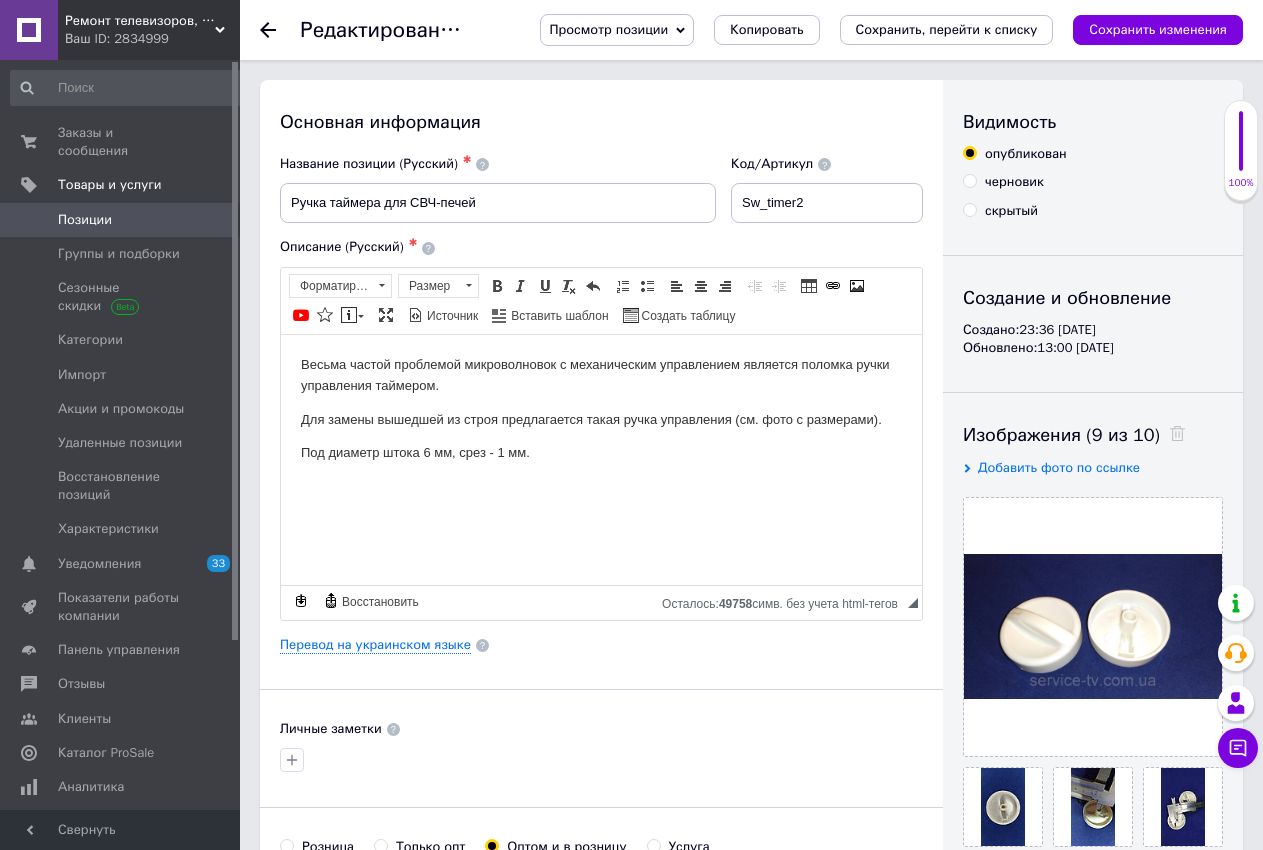 click on "Позиции" at bounding box center (85, 220) 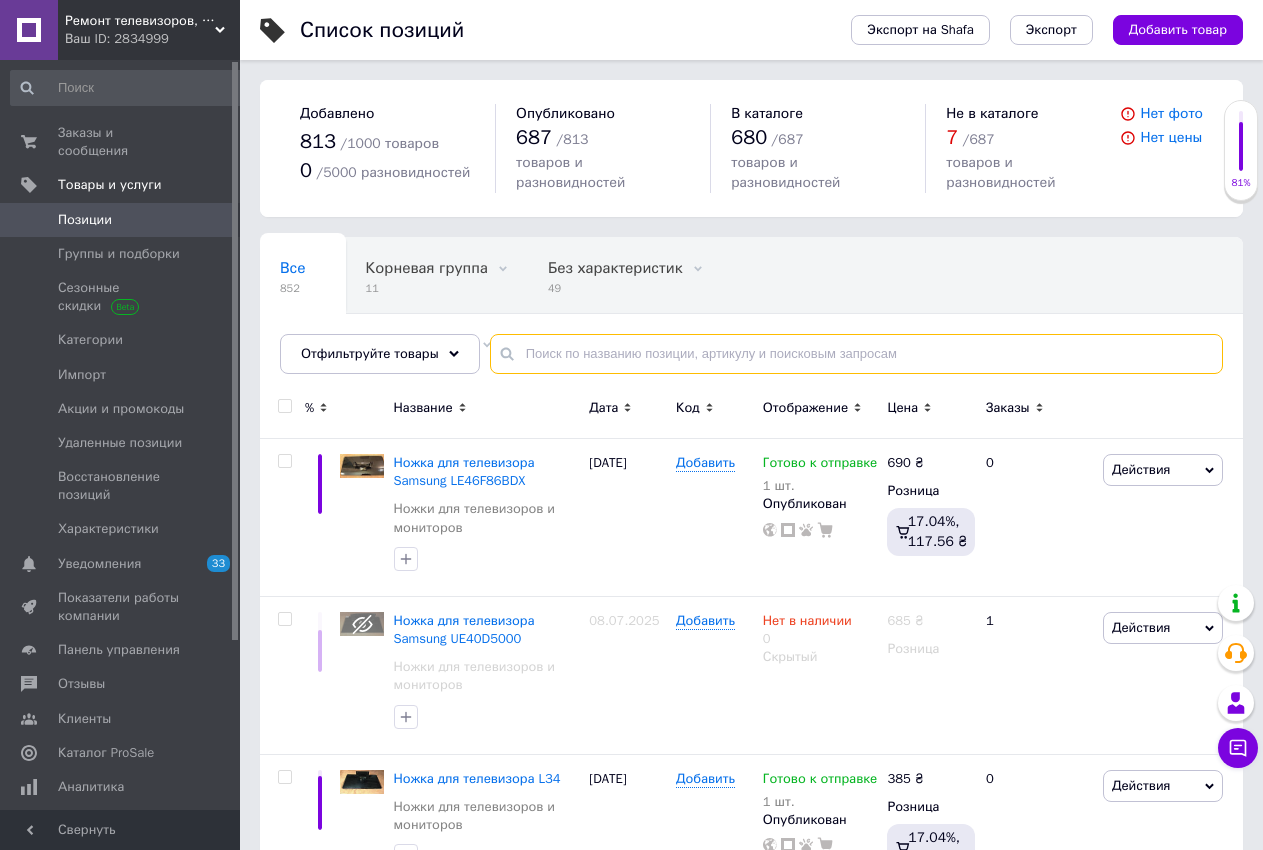 click at bounding box center [856, 354] 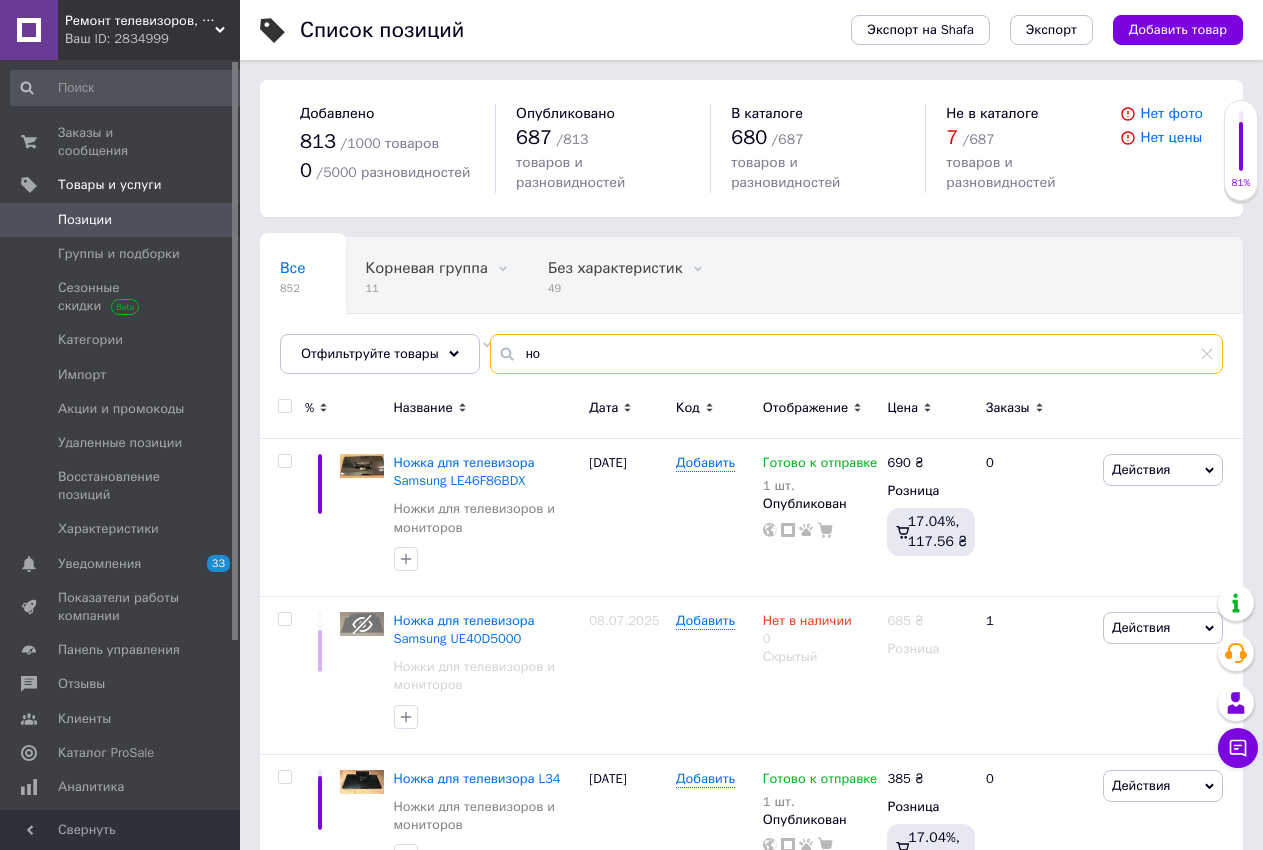 type on "н" 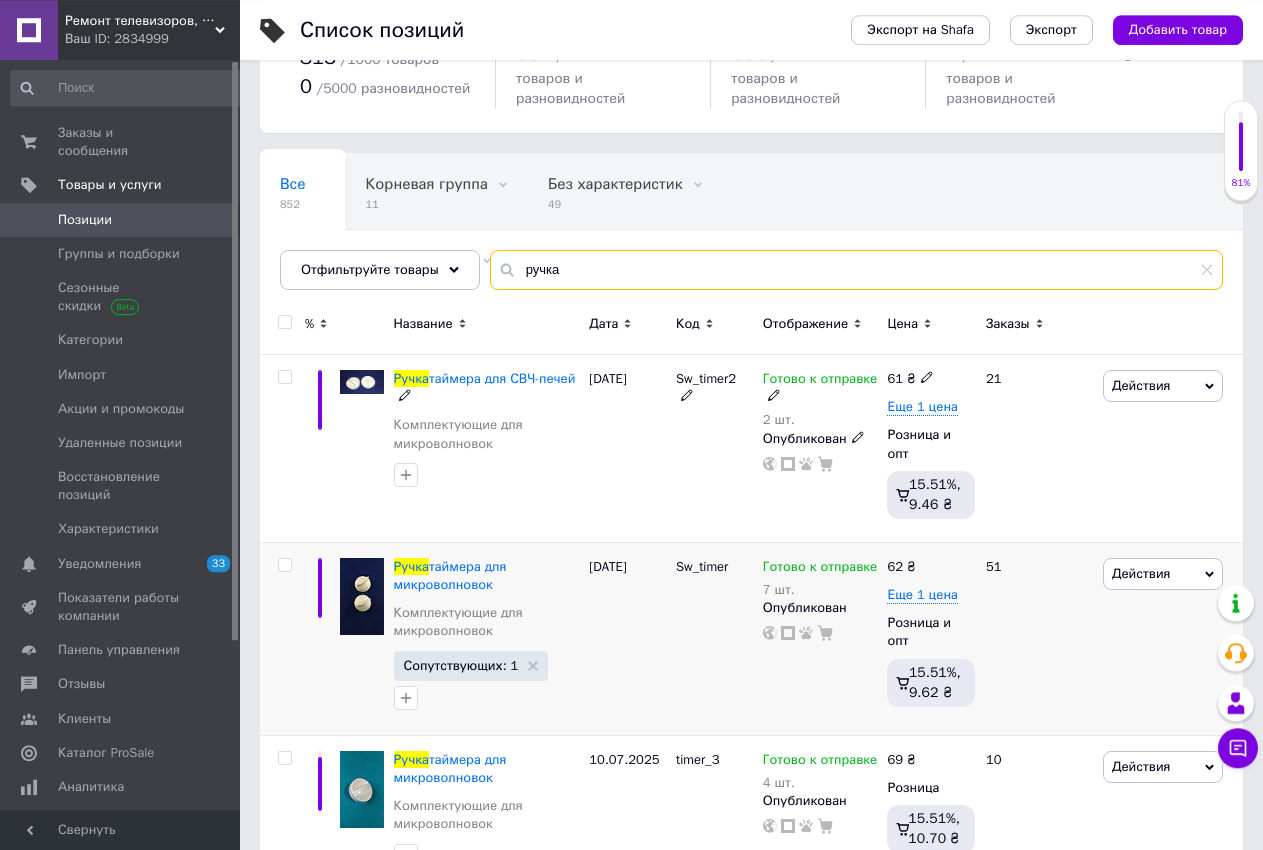 scroll, scrollTop: 139, scrollLeft: 0, axis: vertical 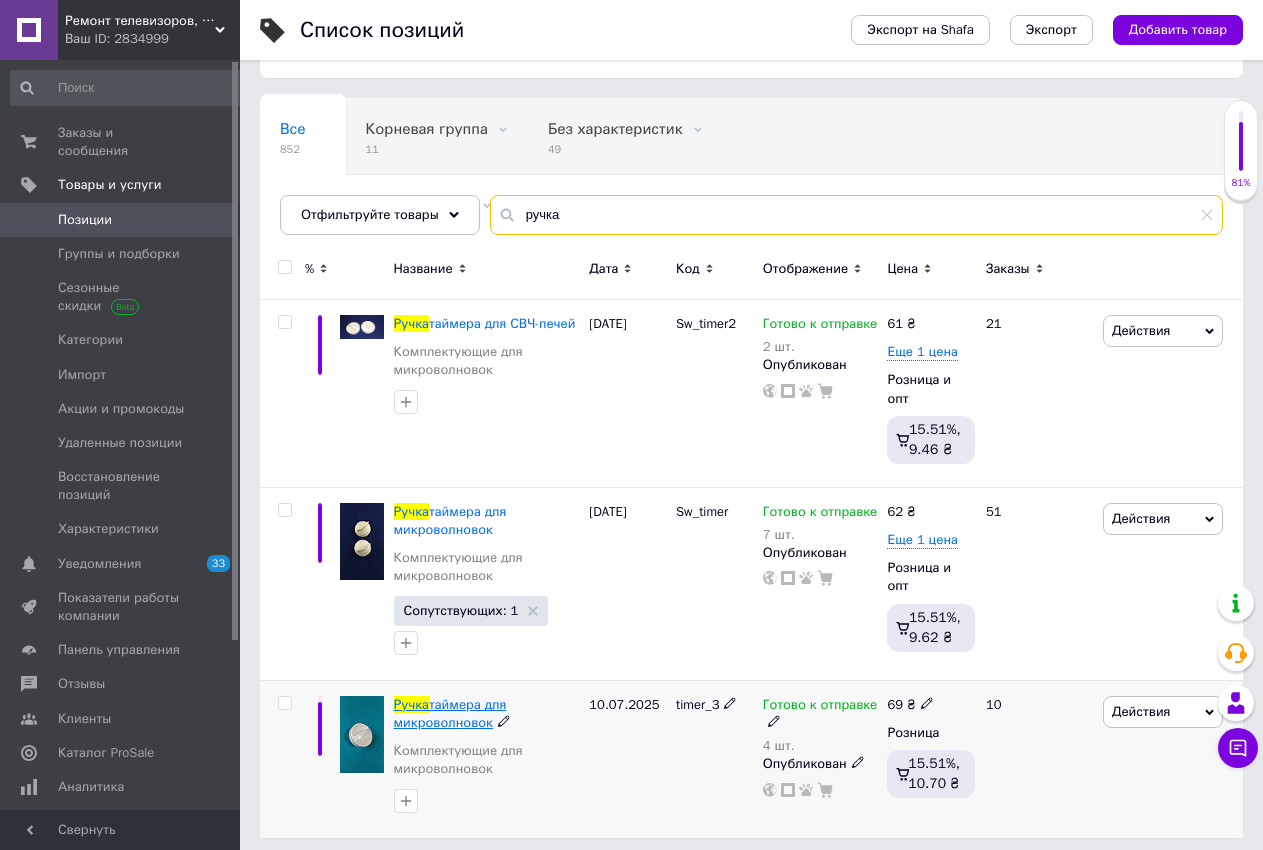 type on "ручка" 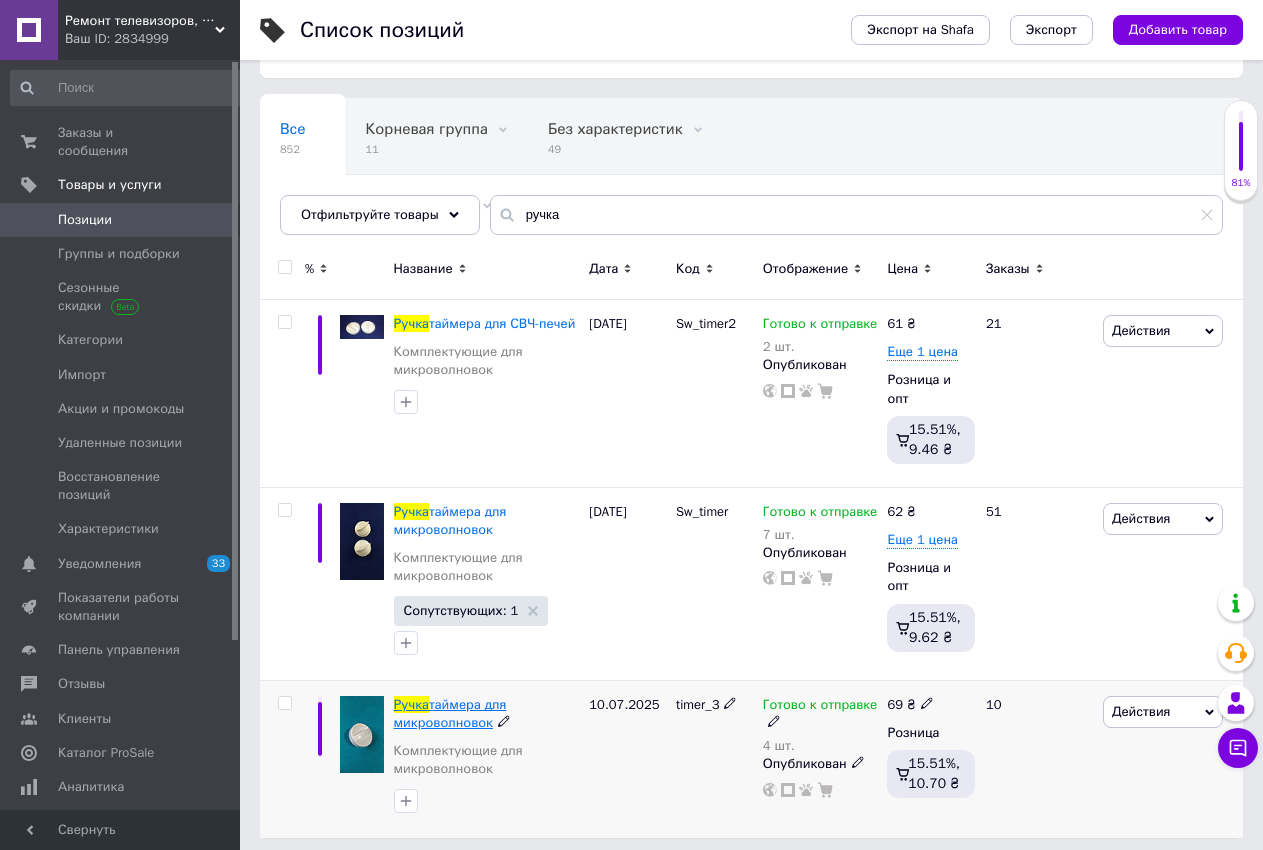 click on "таймера для микроволновок" at bounding box center (450, 713) 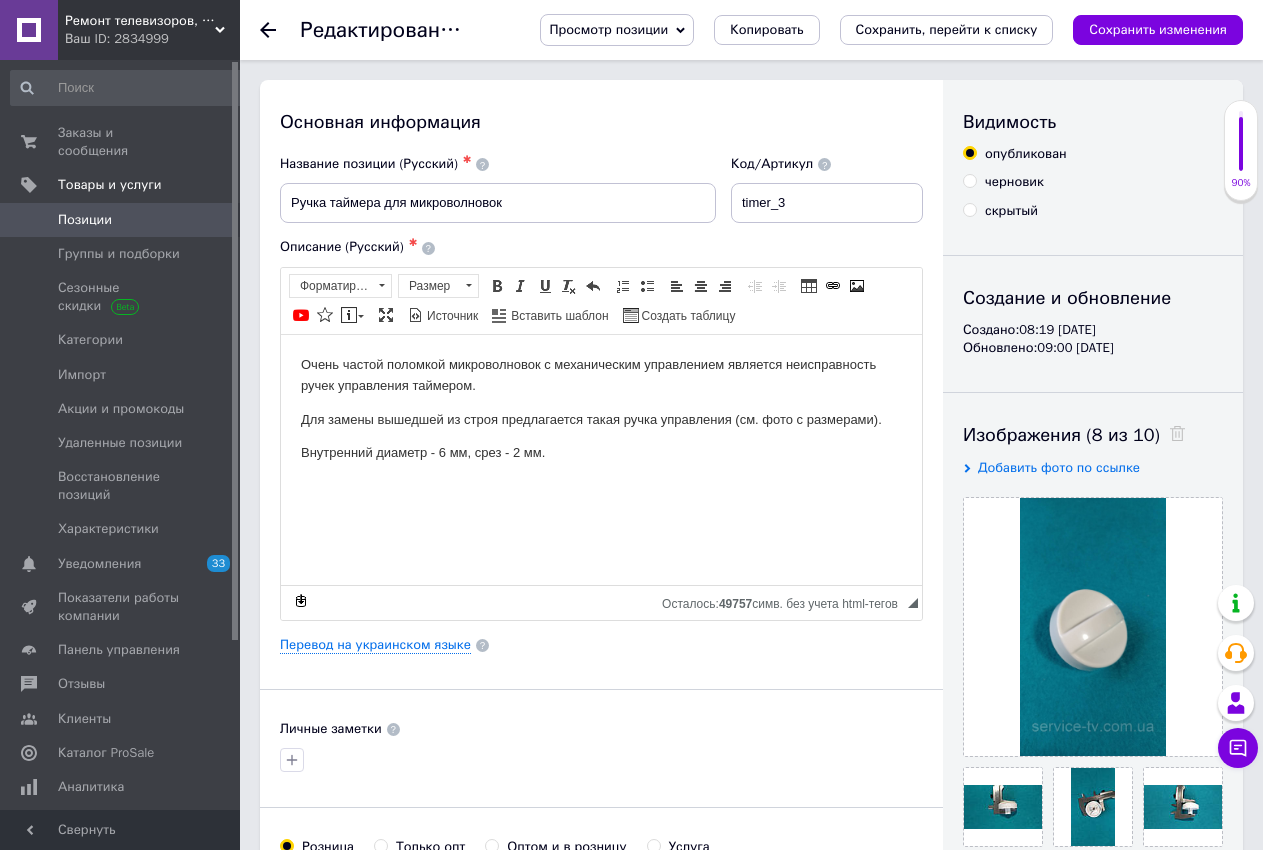 scroll, scrollTop: 510, scrollLeft: 0, axis: vertical 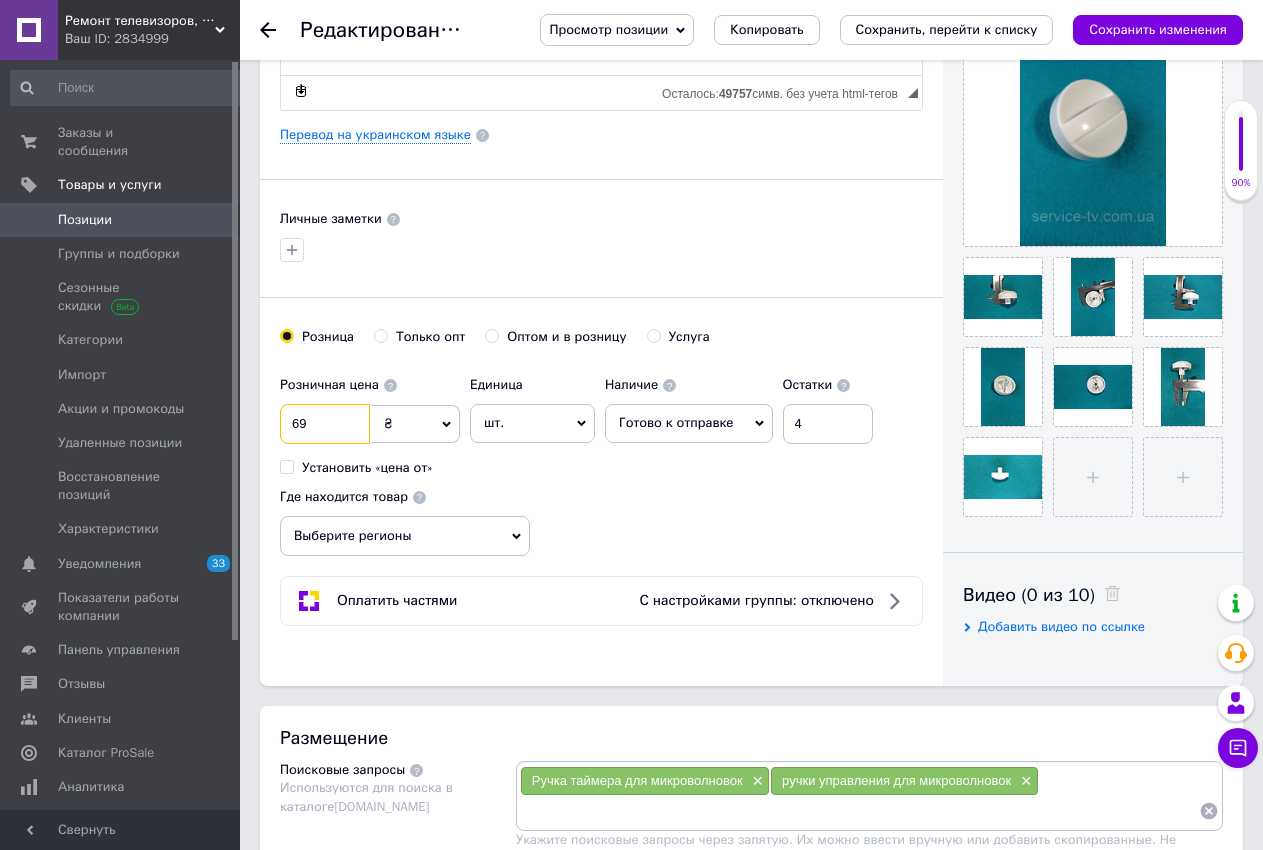 drag, startPoint x: 298, startPoint y: 426, endPoint x: 284, endPoint y: 426, distance: 14 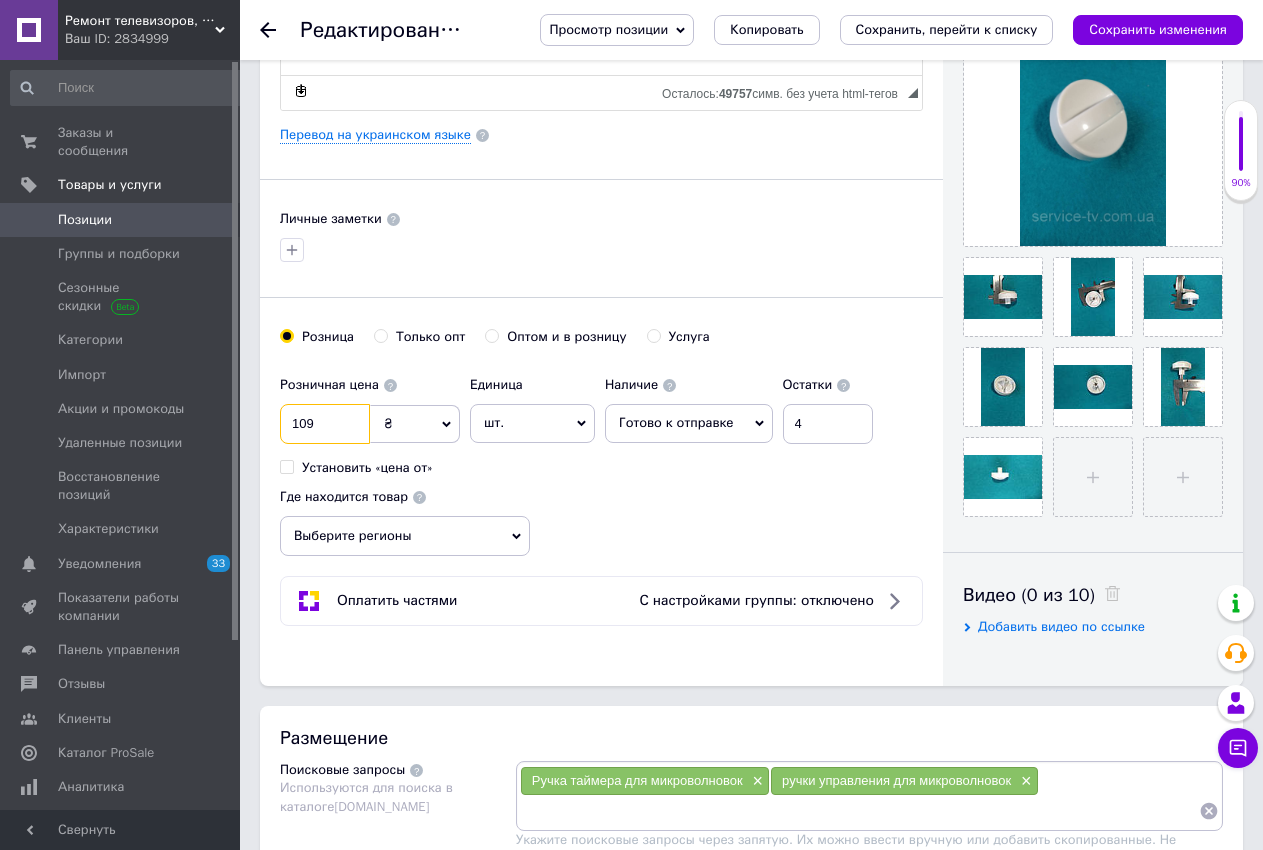 type on "109" 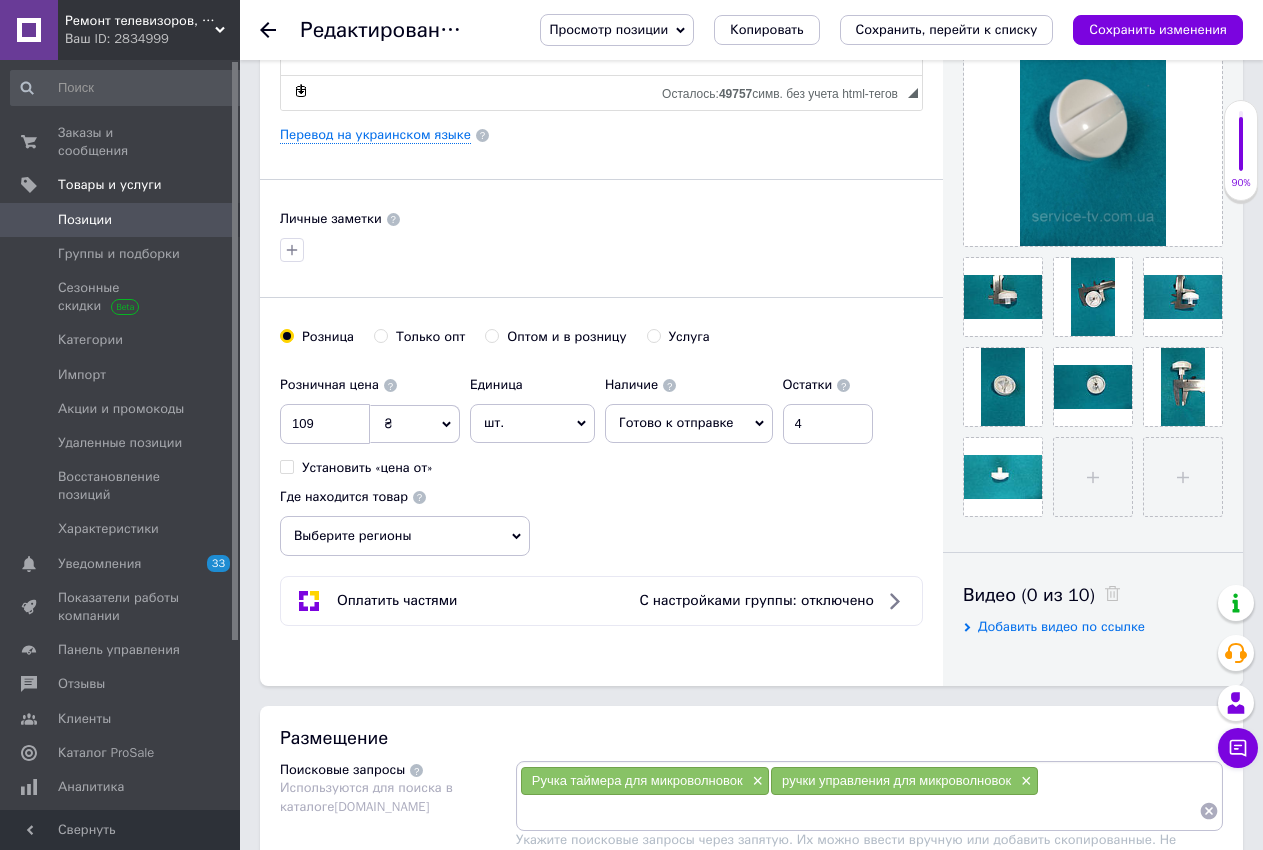click on "Розничная цена 109 ₴ $ € CHF £ ¥ PLN ₸ MDL HUF KGS CN¥ TRY ₩ lei Установить «цена от» Единица шт. Популярное комплект упаковка кв.м пара м кг пог.м услуга т а автоцистерна ампула б баллон банка блистер бобина бочка бут бухта в ватт ведро выезд г г га гигакалория год гр/кв.м д дал два месяца день доза е еврокуб ед. к кВт канистра карат кв.дм кв.м кв.см кв.фут квартал кг кг/кв.м км колесо комплект коробка куб.дм куб.м л л лист м м мВт месяц мешок минута мл мм моток н набор неделя номер о объект п паллетоместо пара партия пач пог.м полгода посевная единица птицеместо р рейс рулон с т" at bounding box center [601, 461] 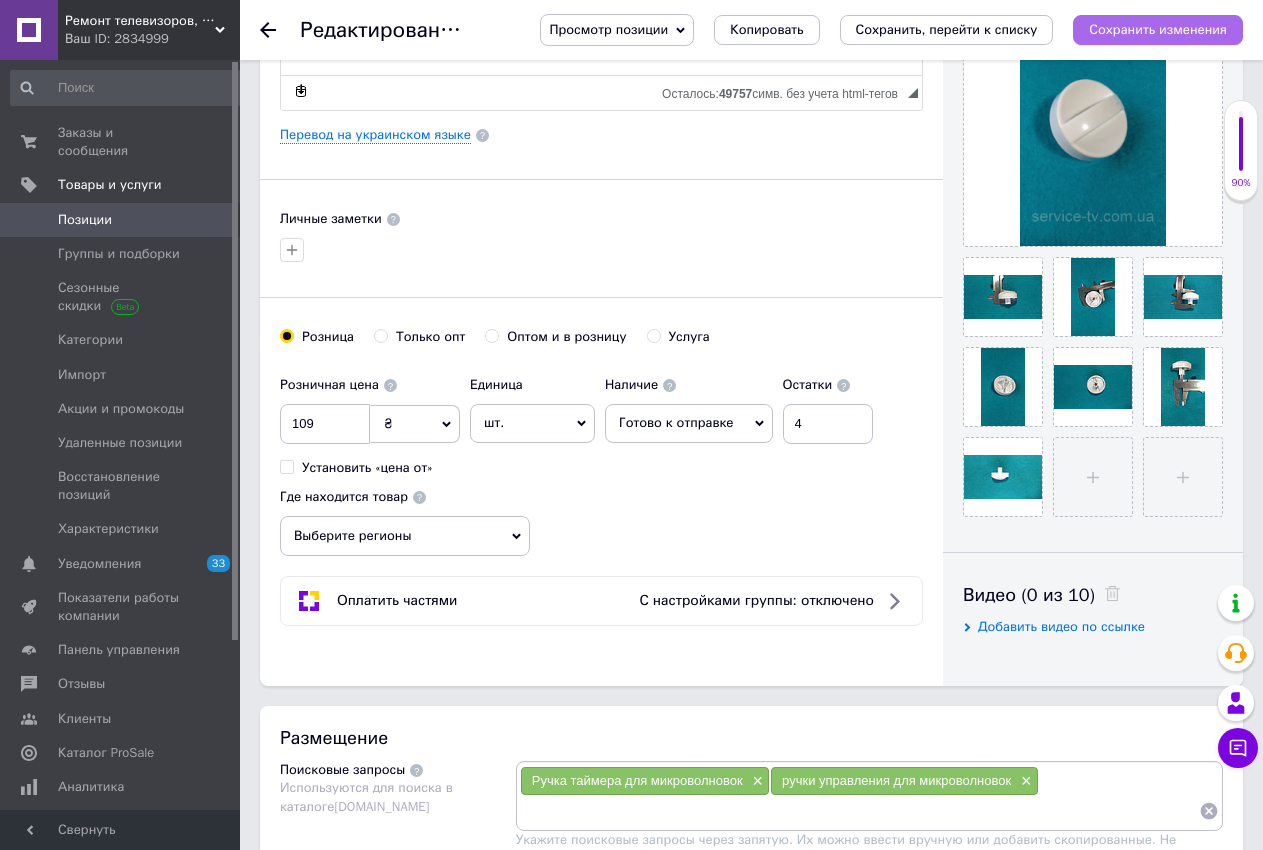 click on "Сохранить изменения" at bounding box center [1158, 29] 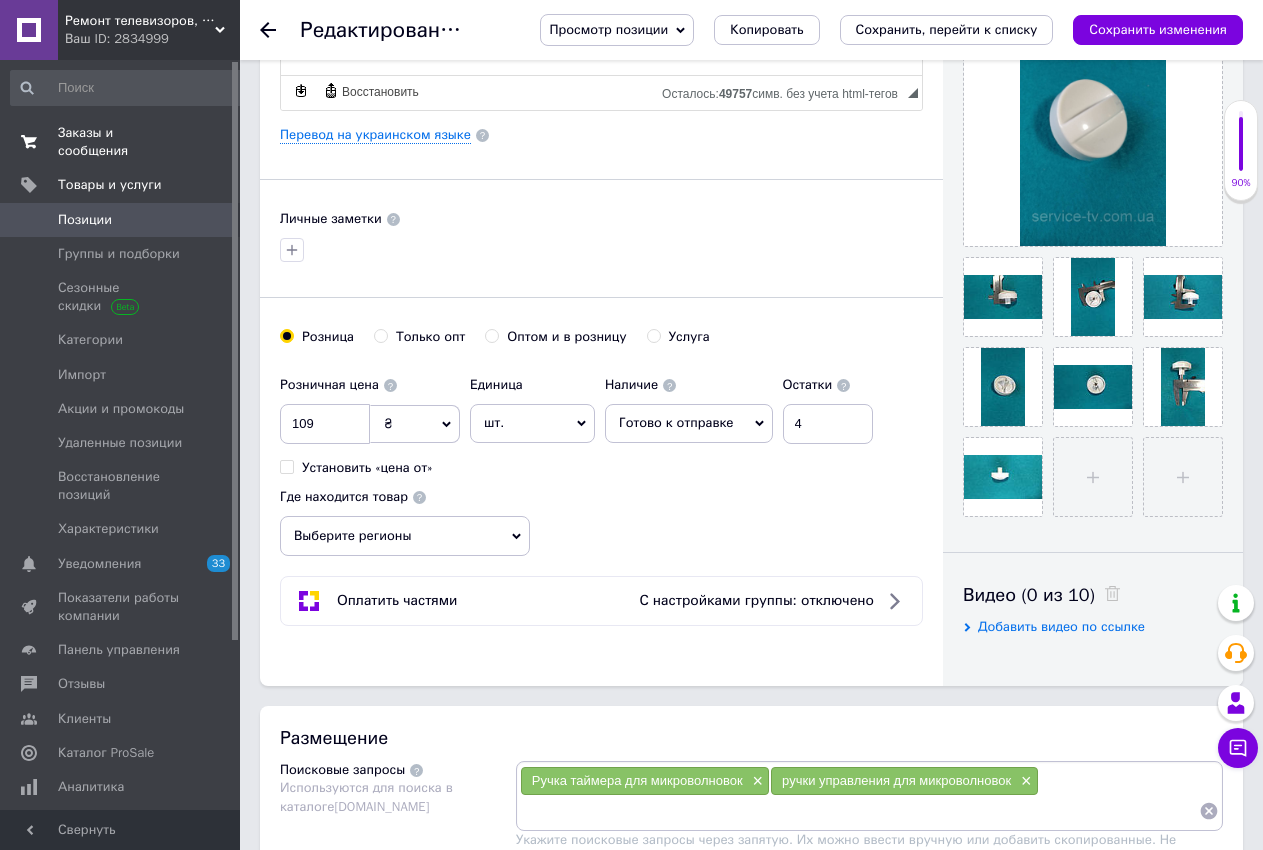 click on "Заказы и сообщения" at bounding box center [121, 142] 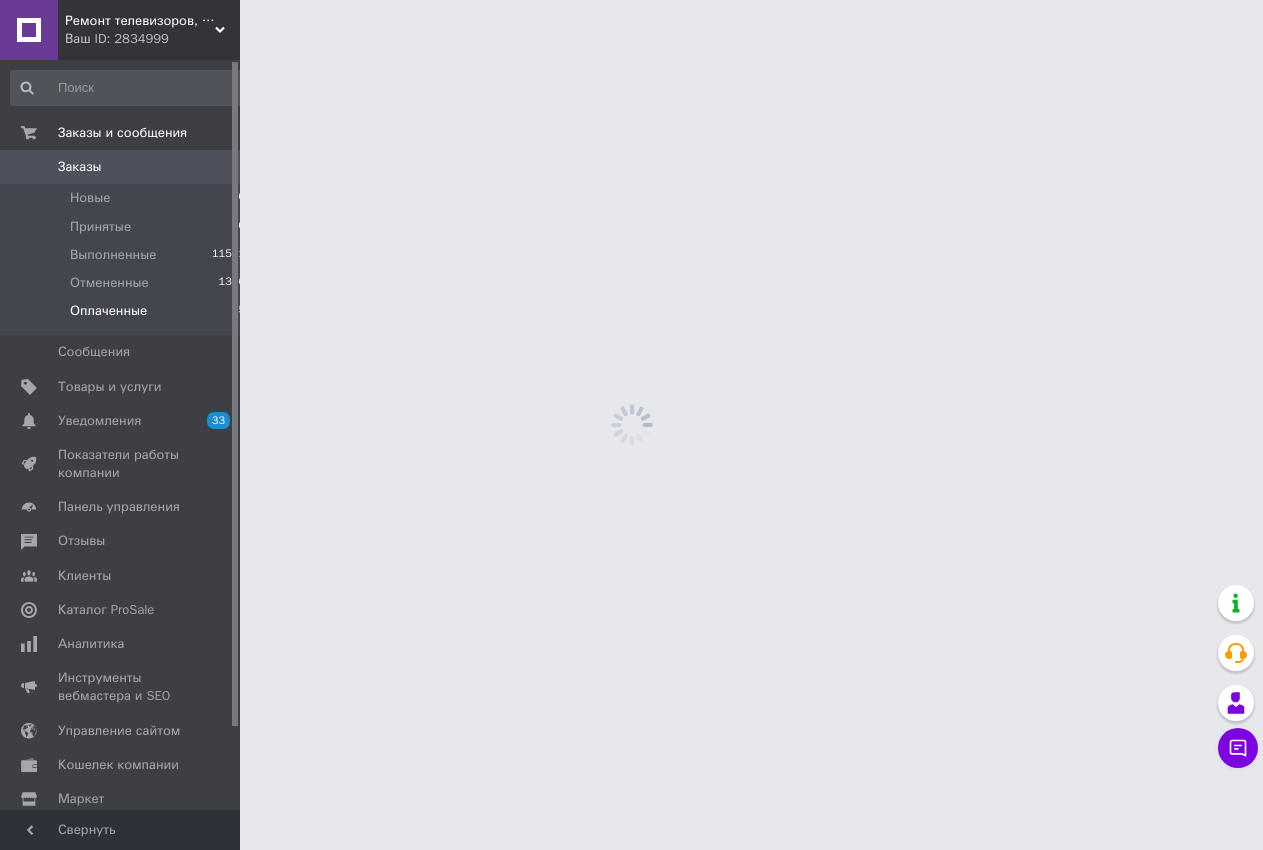 scroll, scrollTop: 0, scrollLeft: 0, axis: both 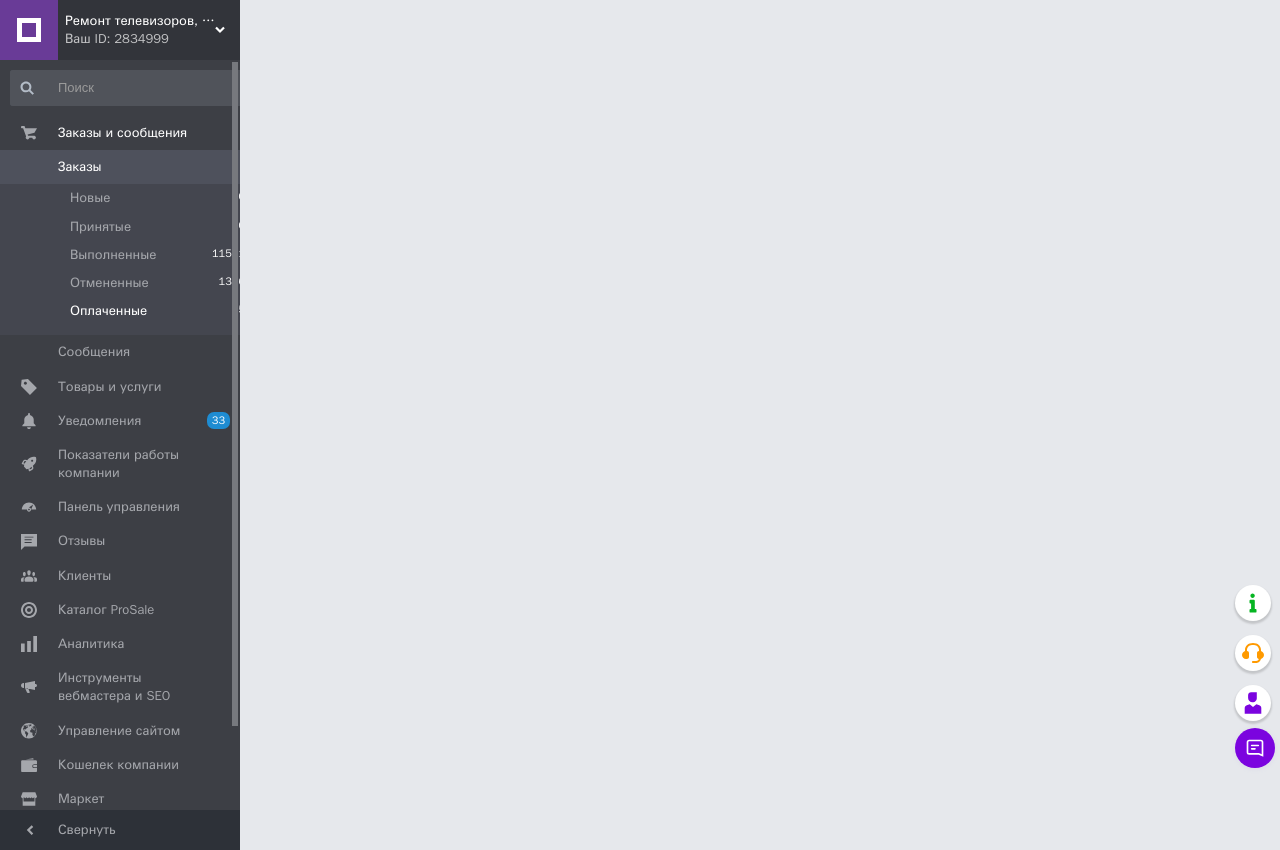 click on "Оплаченные 5" at bounding box center [128, 316] 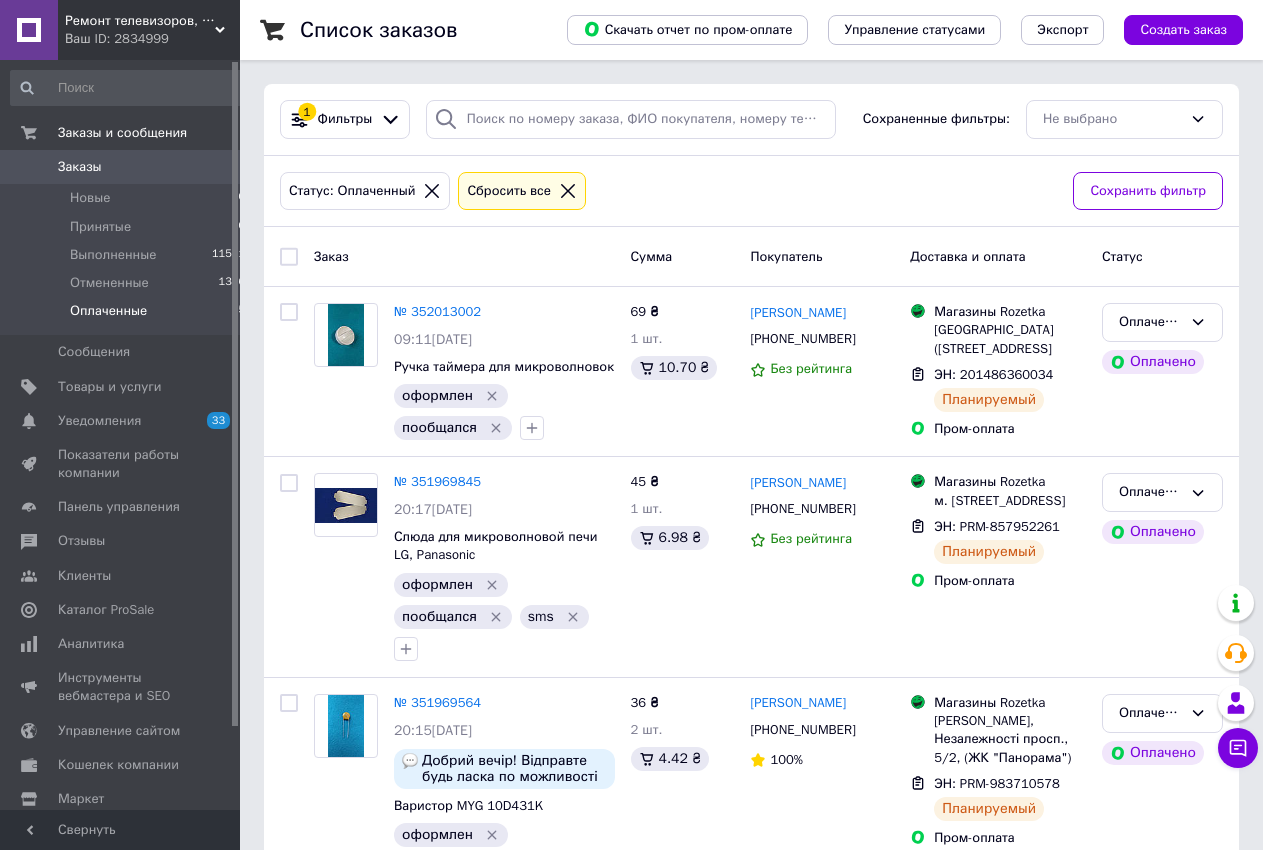 scroll, scrollTop: 93, scrollLeft: 0, axis: vertical 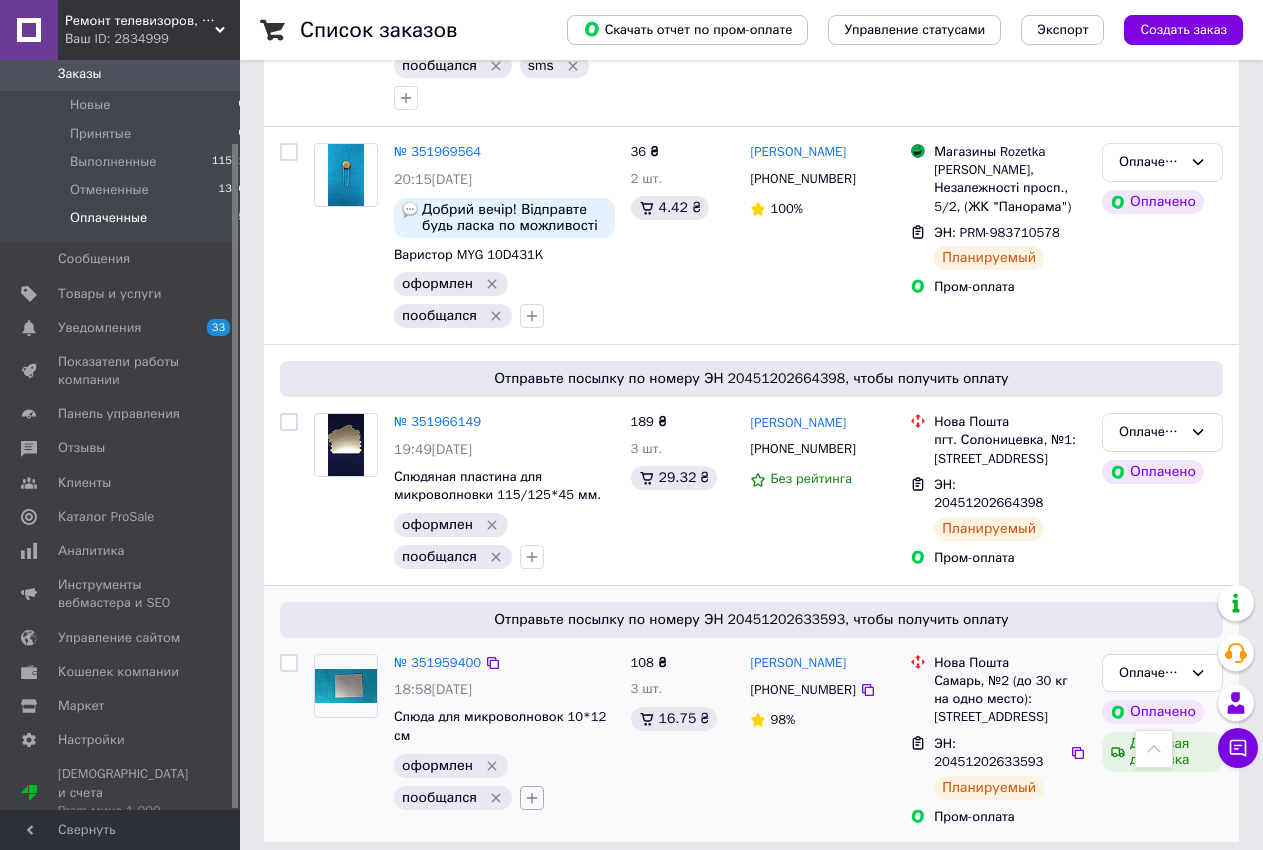 click 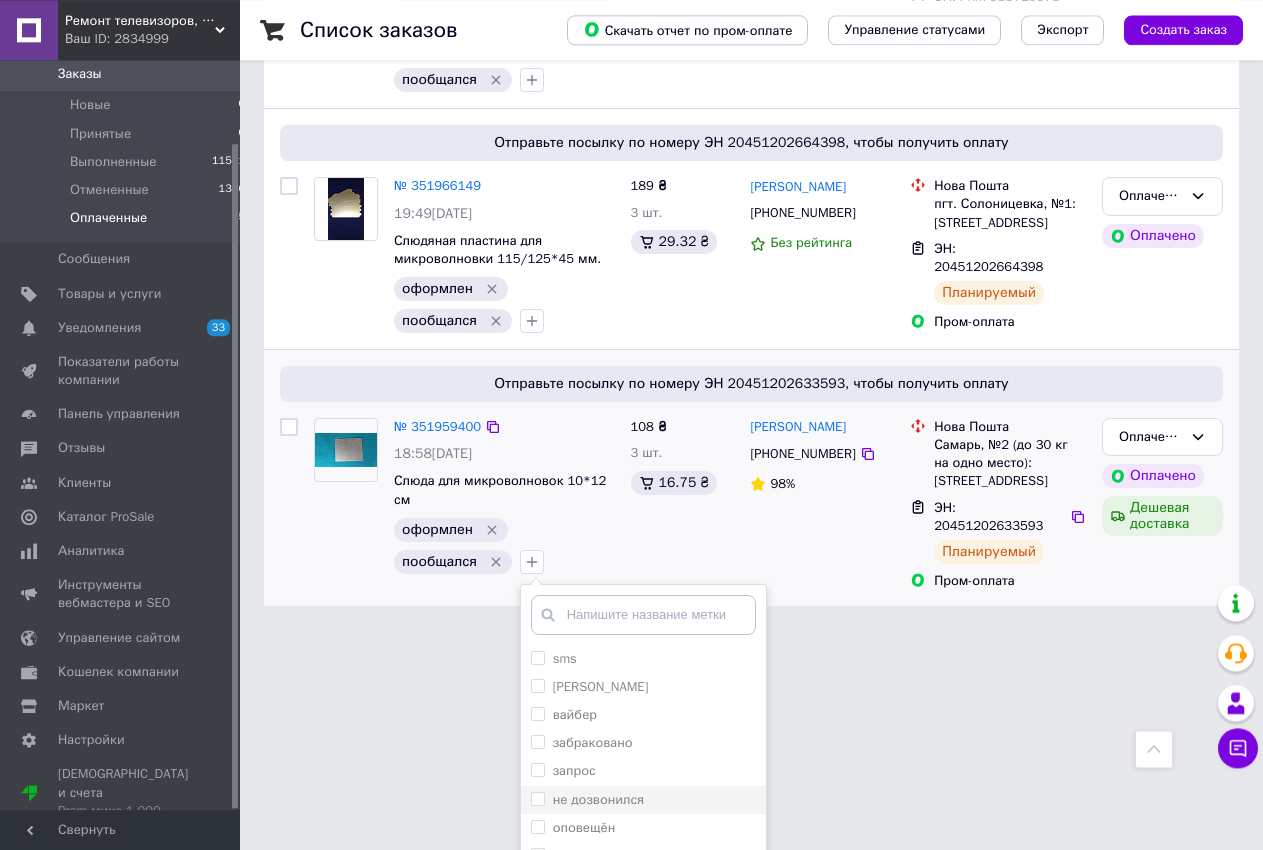 scroll, scrollTop: 862, scrollLeft: 0, axis: vertical 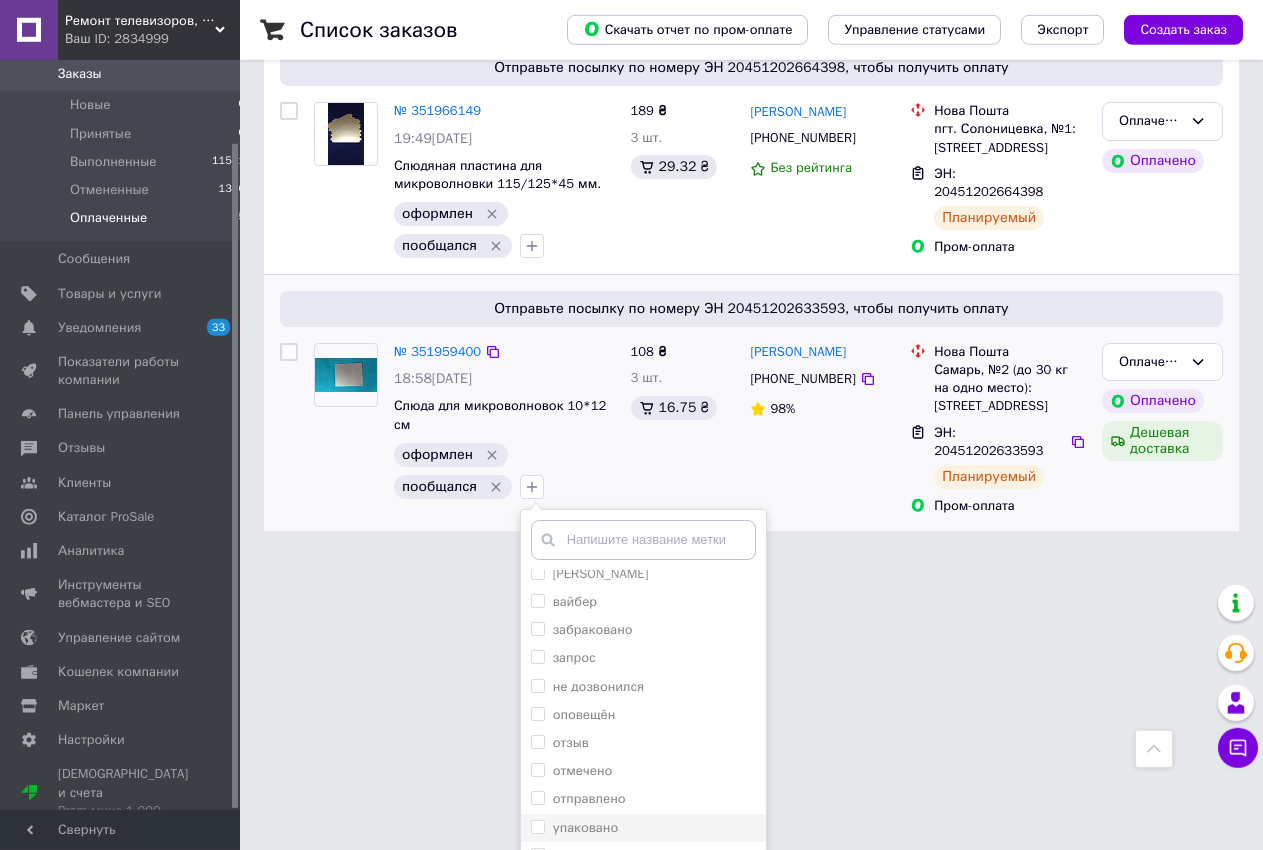 drag, startPoint x: 529, startPoint y: 771, endPoint x: 534, endPoint y: 825, distance: 54.230988 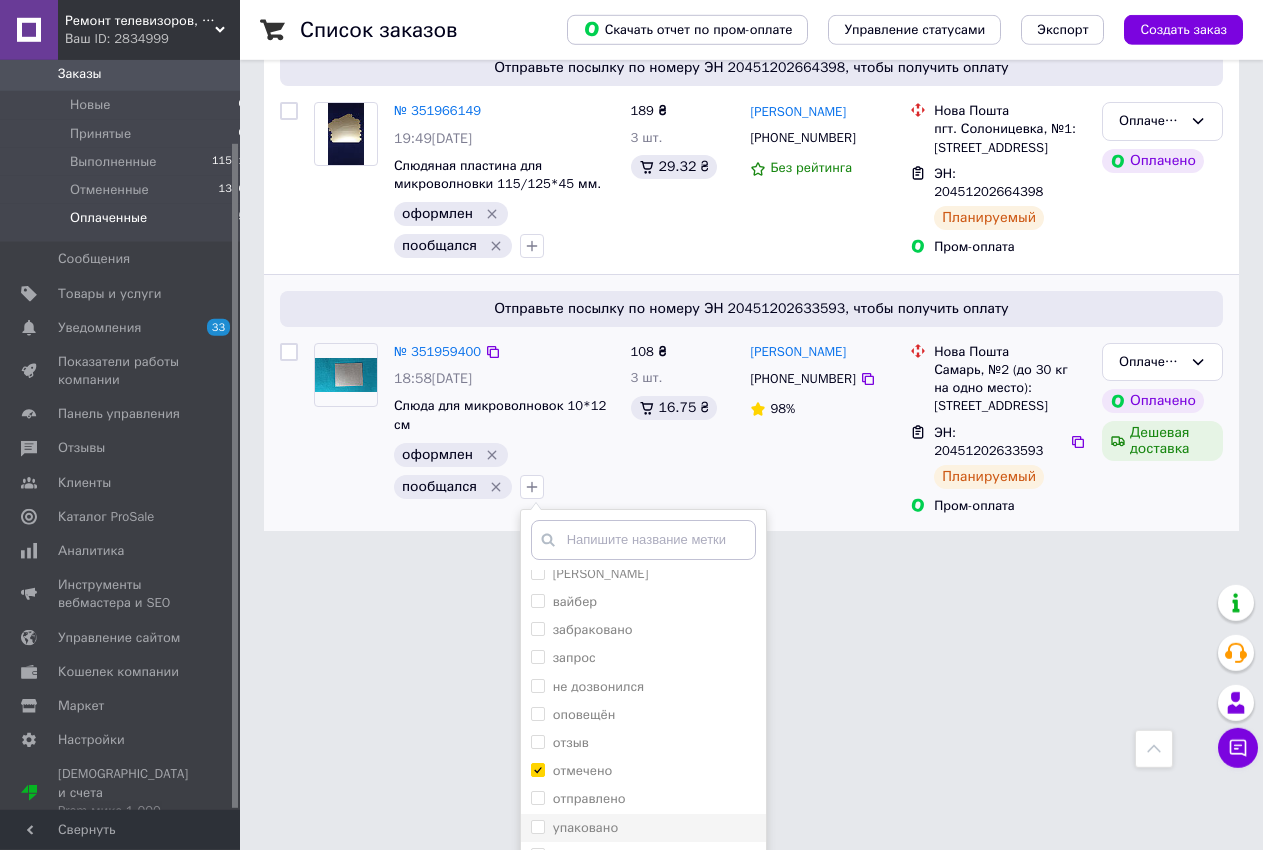 checkbox on "true" 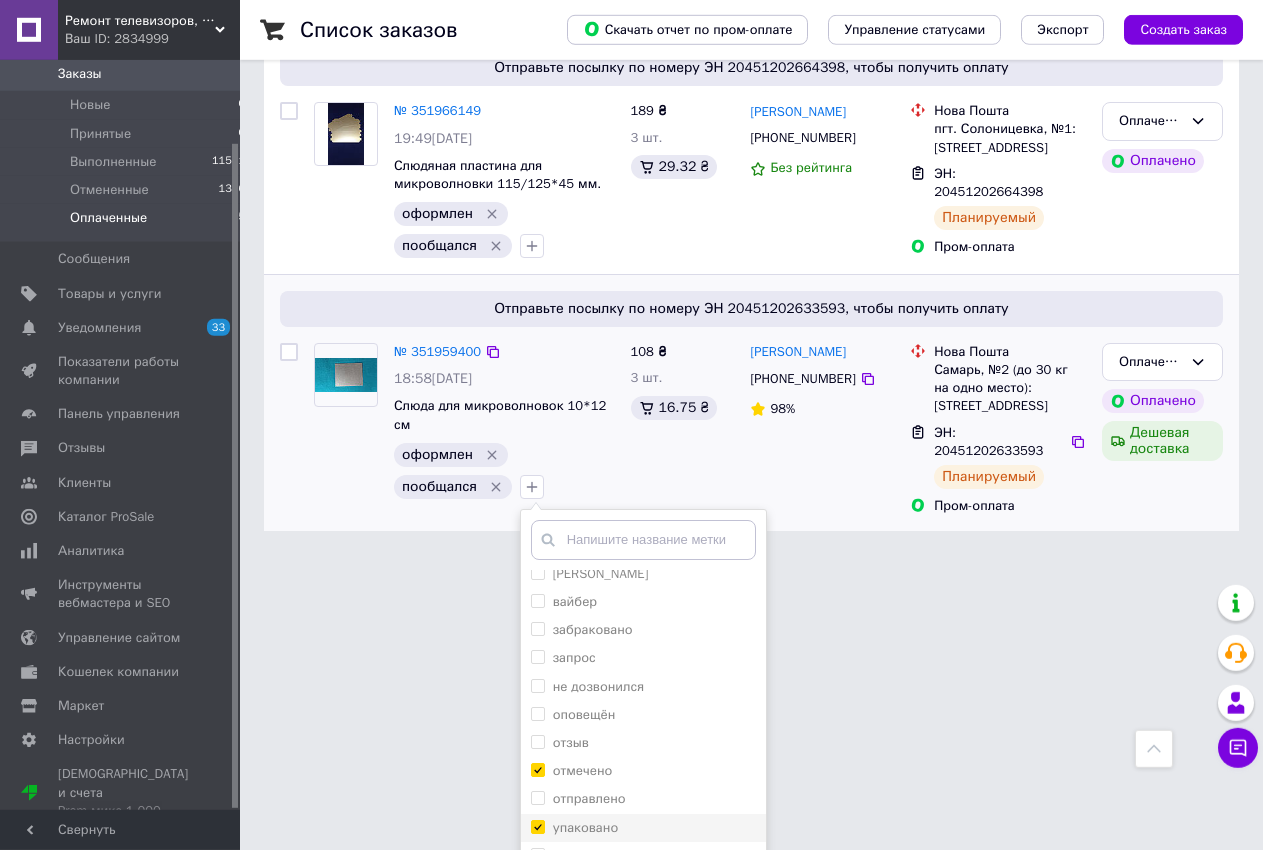 checkbox on "true" 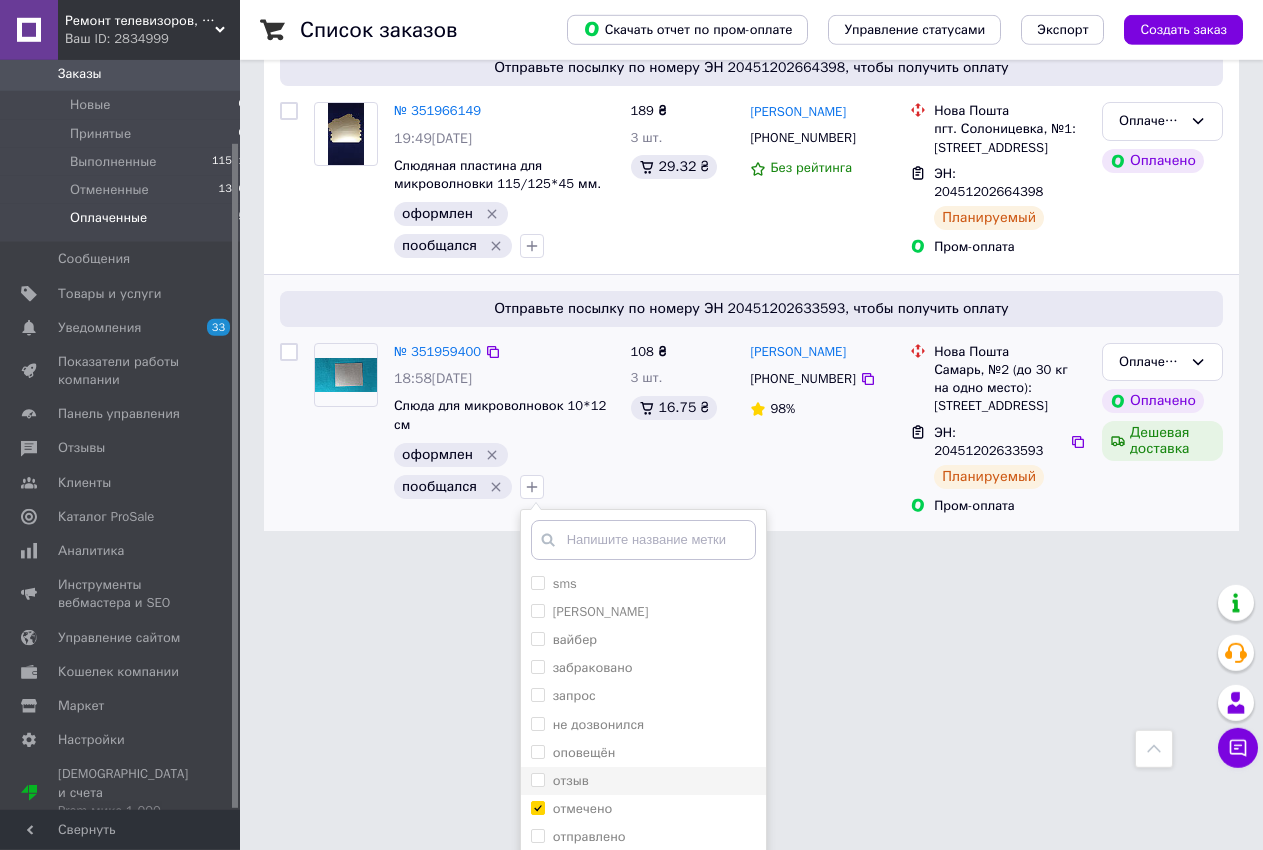 scroll, scrollTop: 38, scrollLeft: 0, axis: vertical 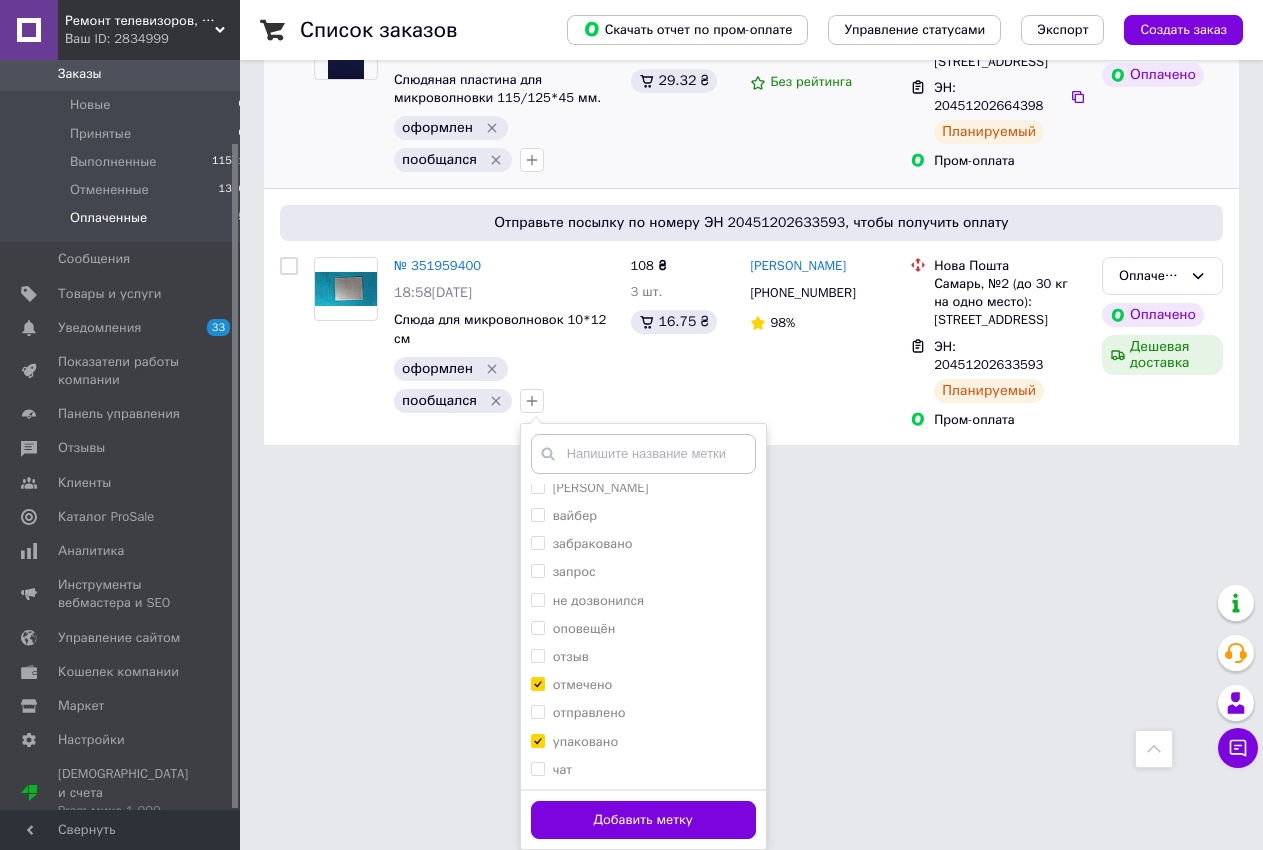 click on "Добавить метку" at bounding box center (643, 820) 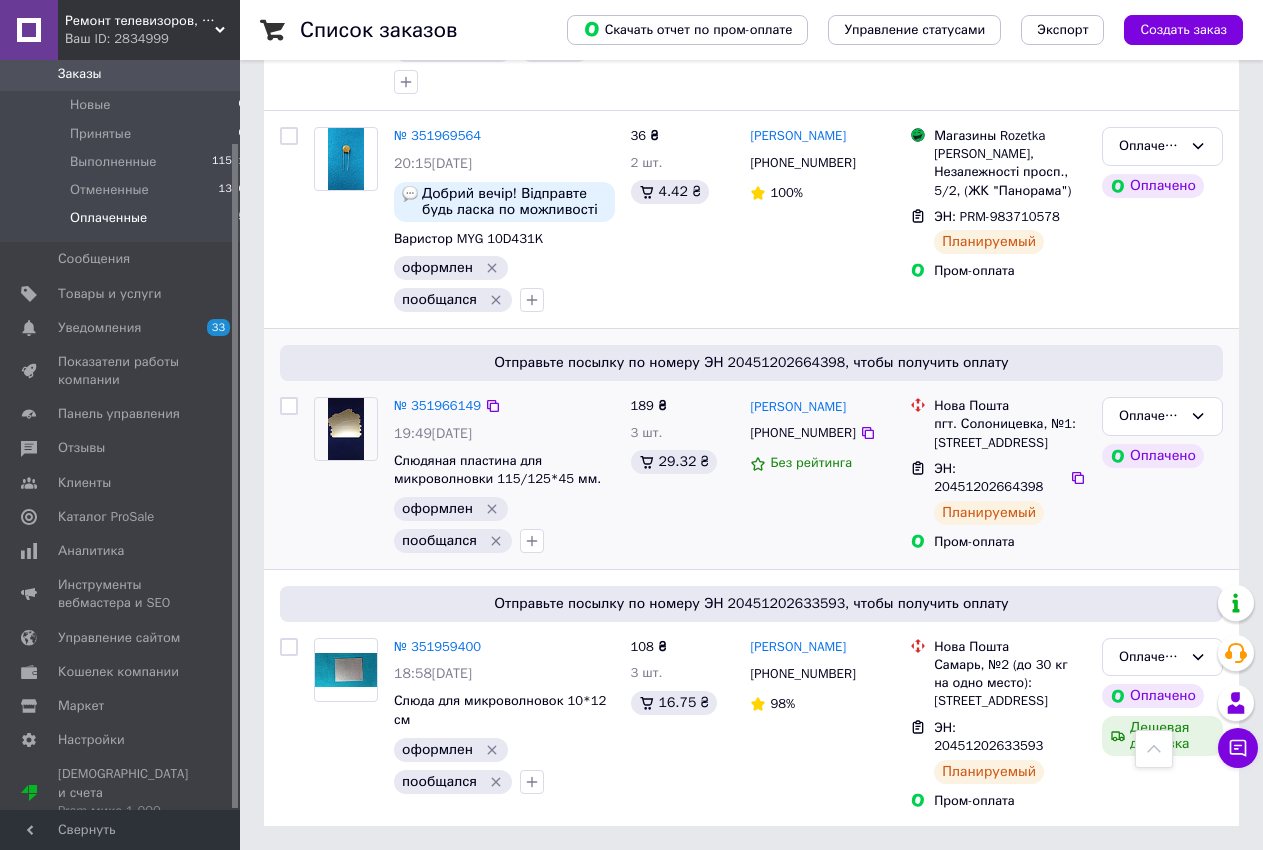 scroll, scrollTop: 551, scrollLeft: 0, axis: vertical 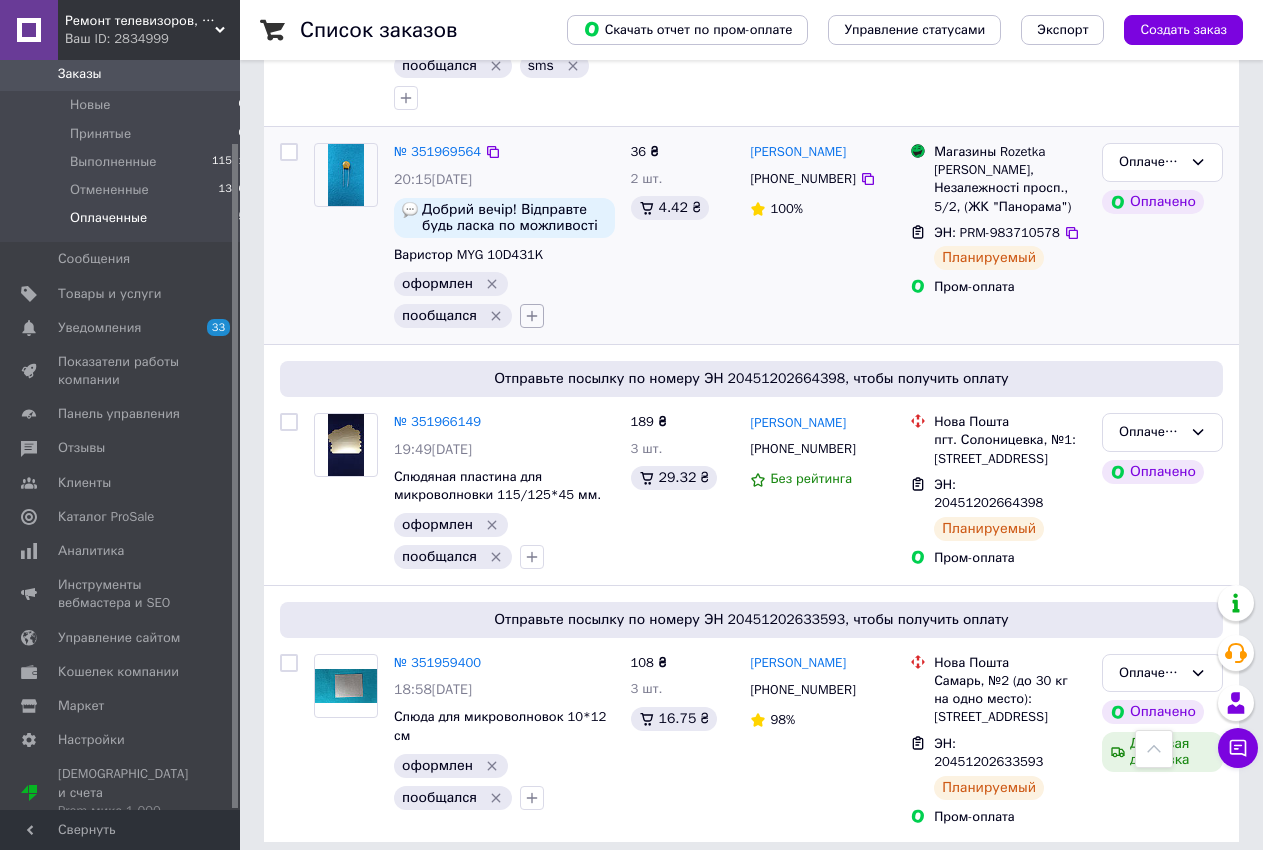 click 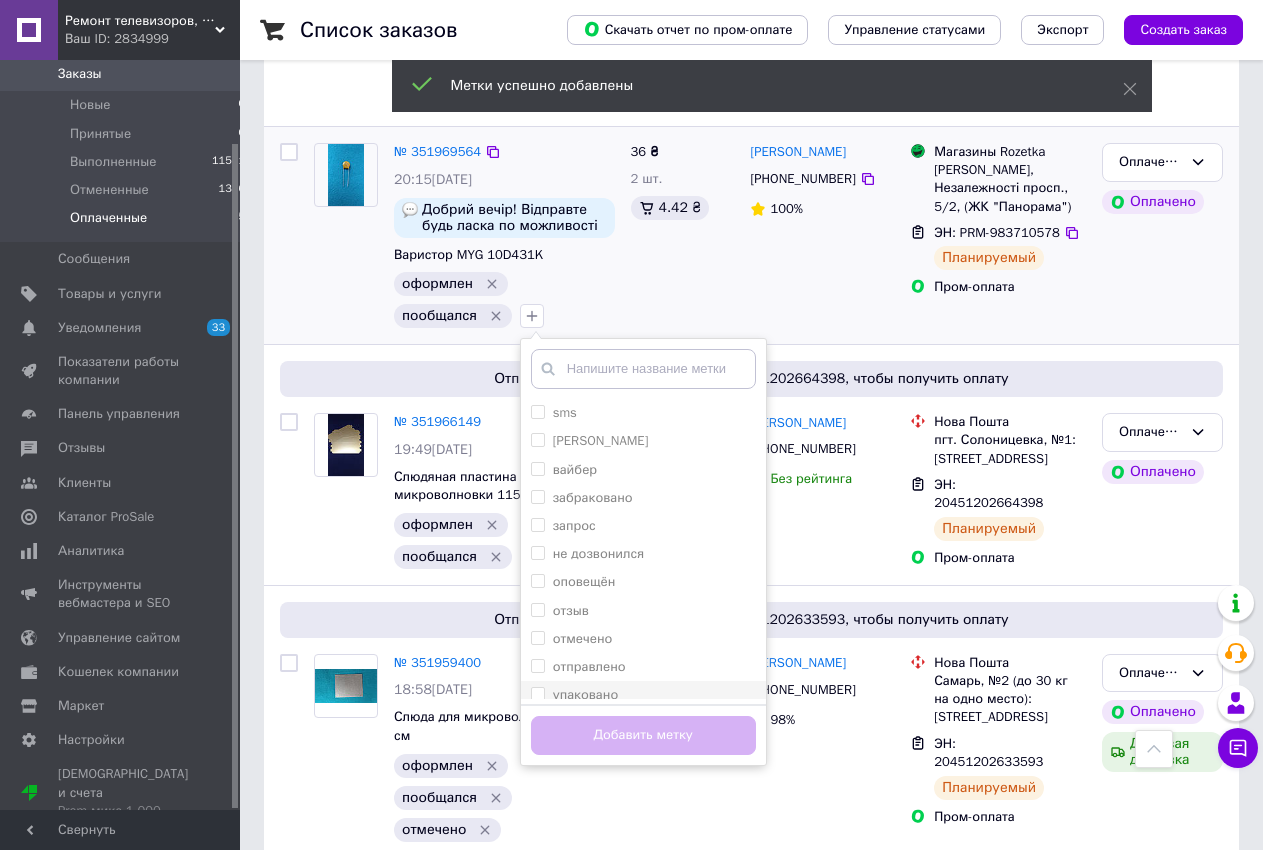 click on "упаковано" at bounding box center [643, 695] 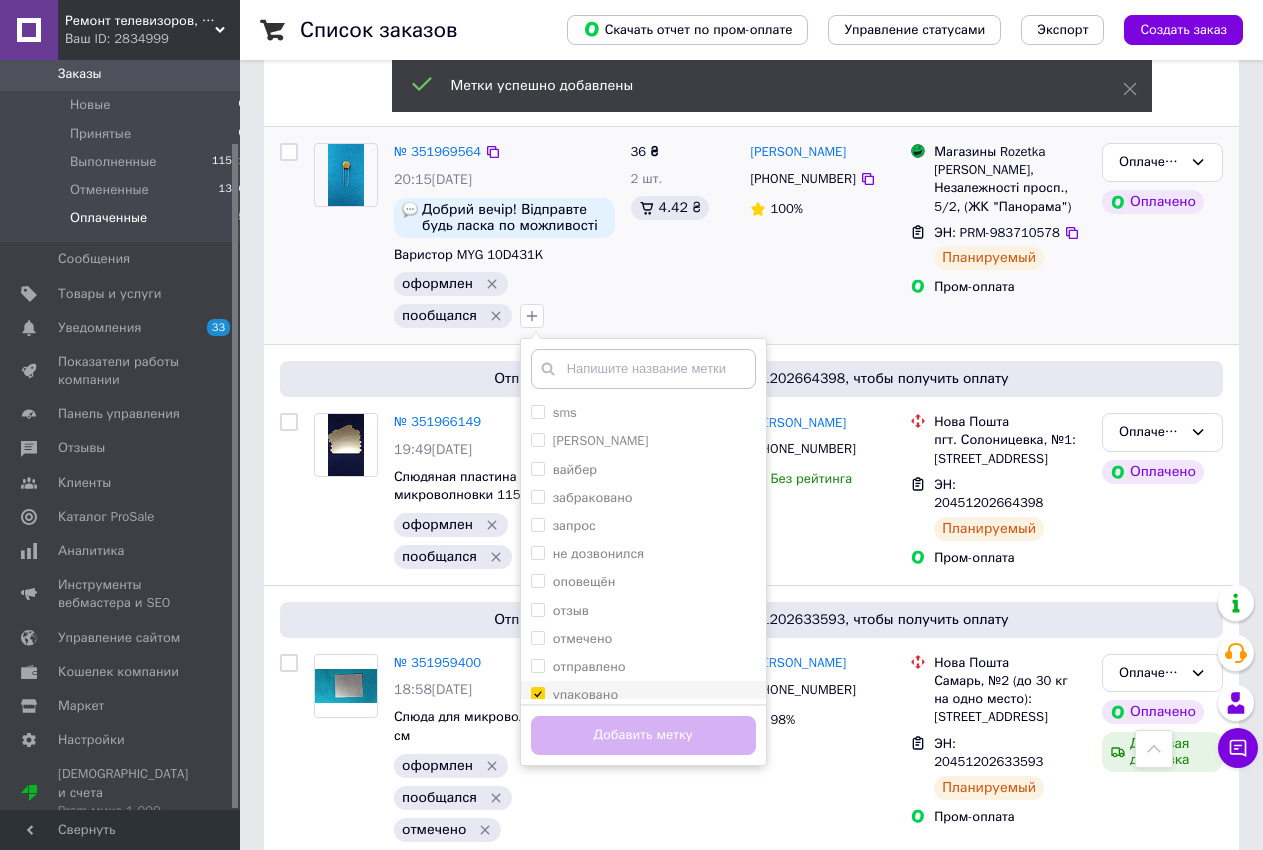 checkbox on "true" 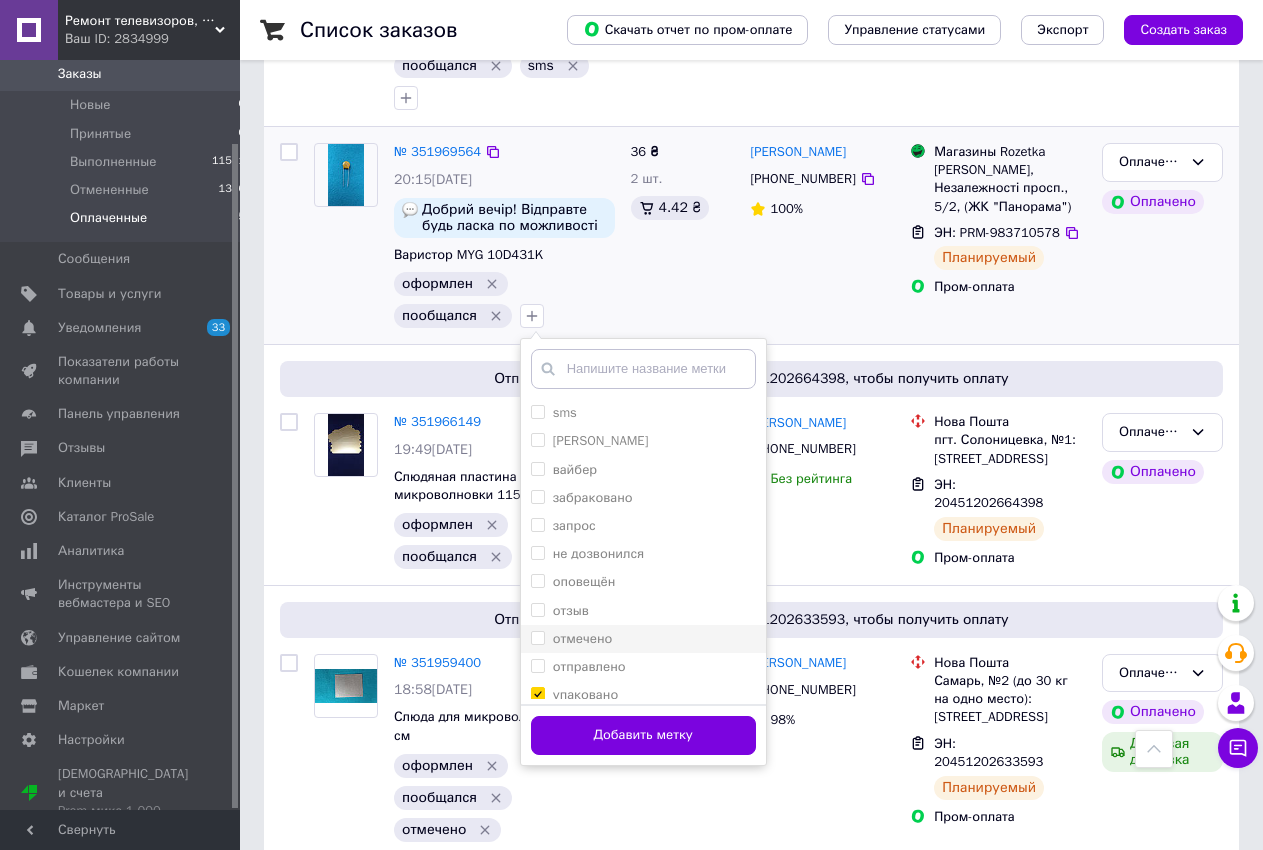 click on "отмечено" at bounding box center (537, 637) 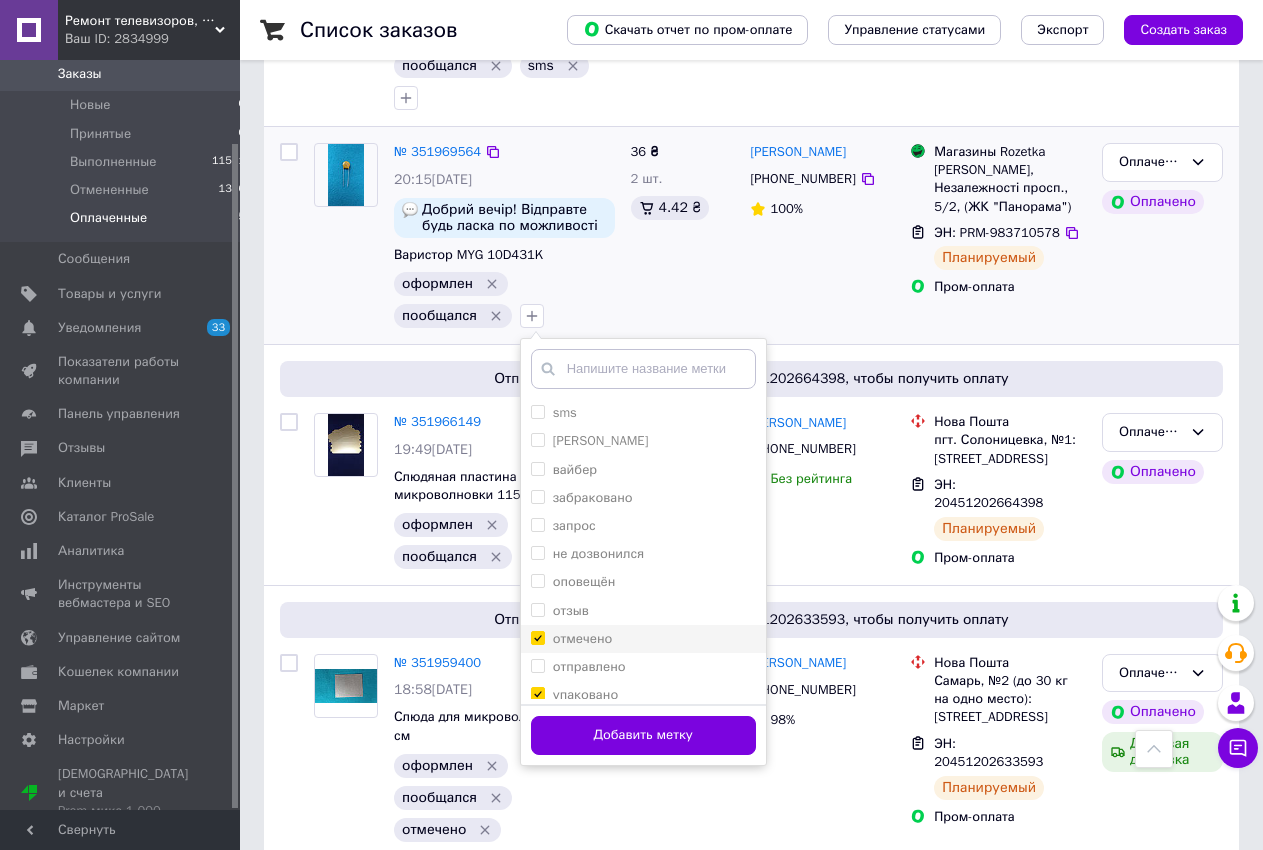 checkbox on "true" 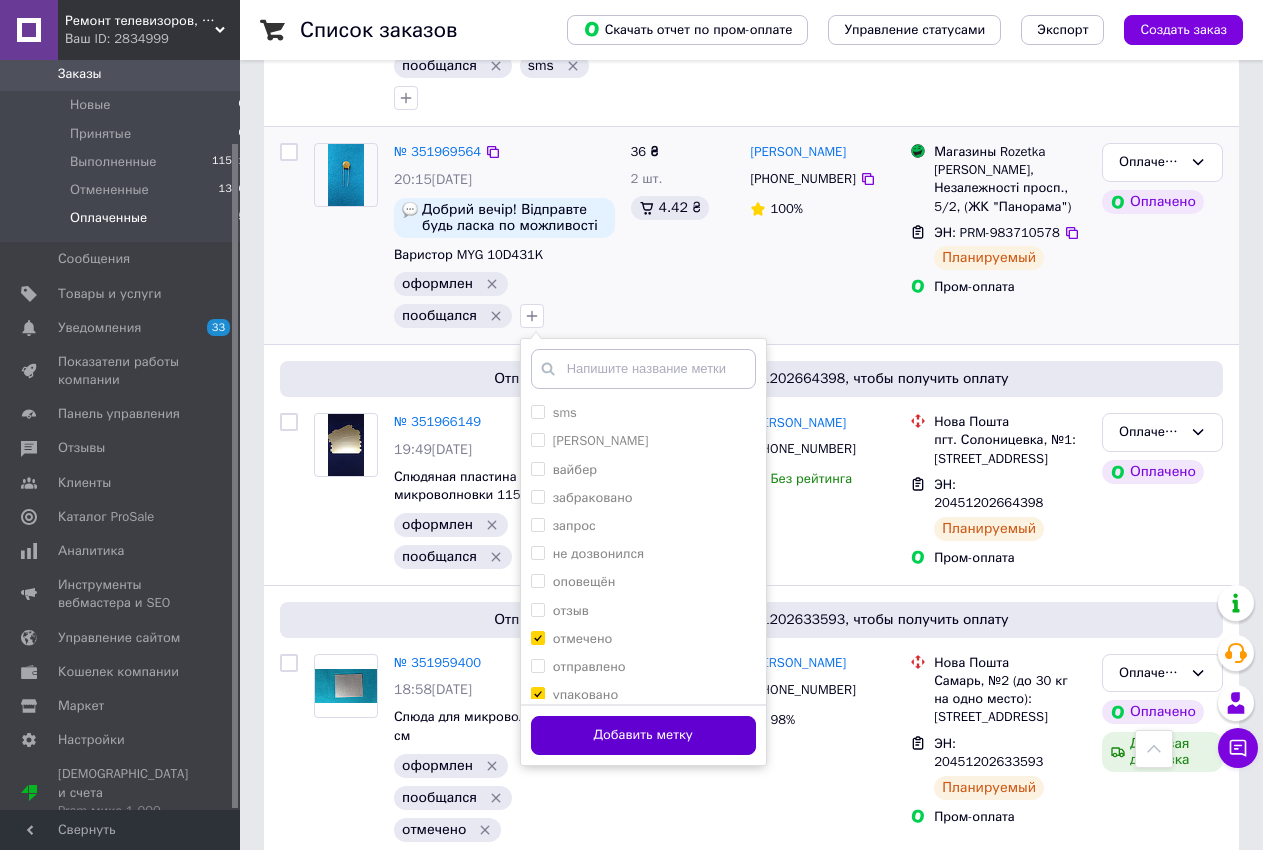 click on "Добавить метку" at bounding box center [643, 735] 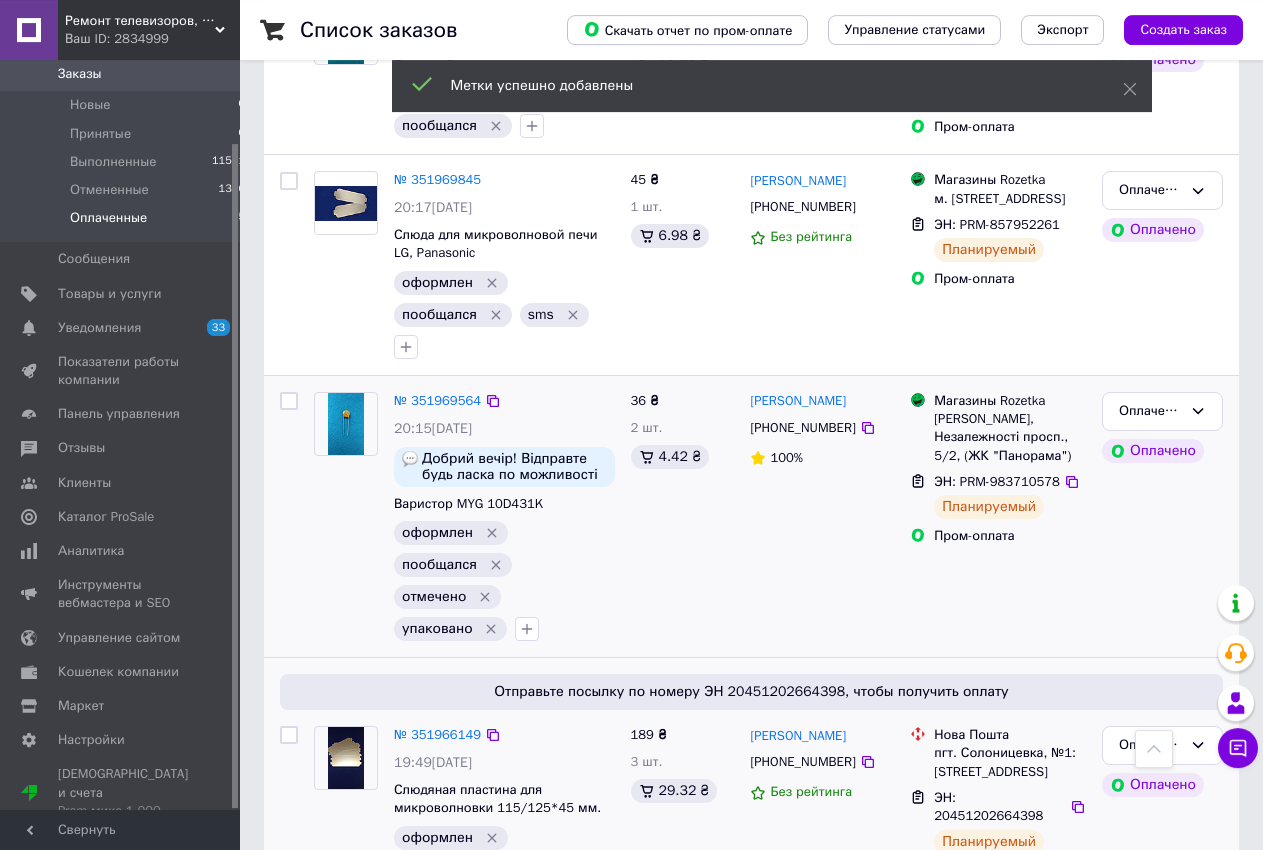 scroll, scrollTop: 143, scrollLeft: 0, axis: vertical 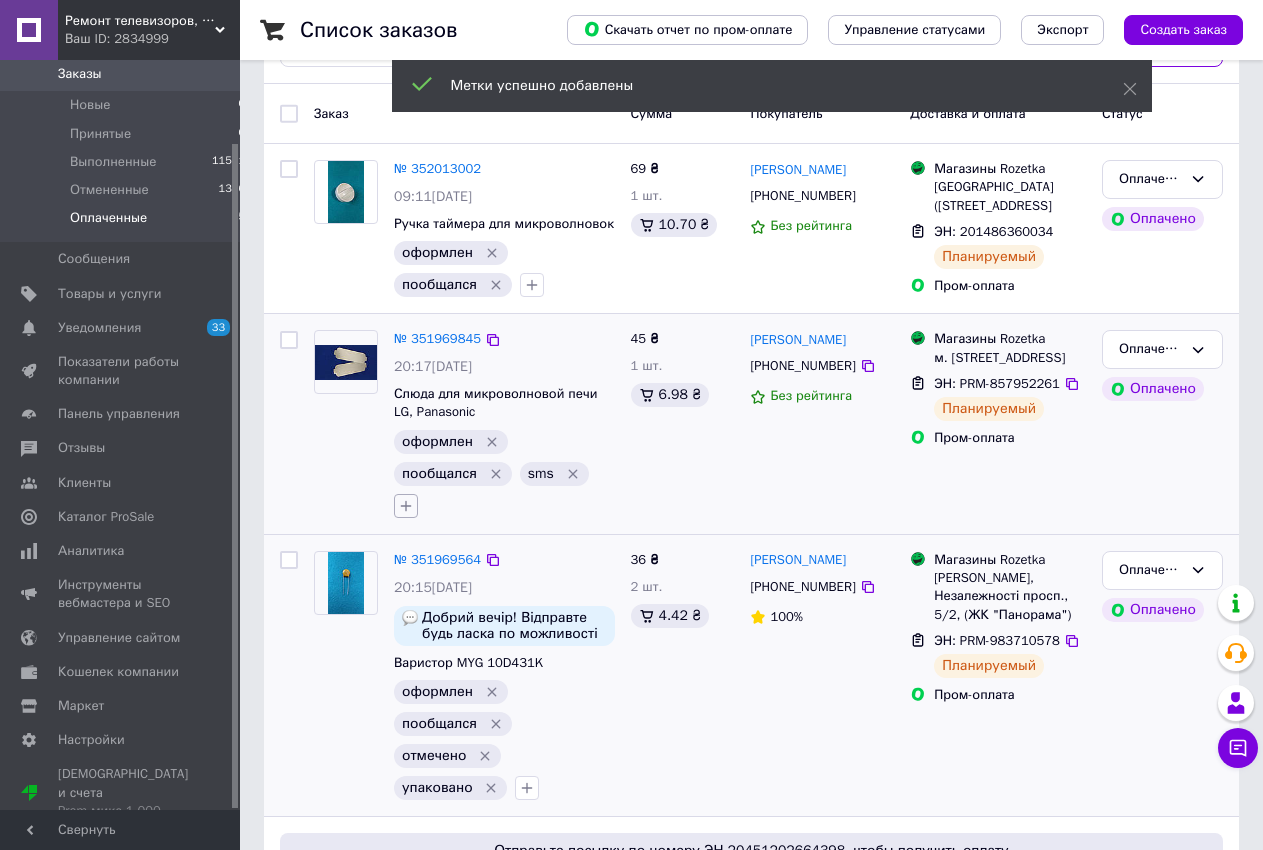 click 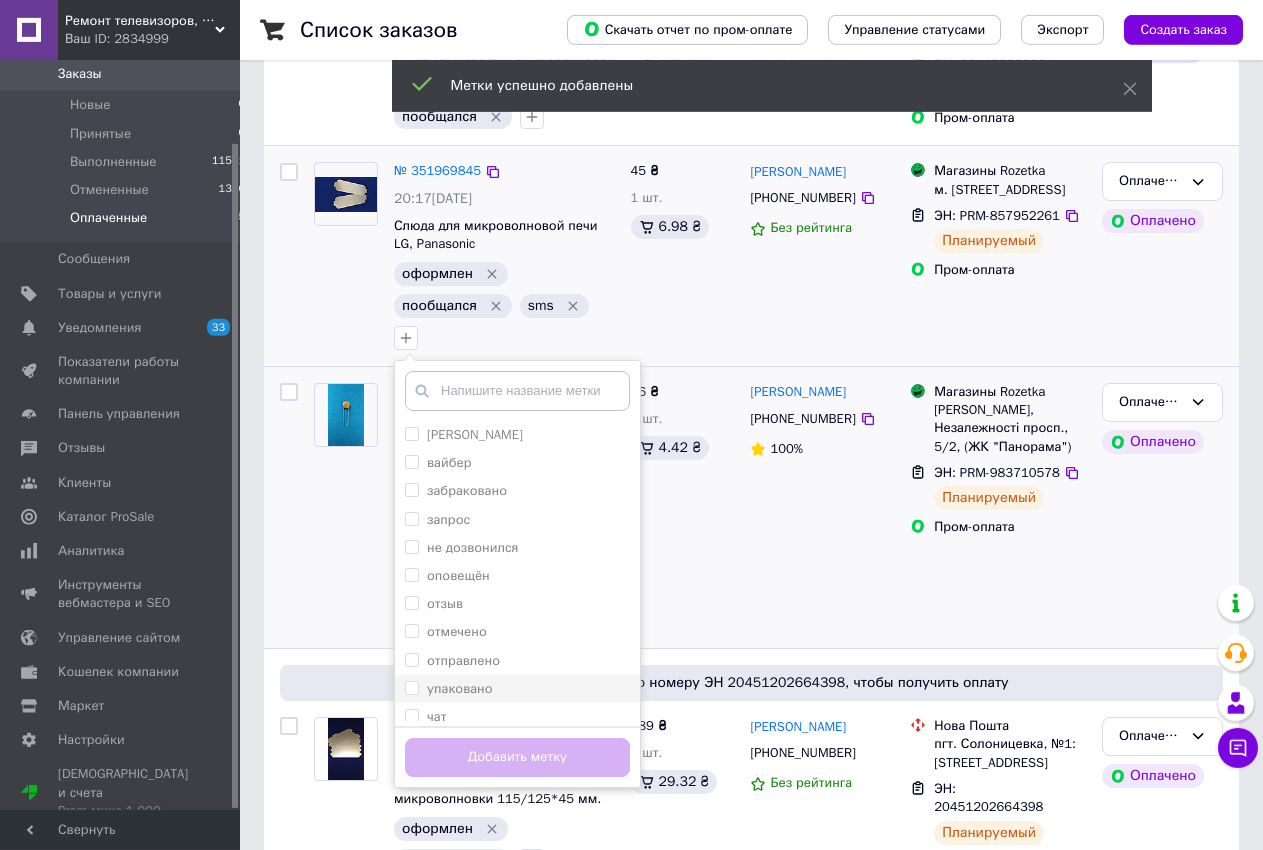 scroll, scrollTop: 347, scrollLeft: 0, axis: vertical 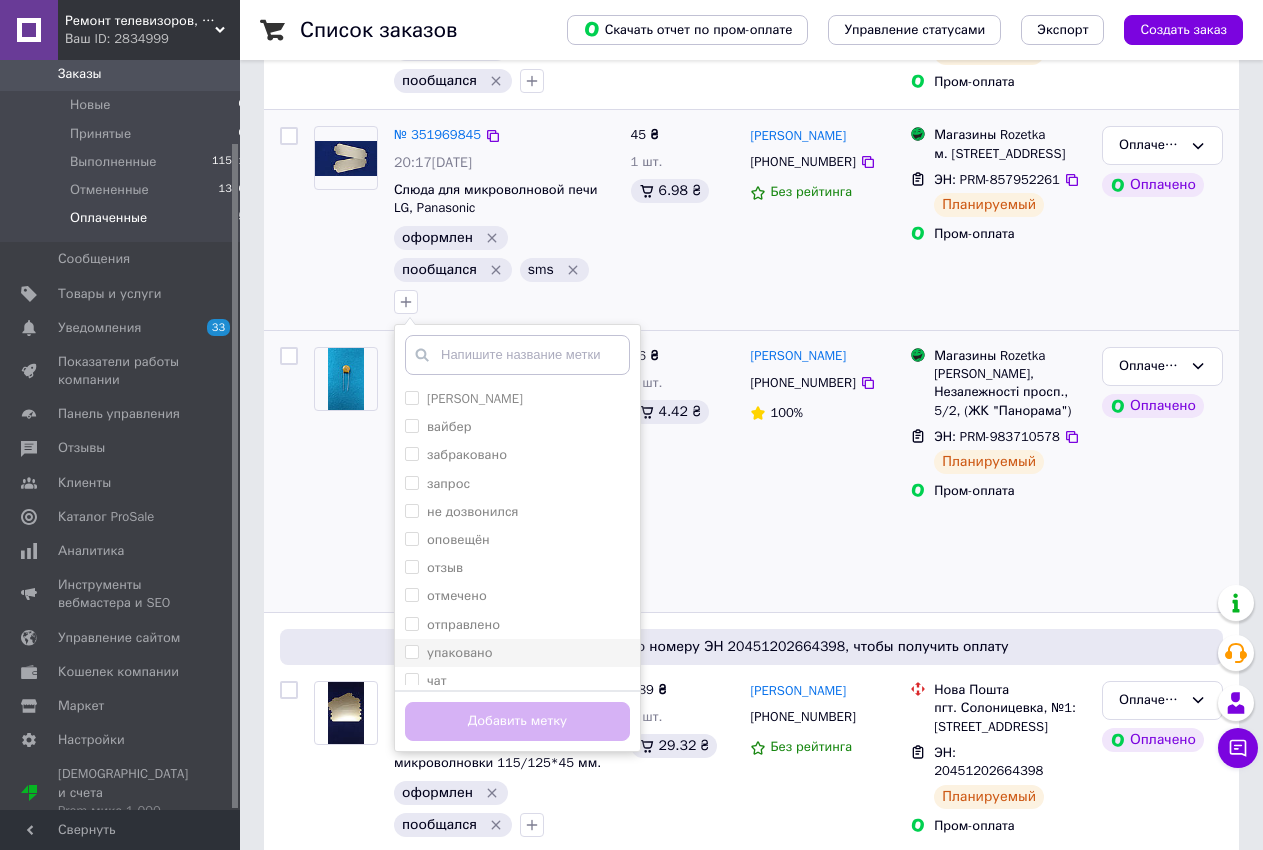 click on "упаковано" at bounding box center (411, 651) 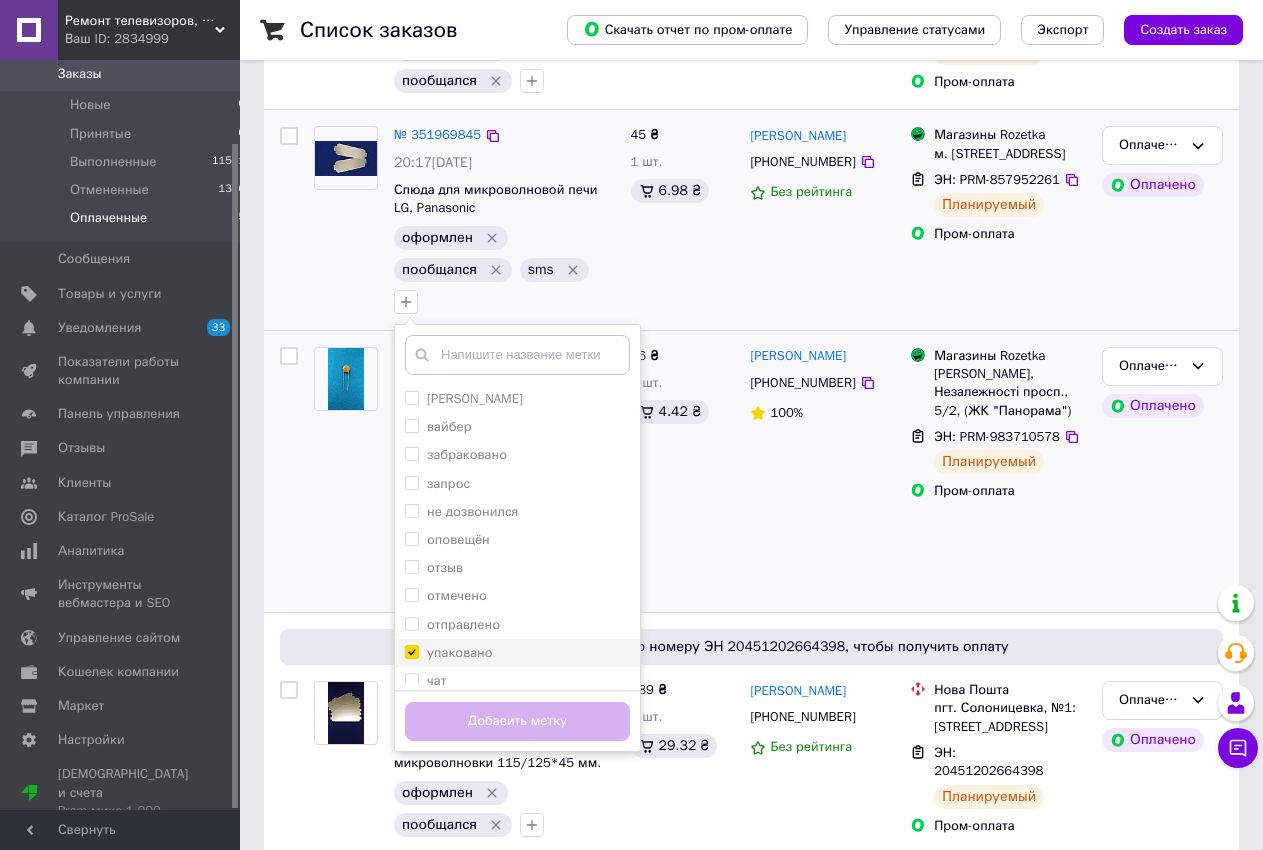 checkbox on "true" 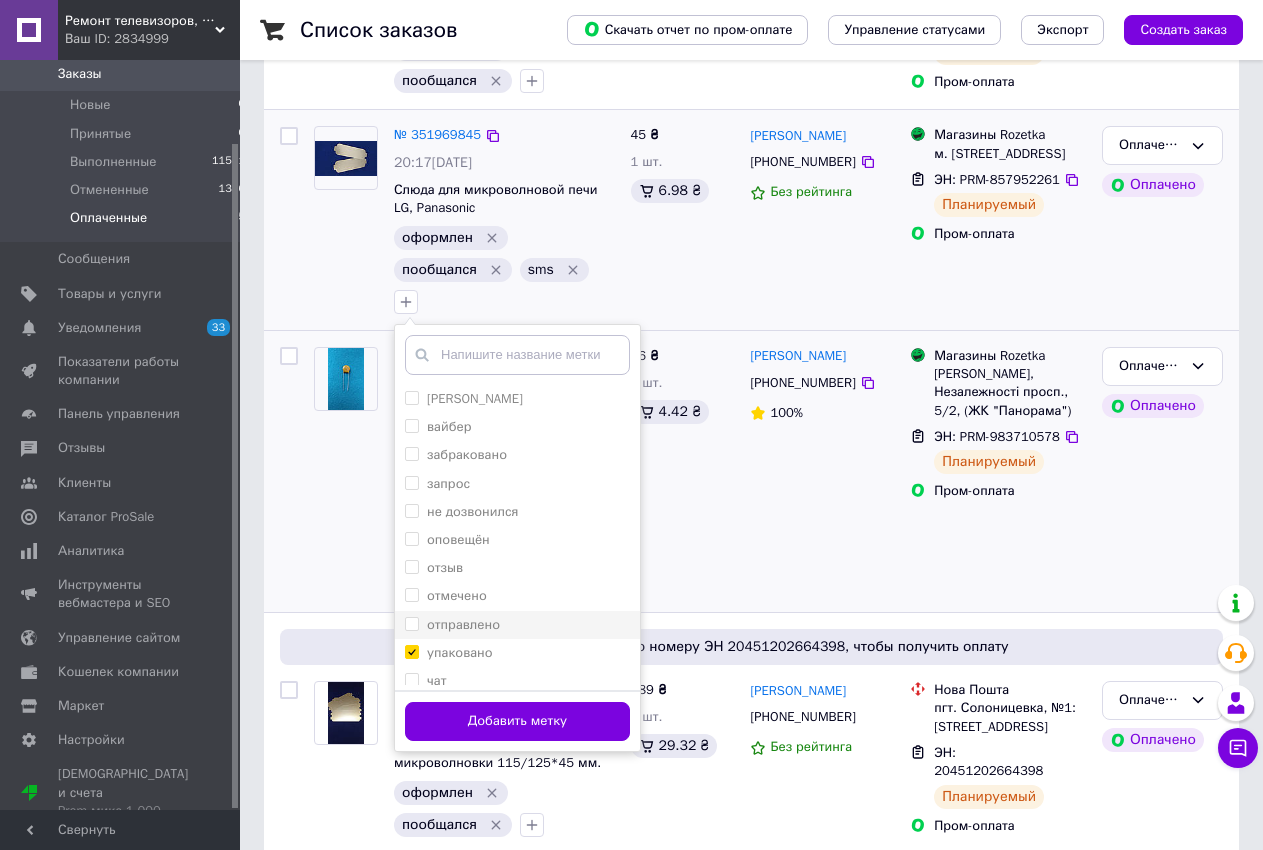 drag, startPoint x: 414, startPoint y: 590, endPoint x: 420, endPoint y: 614, distance: 24.738634 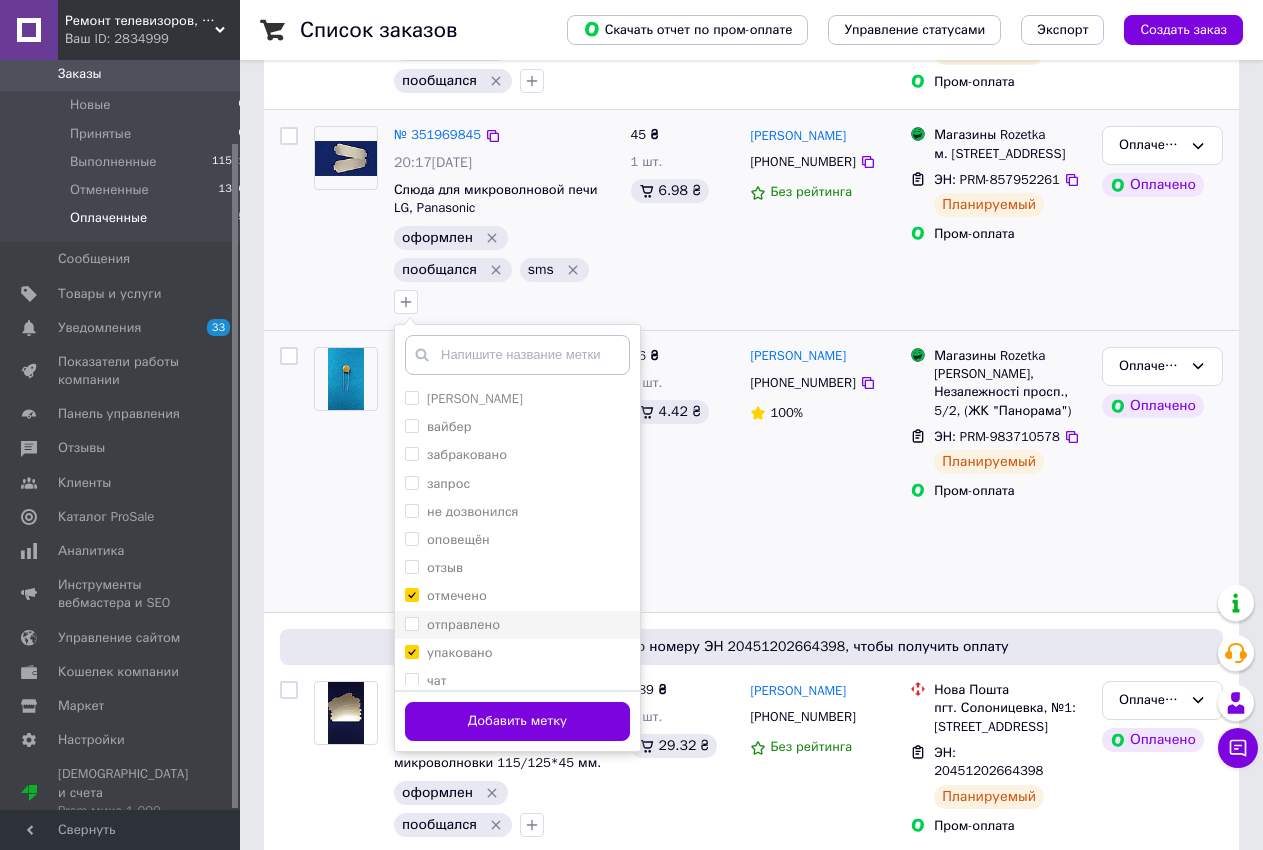checkbox on "true" 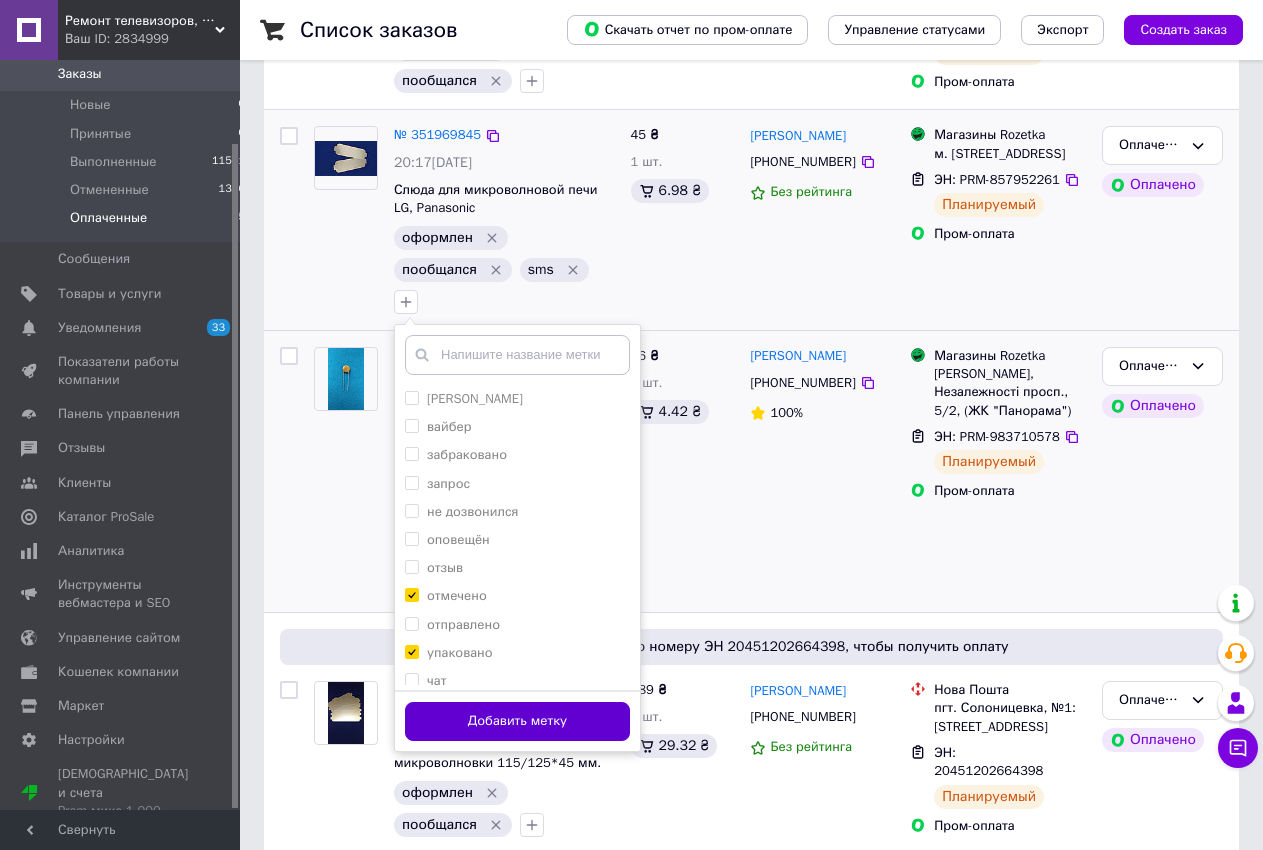 click on "Добавить метку" at bounding box center (517, 721) 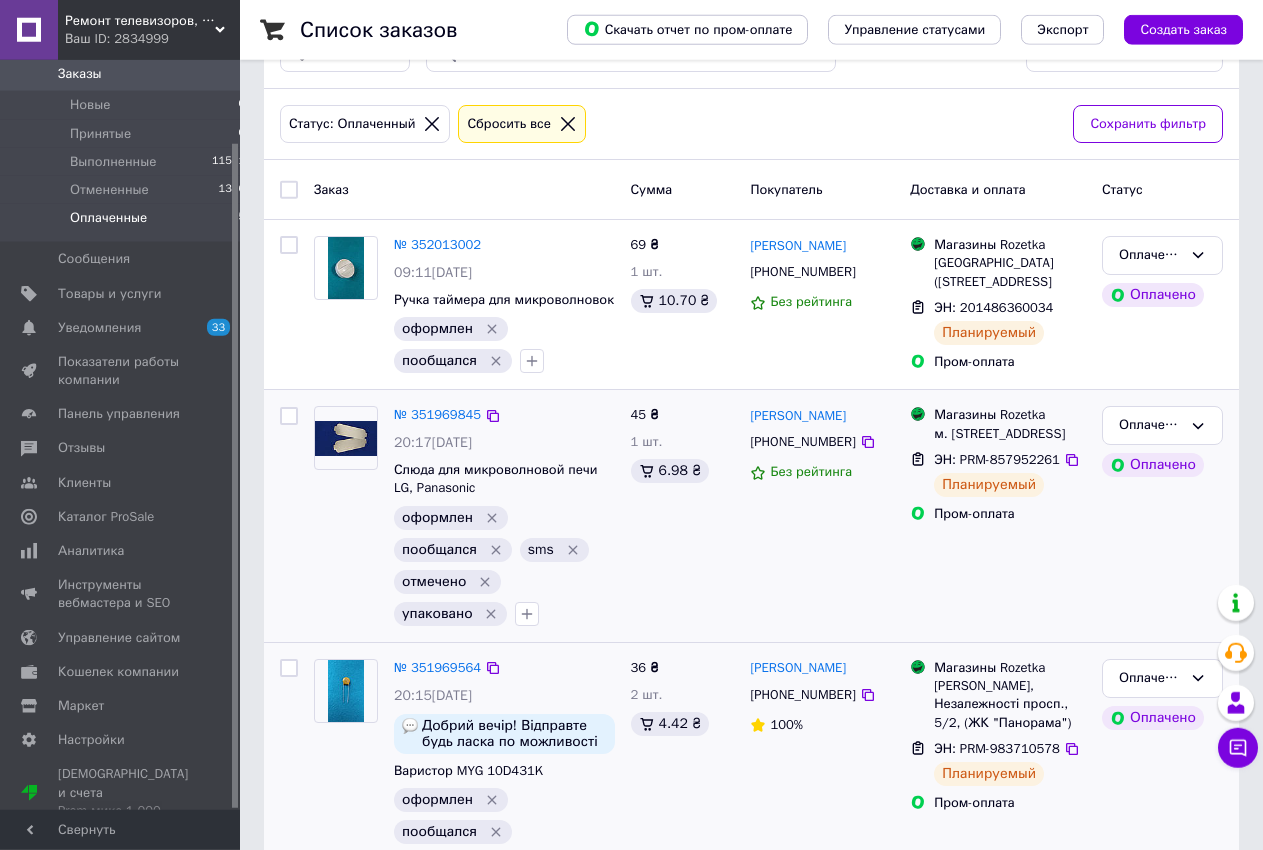 scroll, scrollTop: 0, scrollLeft: 0, axis: both 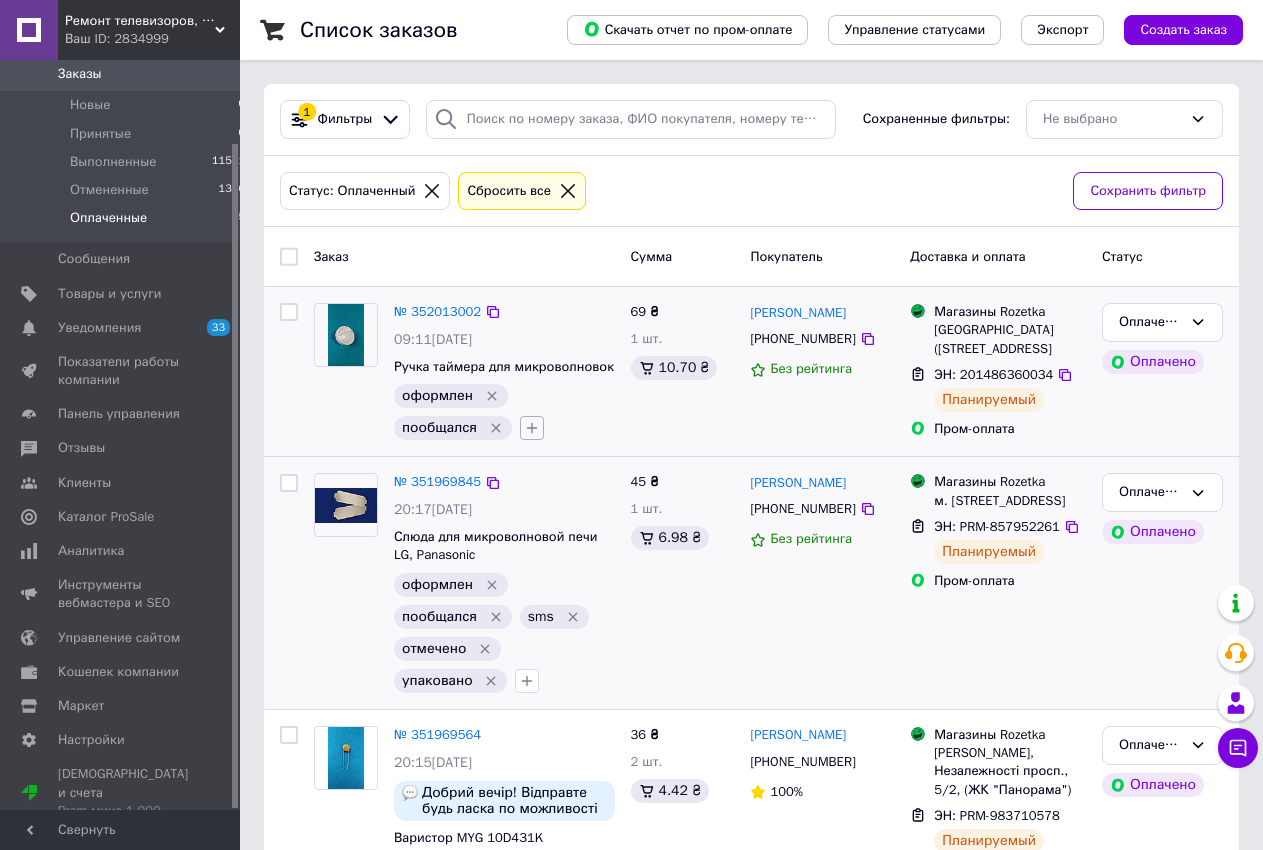click 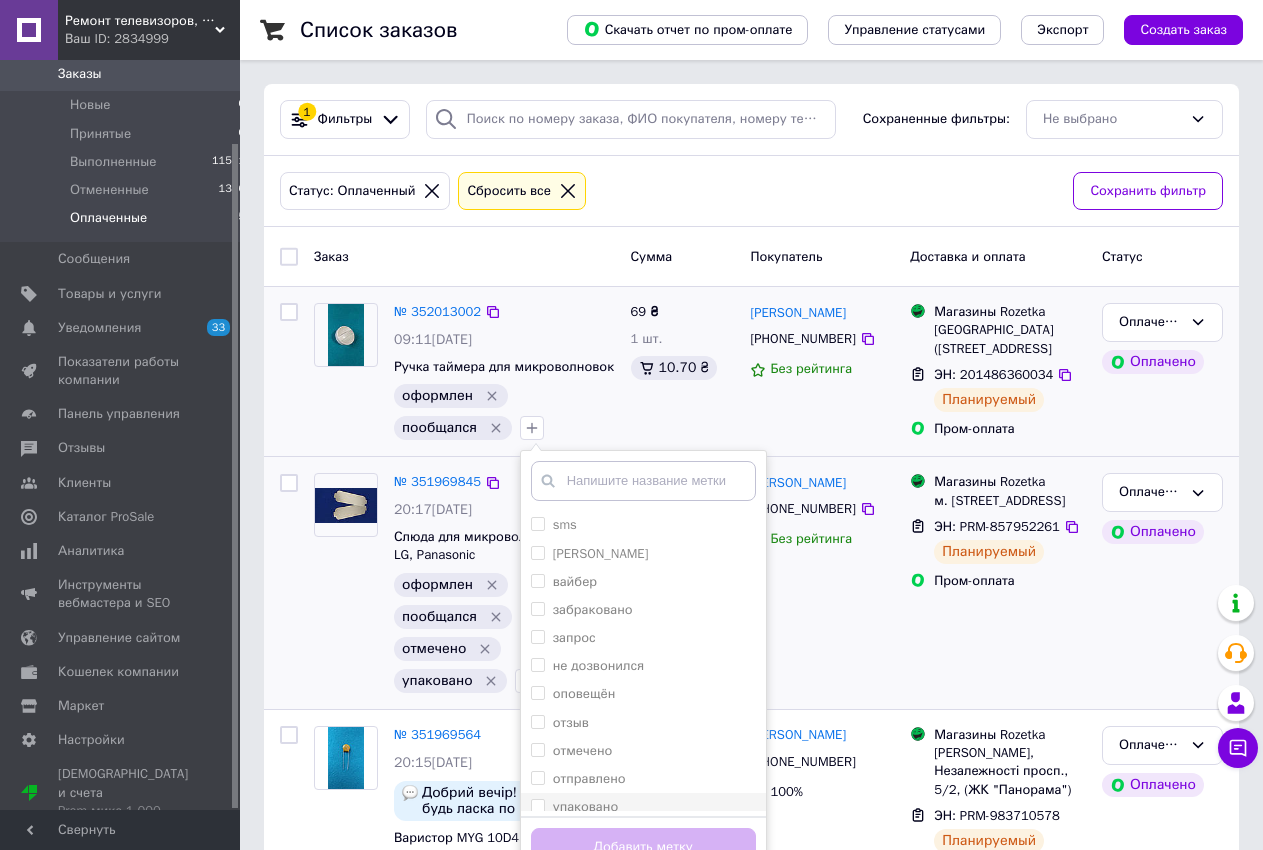 scroll, scrollTop: 306, scrollLeft: 0, axis: vertical 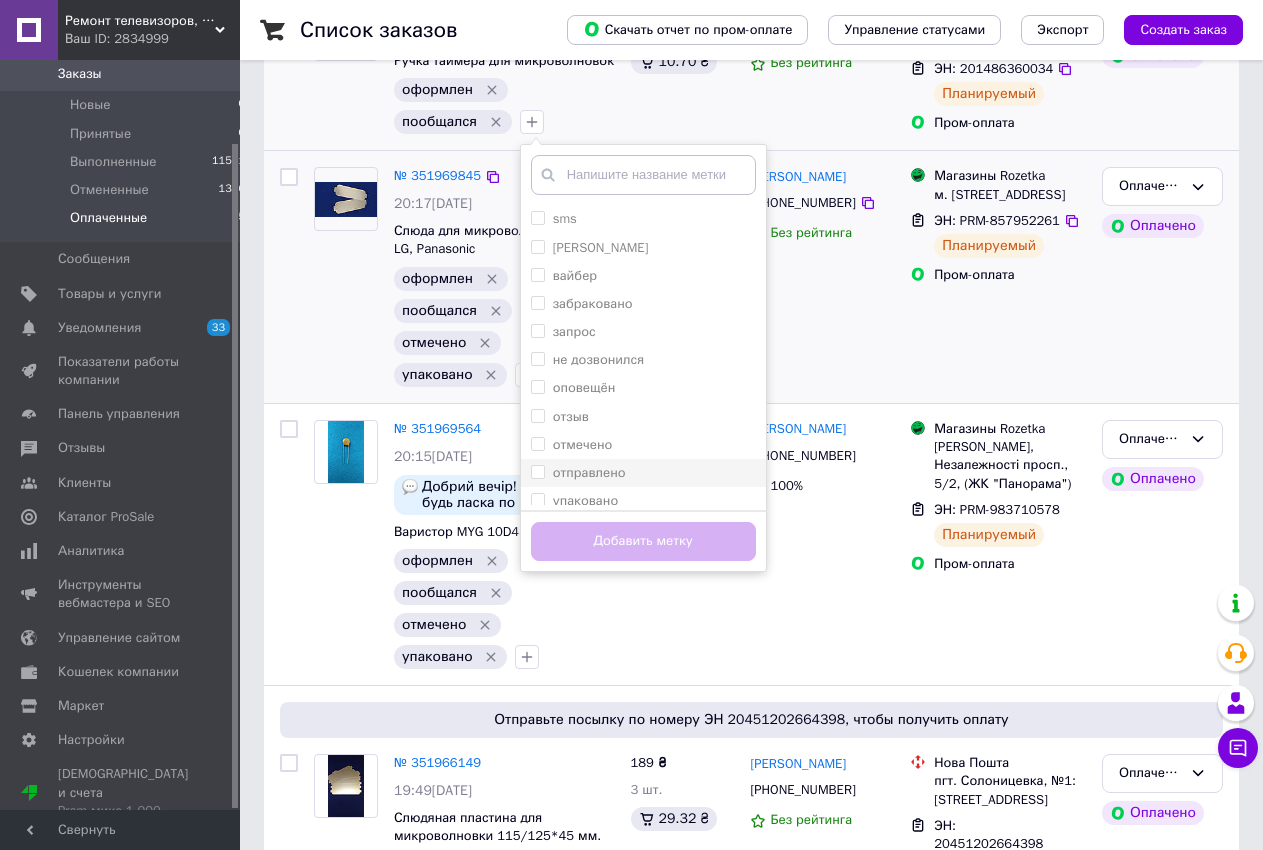 drag, startPoint x: 529, startPoint y: 500, endPoint x: 529, endPoint y: 473, distance: 27 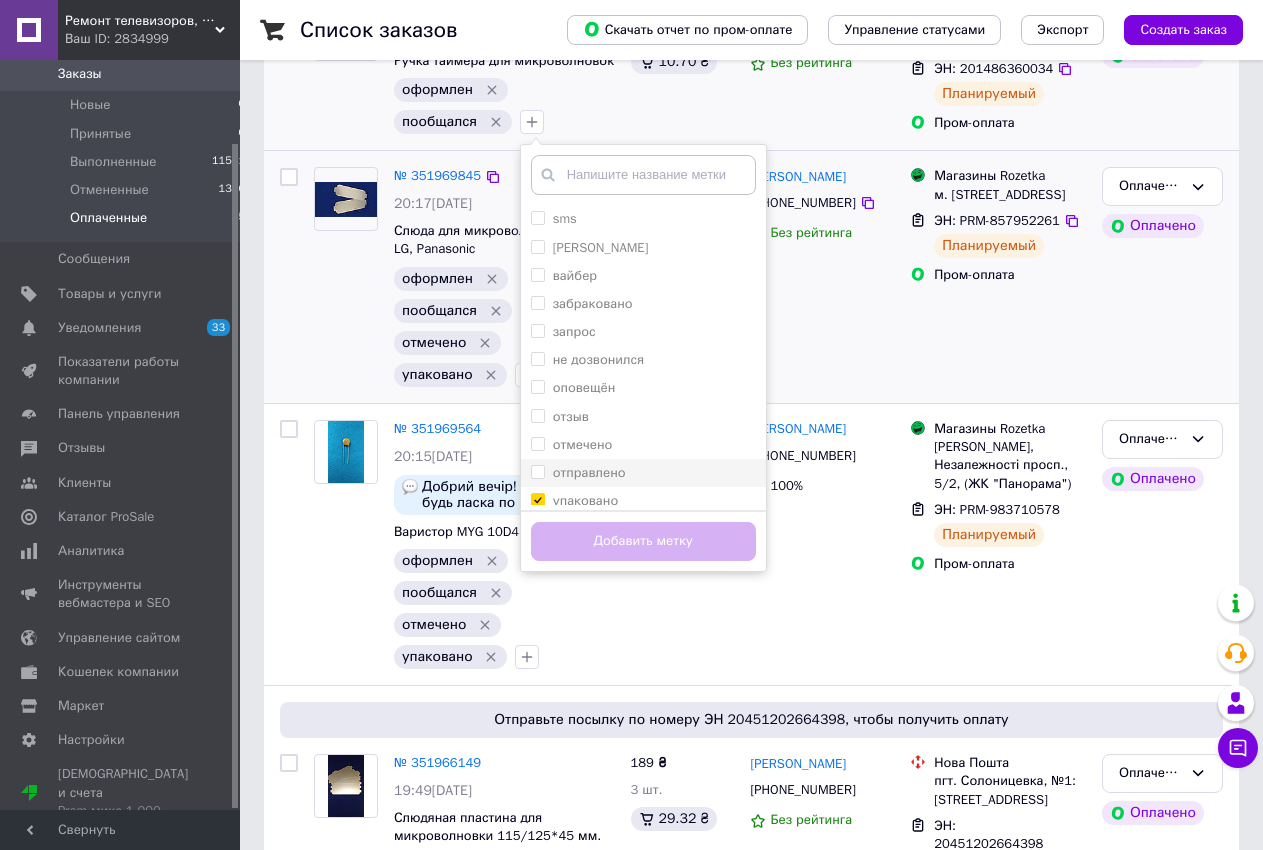 checkbox on "true" 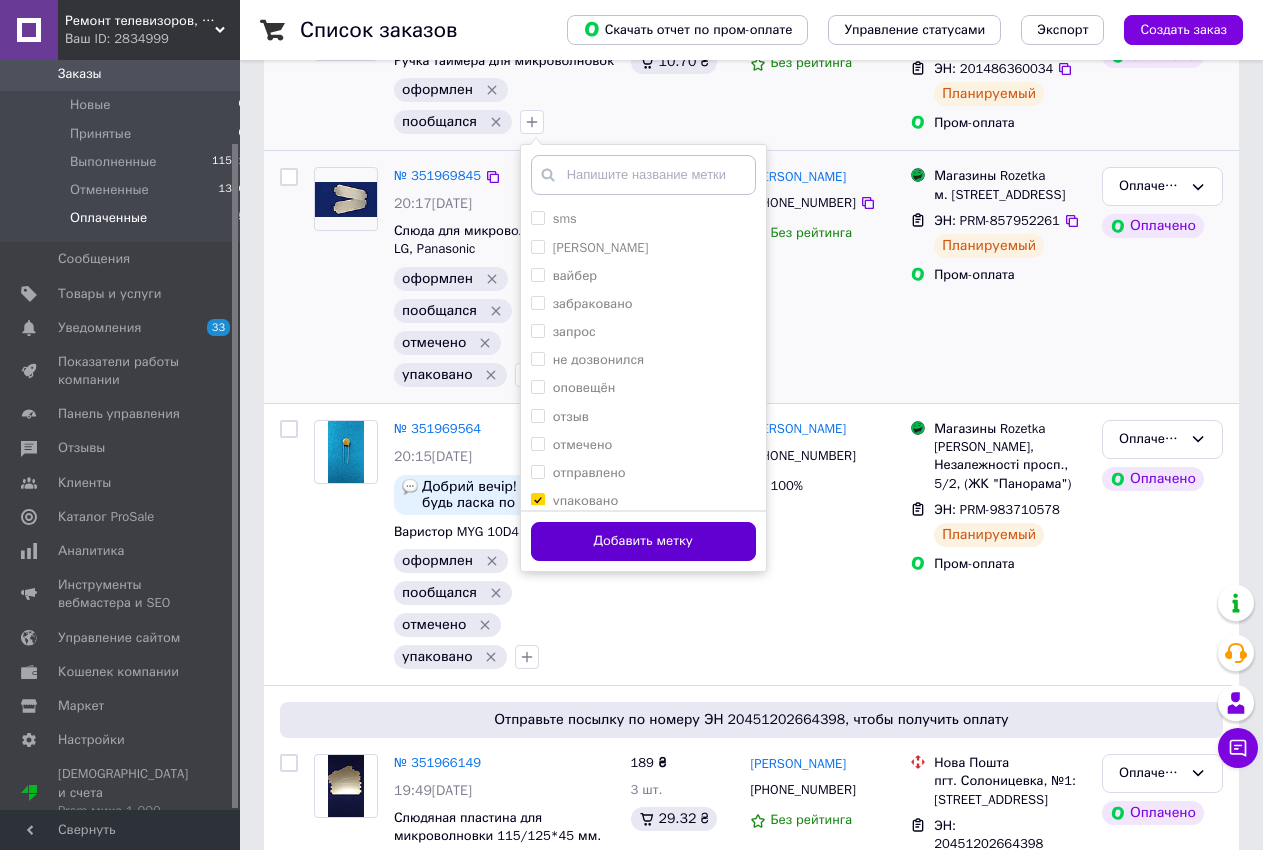 drag, startPoint x: 530, startPoint y: 446, endPoint x: 565, endPoint y: 525, distance: 86.40602 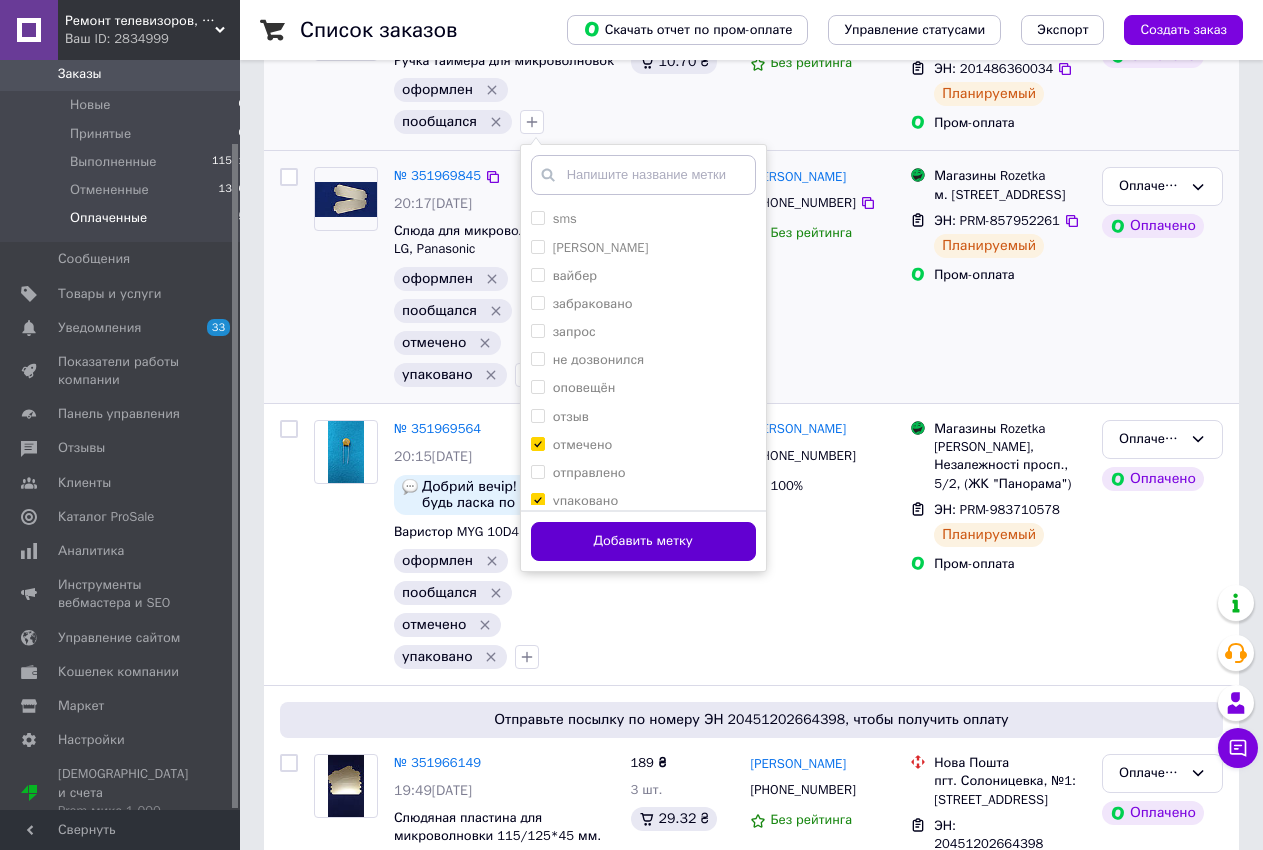 checkbox on "true" 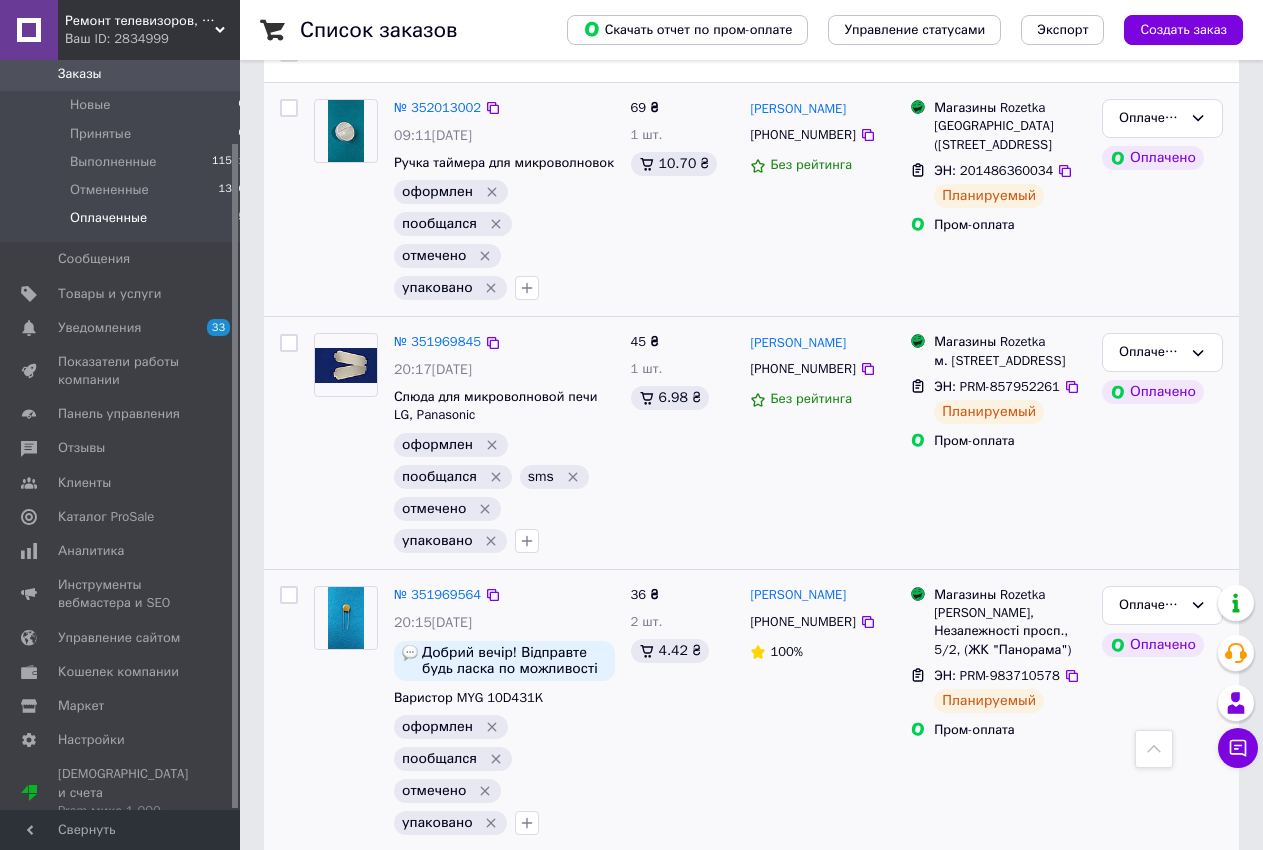 scroll, scrollTop: 612, scrollLeft: 0, axis: vertical 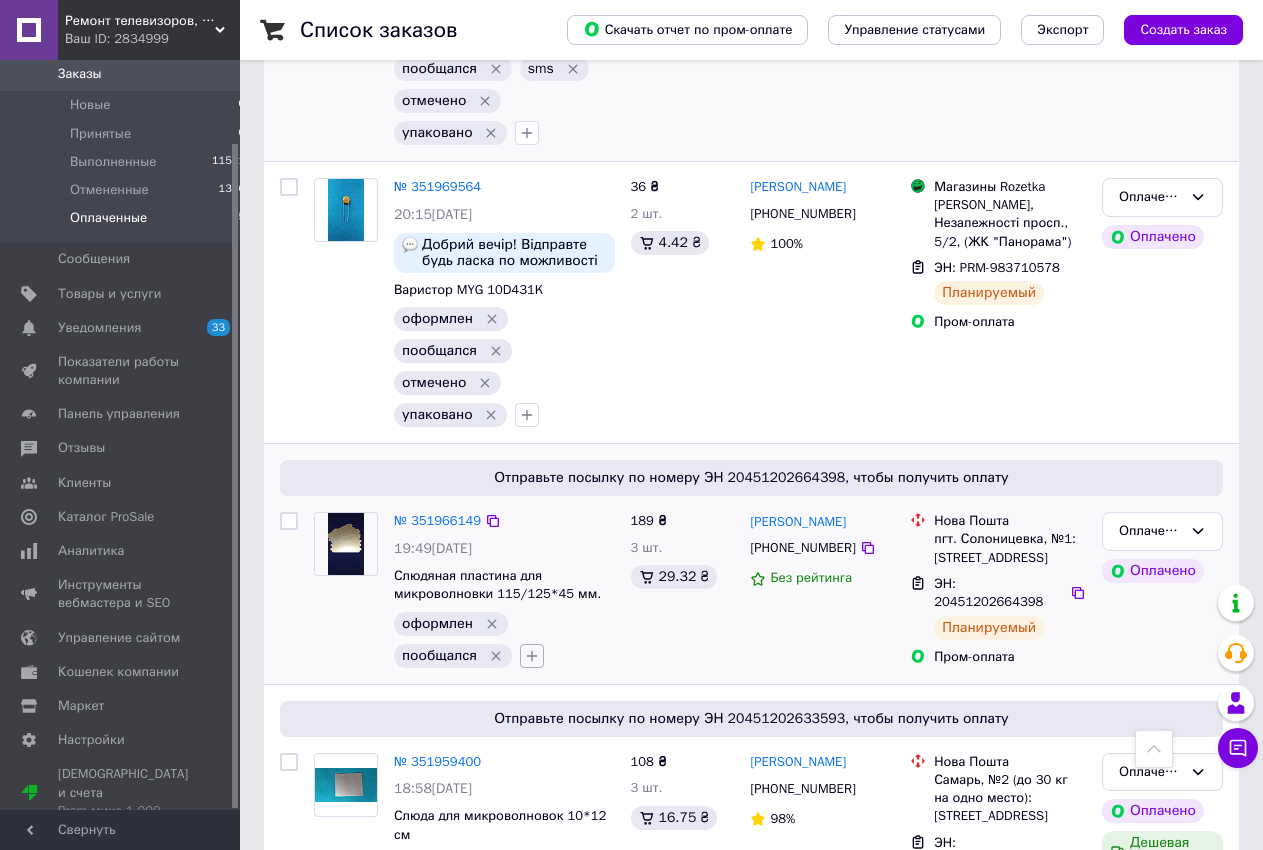 click 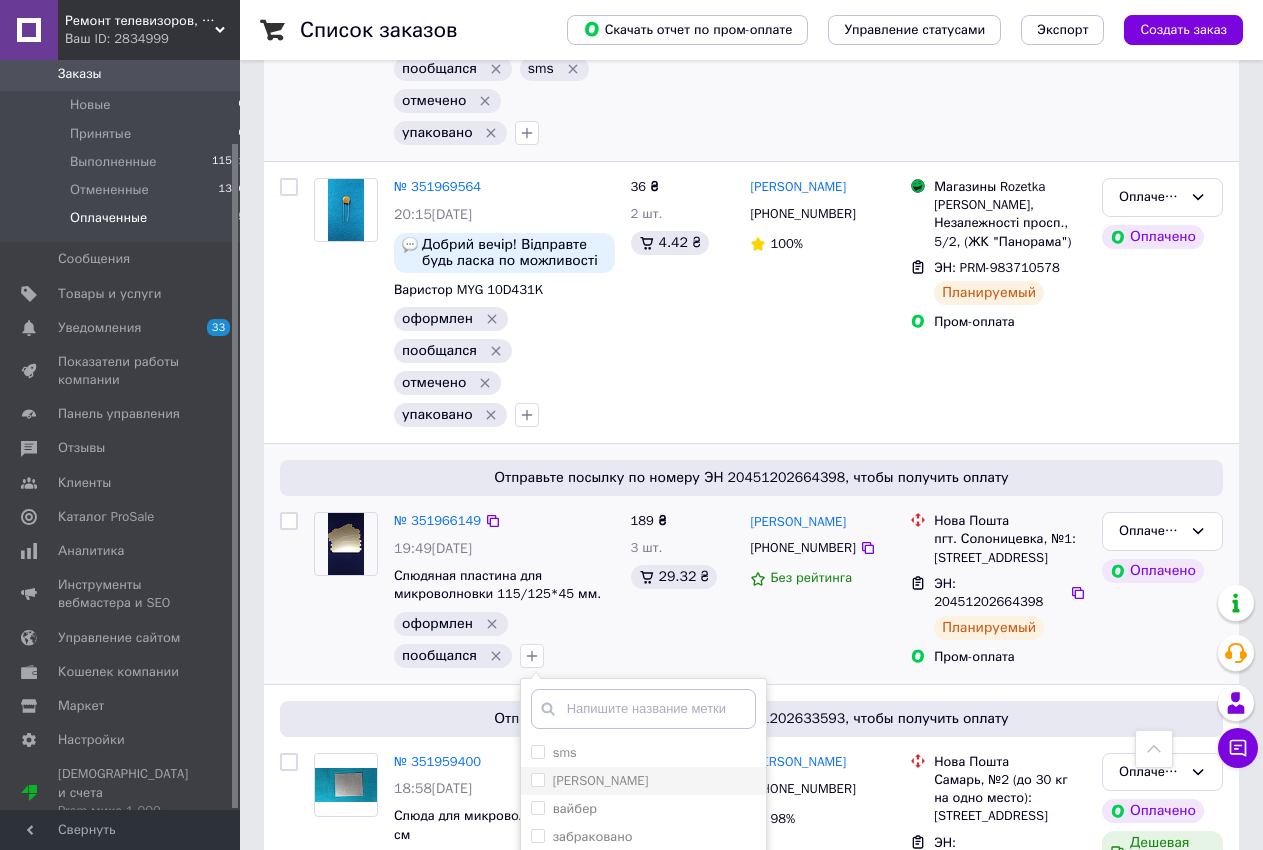 scroll, scrollTop: 868, scrollLeft: 0, axis: vertical 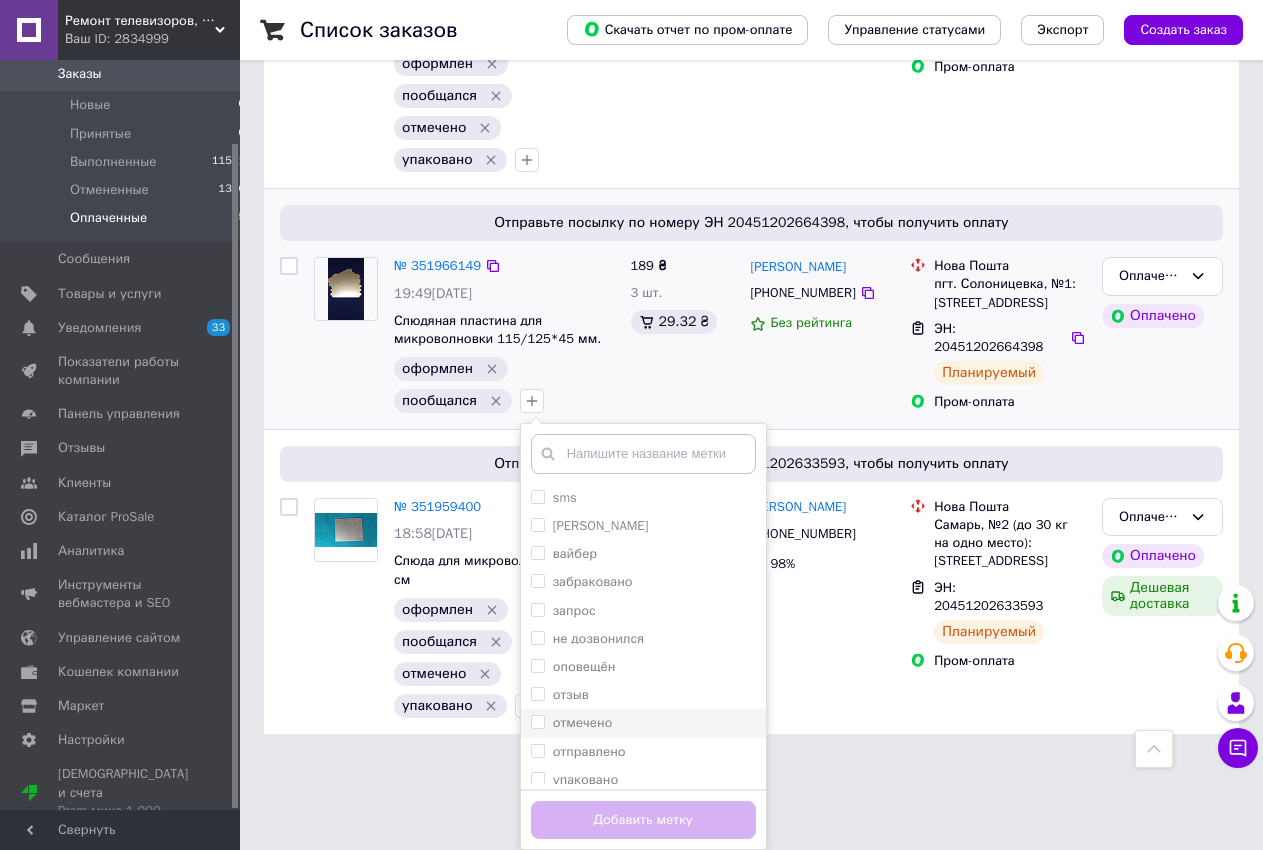 drag, startPoint x: 533, startPoint y: 774, endPoint x: 522, endPoint y: 715, distance: 60.016663 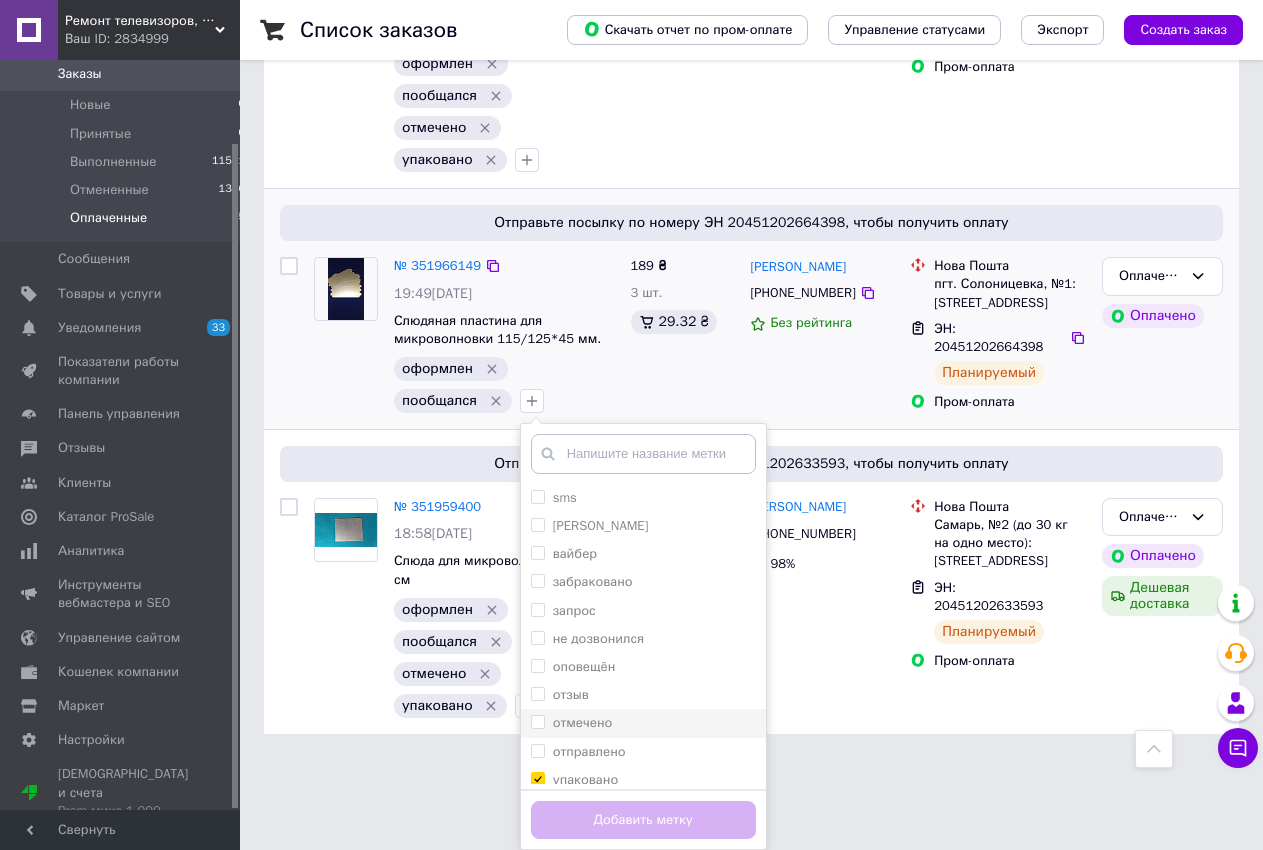 checkbox on "true" 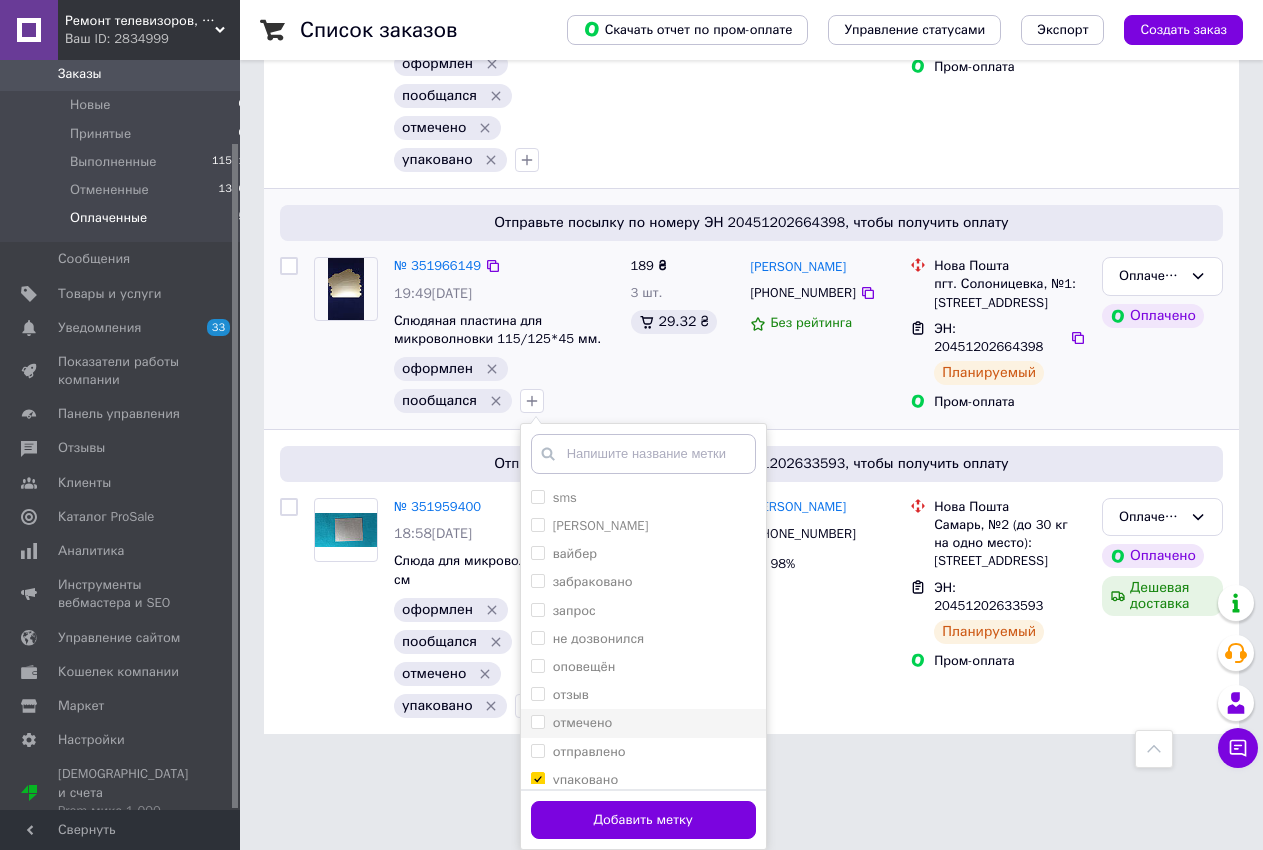 click on "отмечено" at bounding box center [537, 721] 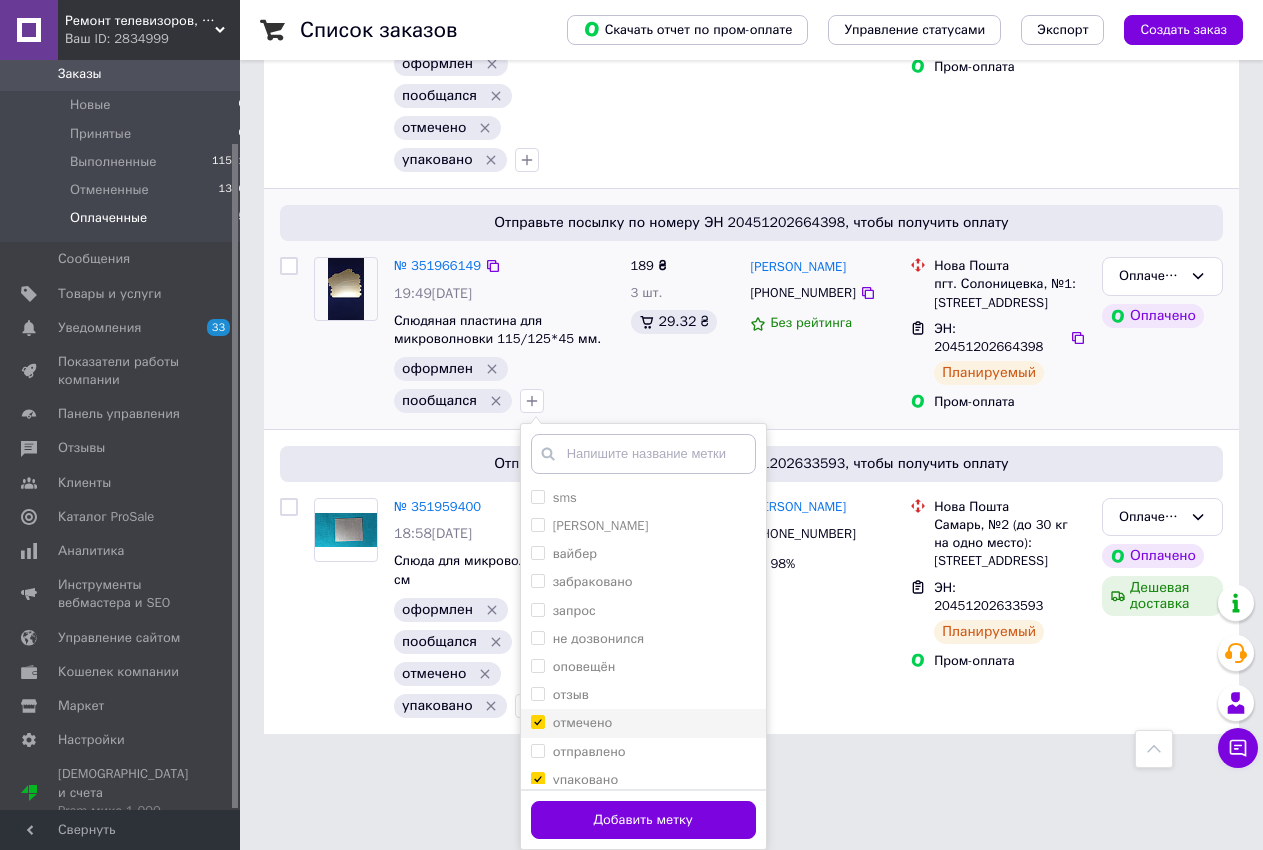 checkbox on "true" 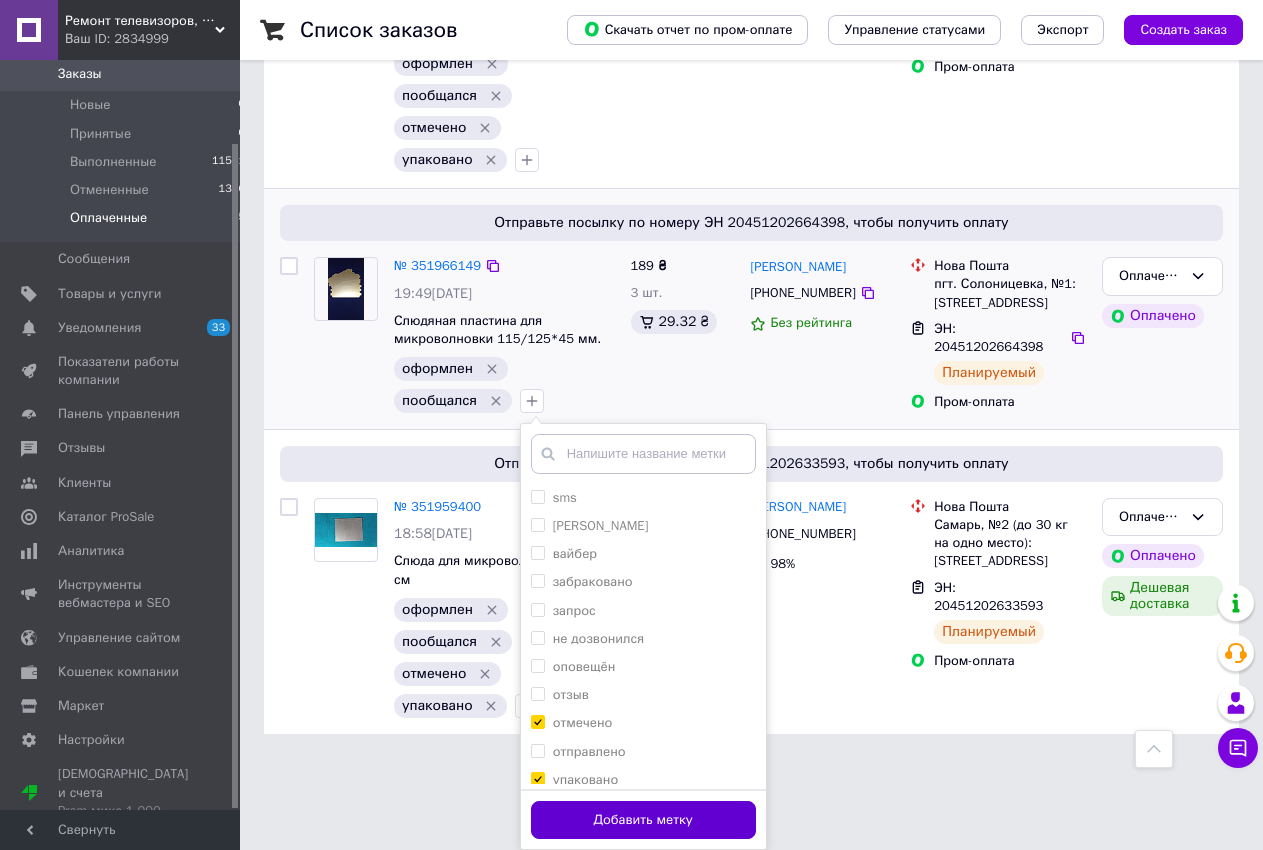 click on "Добавить метку" at bounding box center (643, 820) 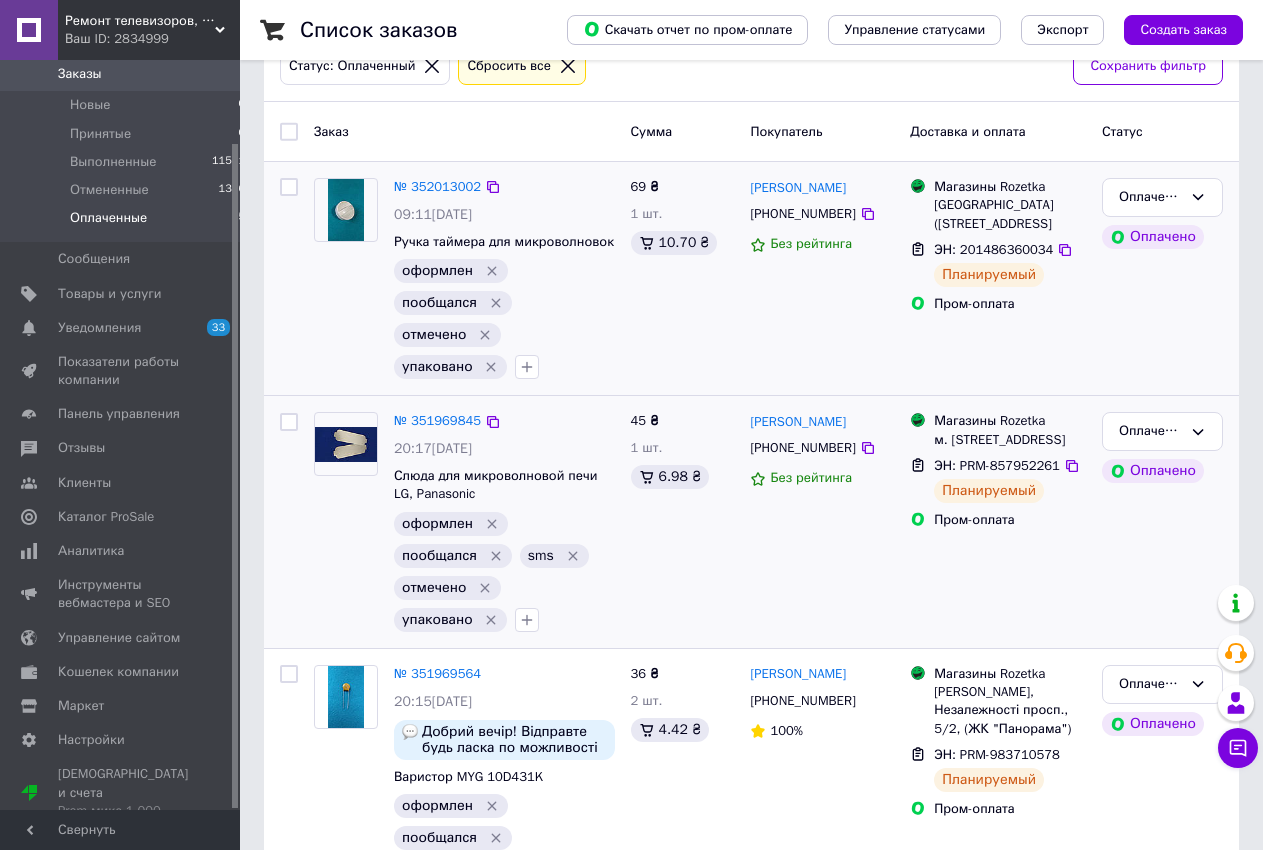 scroll, scrollTop: 0, scrollLeft: 0, axis: both 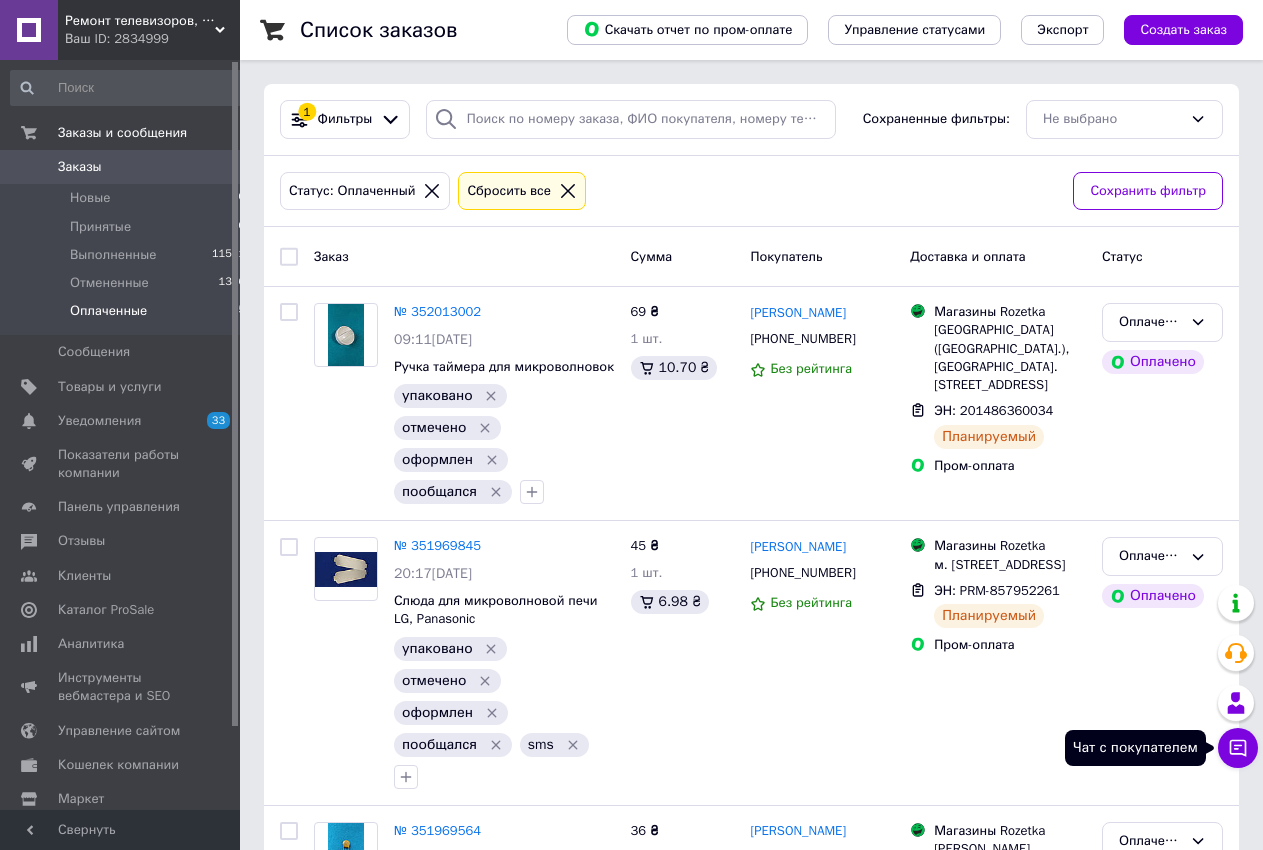click 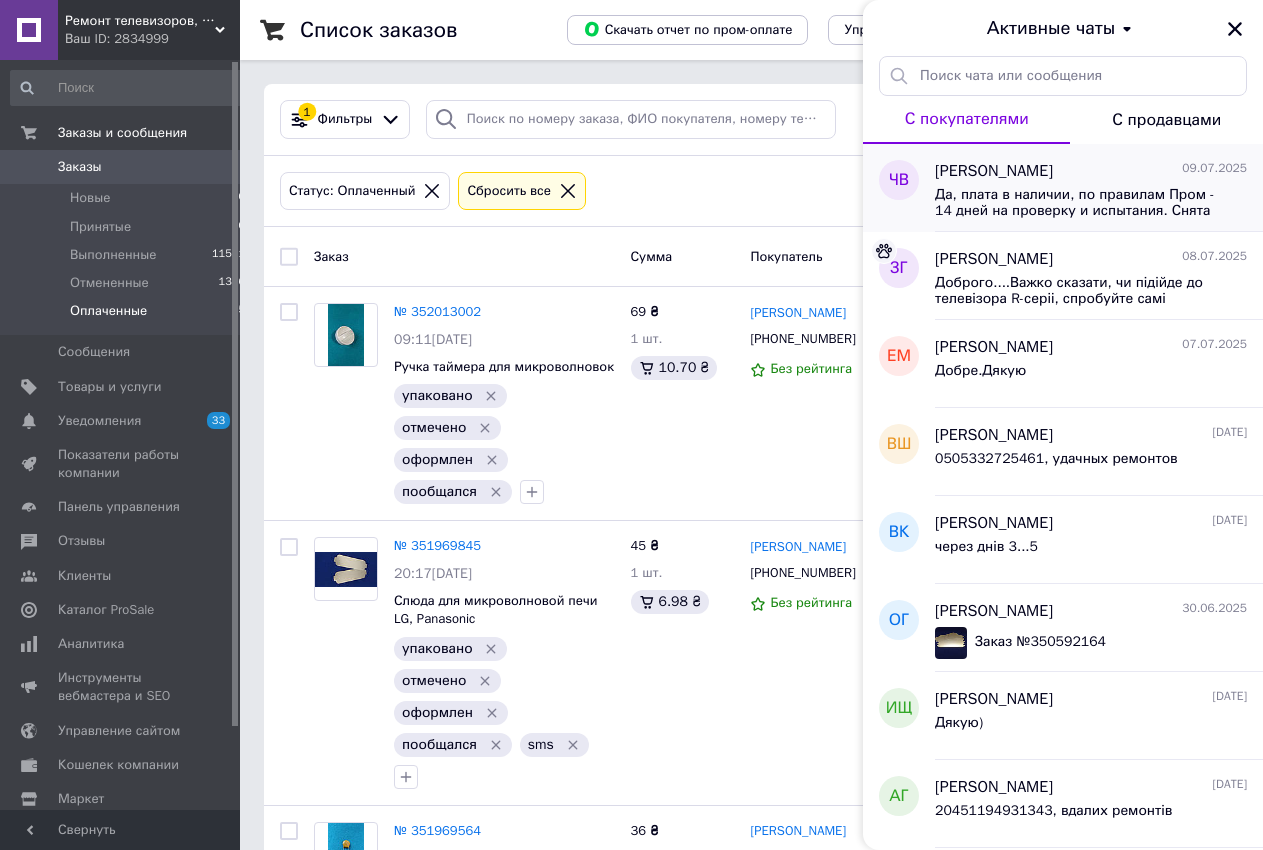 click on "Да, плата в наличии, по правилам Пром - 14 дней на проверку и испытания. Снята с рабочего аппарата с повреждённым экраном. Так как плата Б.У., по закону о защите прав потребителей гарантия не выдаётся" at bounding box center (1077, 203) 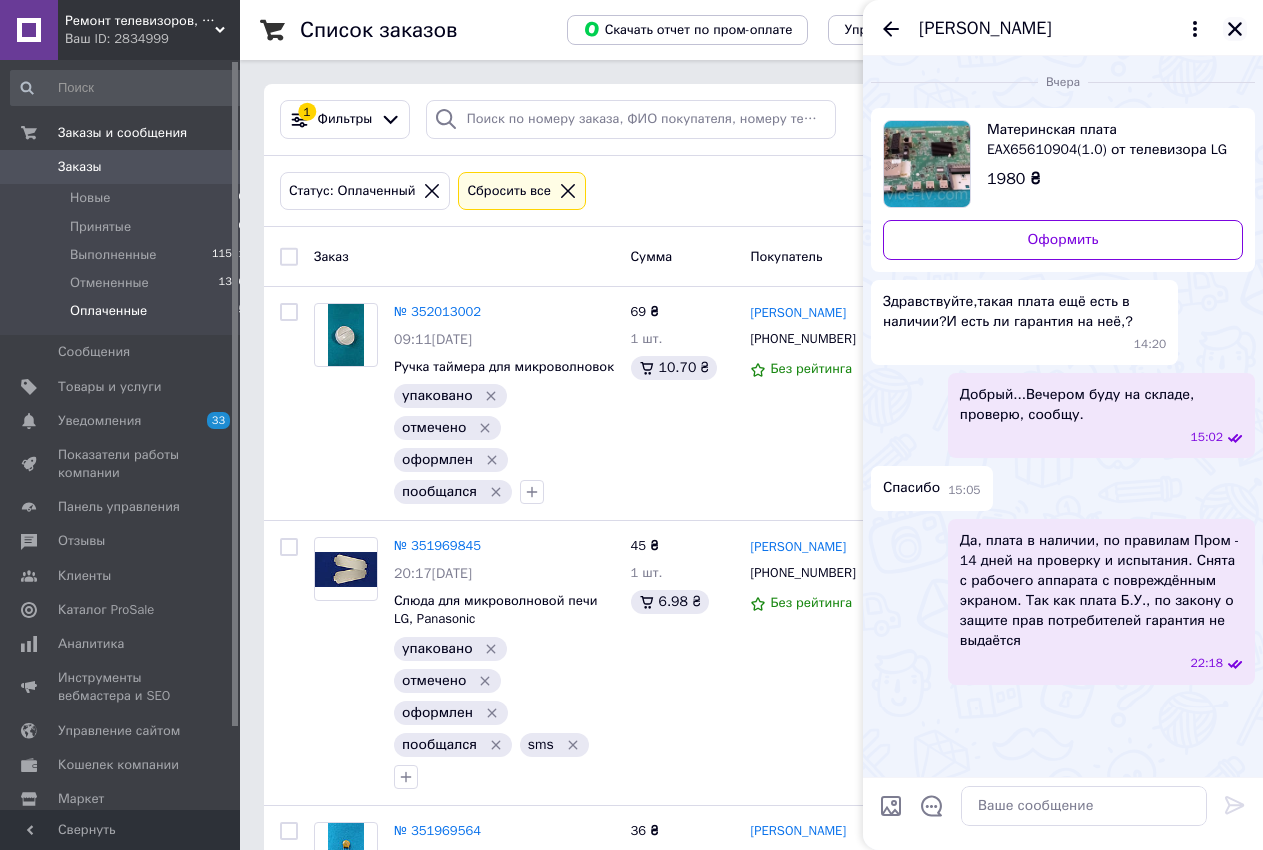 click 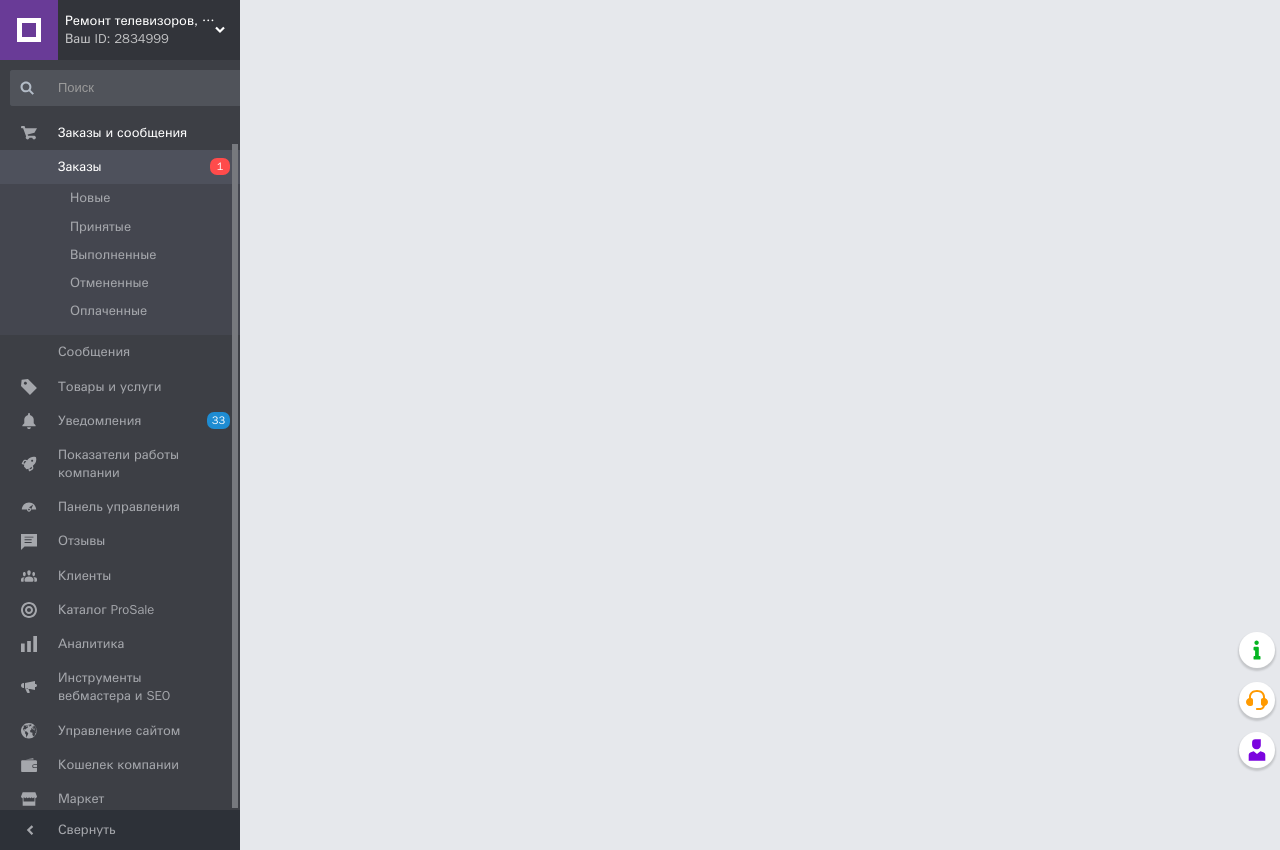 scroll, scrollTop: 0, scrollLeft: 0, axis: both 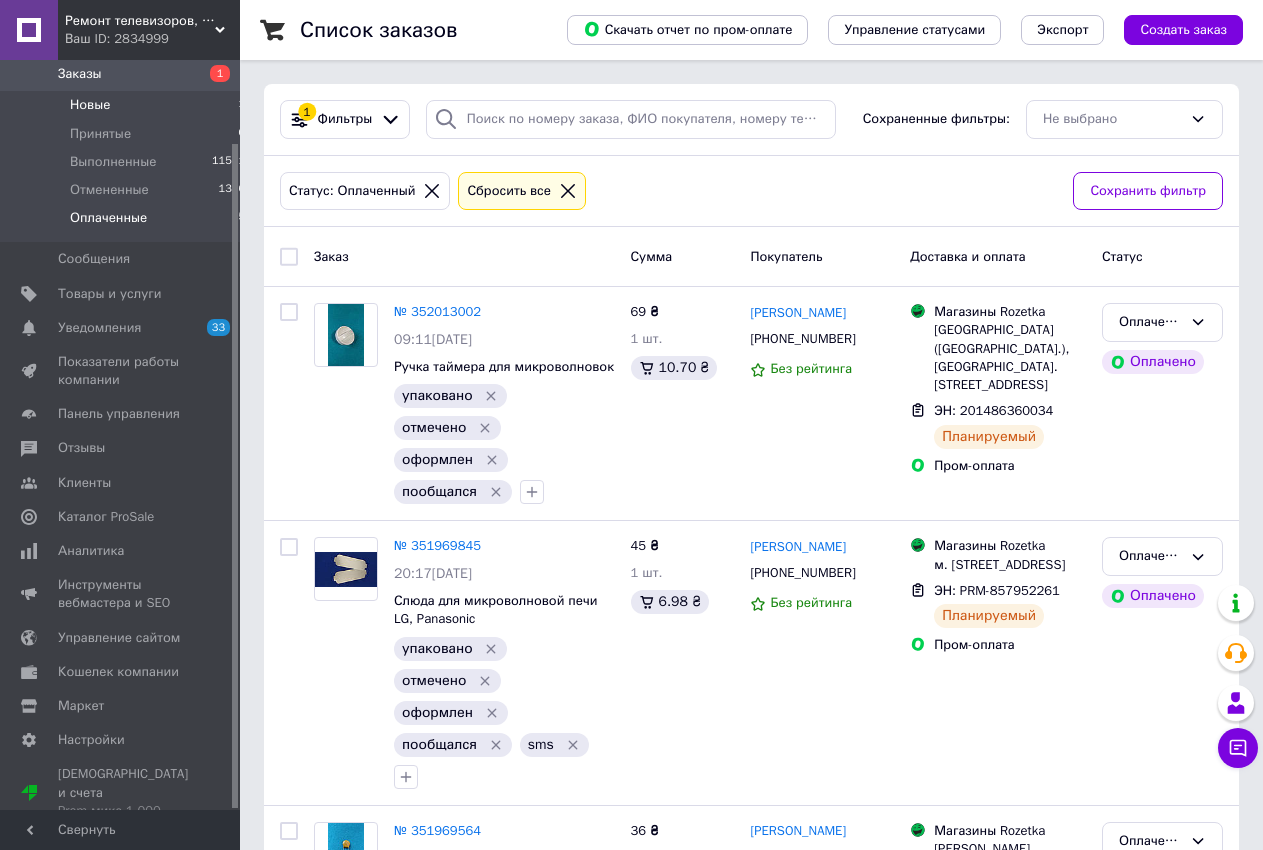 click on "Новые 1" at bounding box center [128, 105] 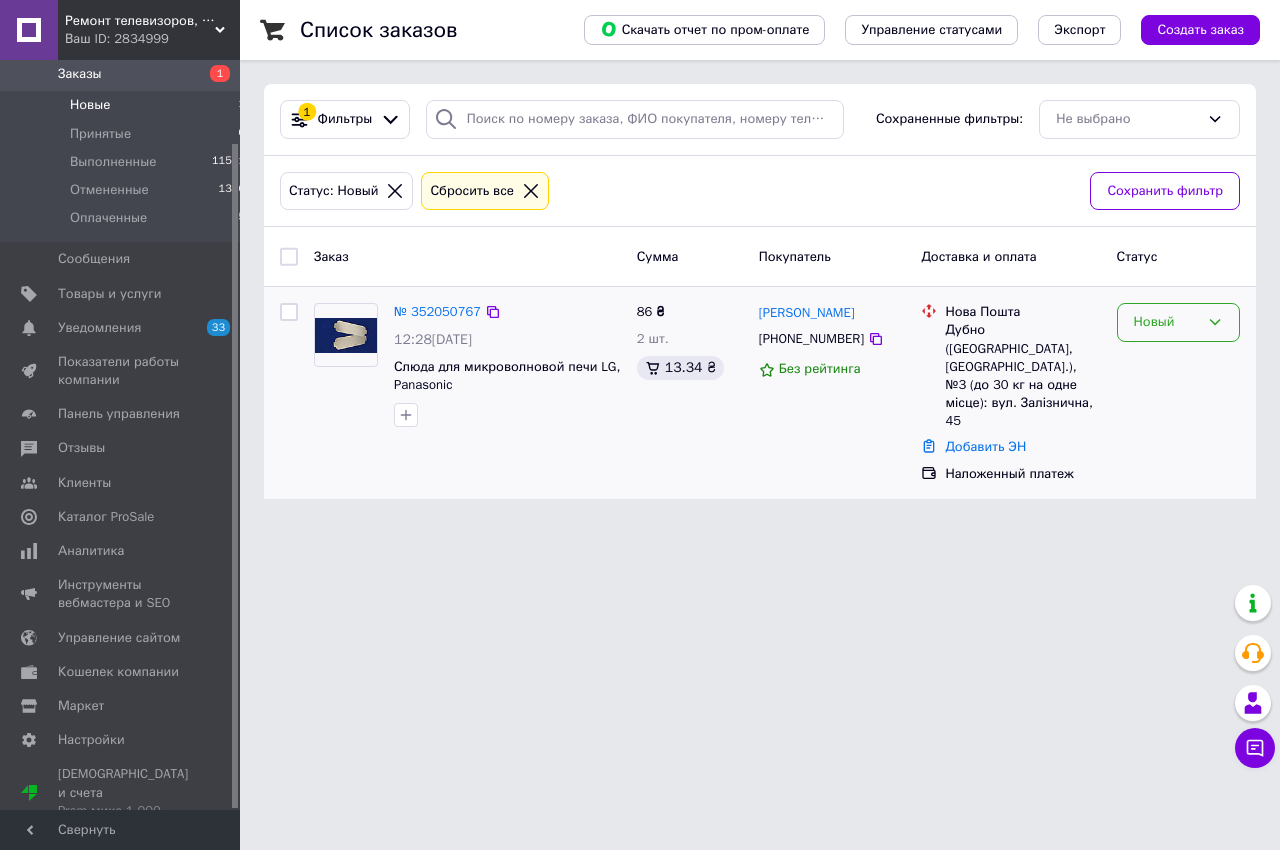 click on "Новый" at bounding box center (1166, 322) 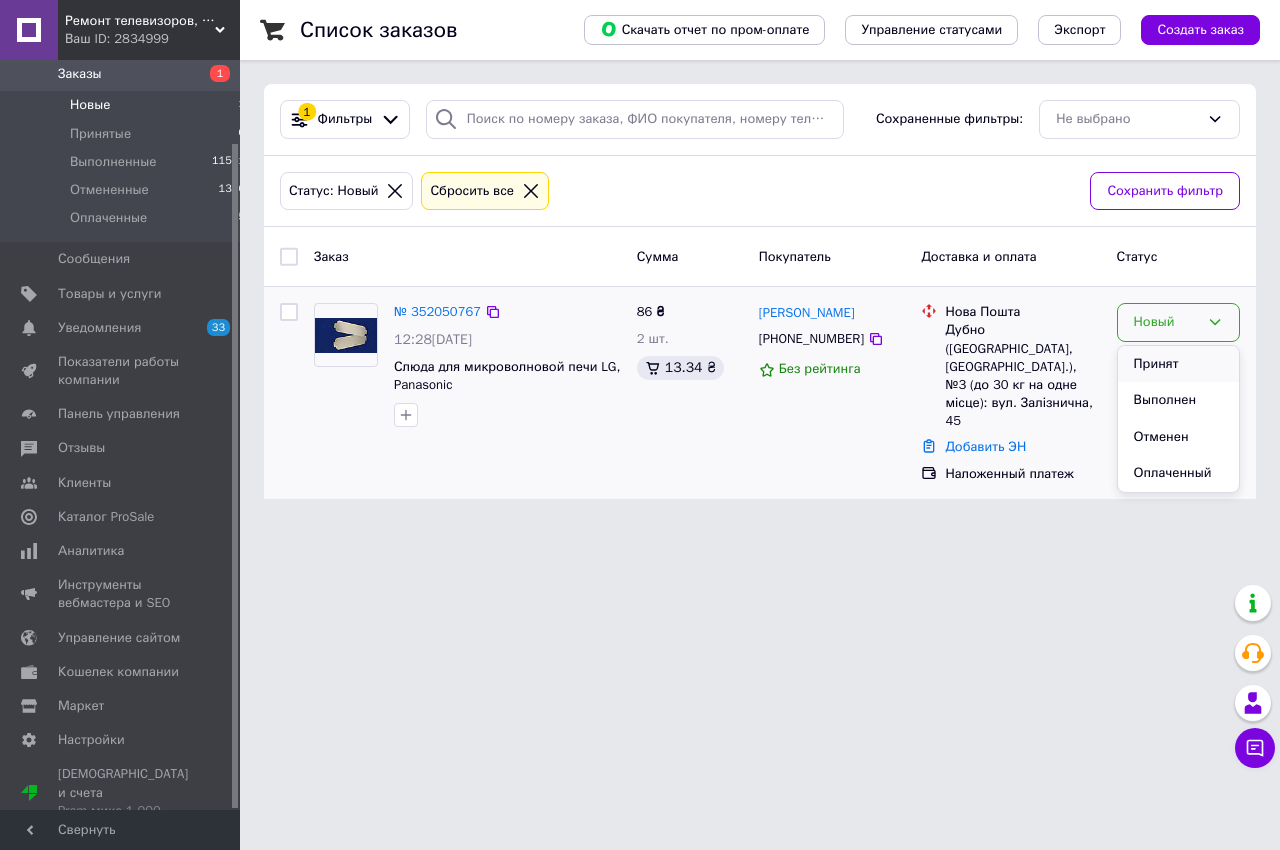 click on "Принят" at bounding box center [1178, 364] 